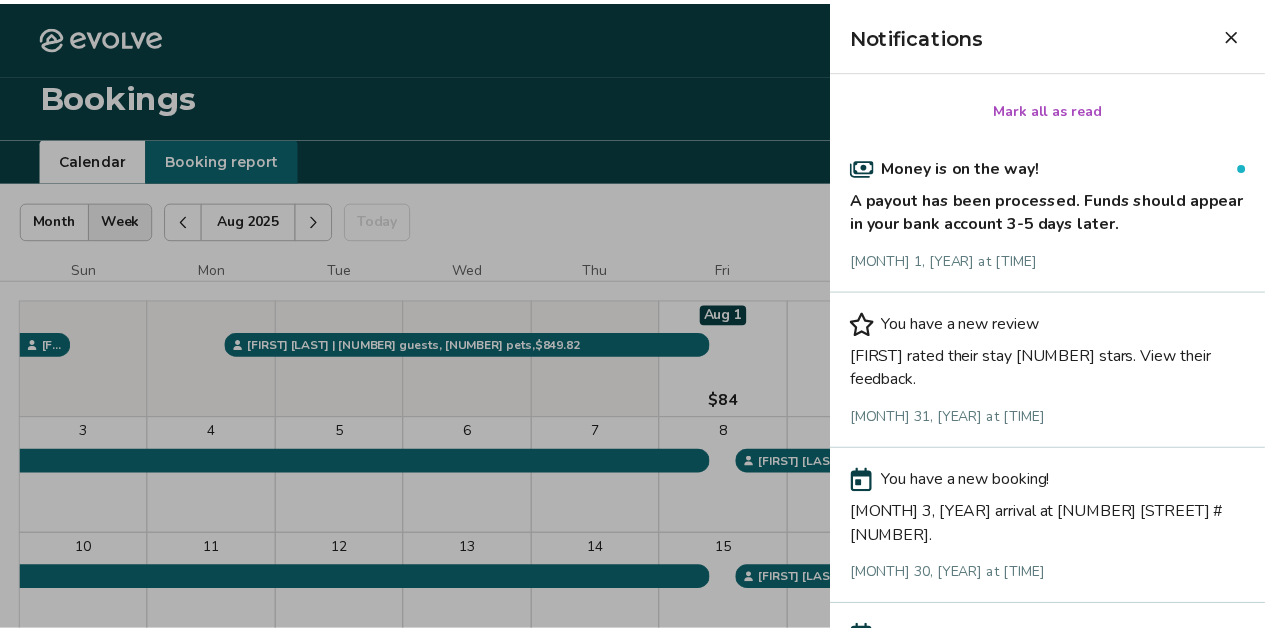 scroll, scrollTop: 0, scrollLeft: 0, axis: both 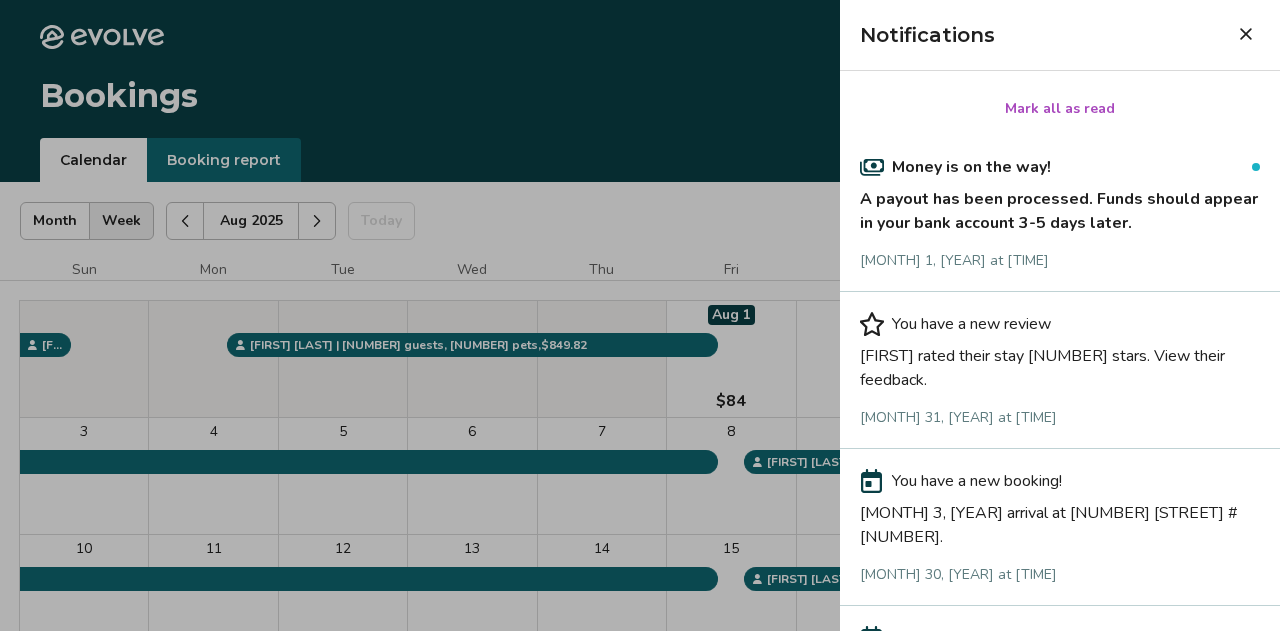 drag, startPoint x: 0, startPoint y: 0, endPoint x: 1229, endPoint y: 35, distance: 1229.4983 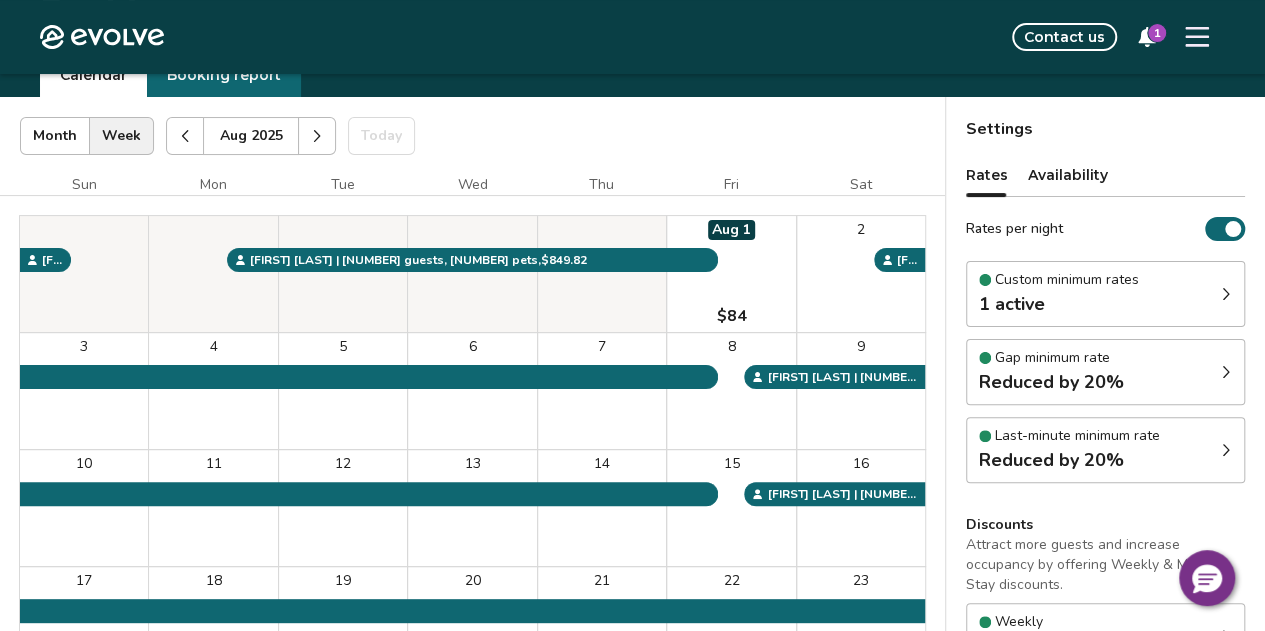 scroll, scrollTop: 86, scrollLeft: 0, axis: vertical 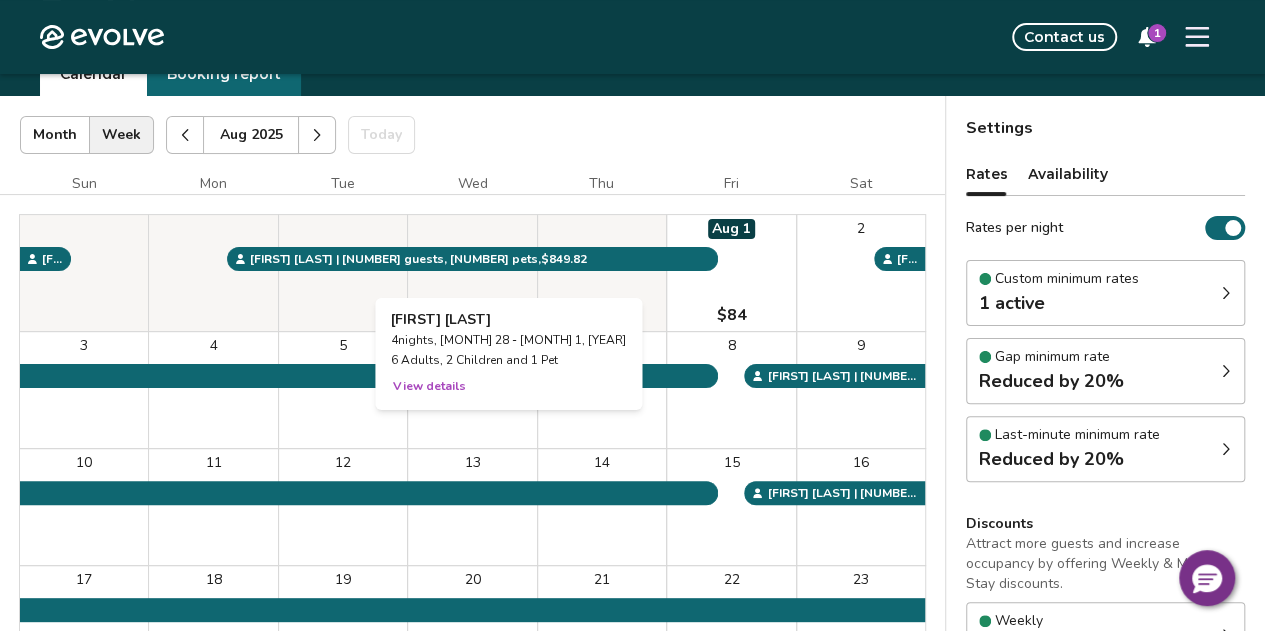 click at bounding box center [472, 273] 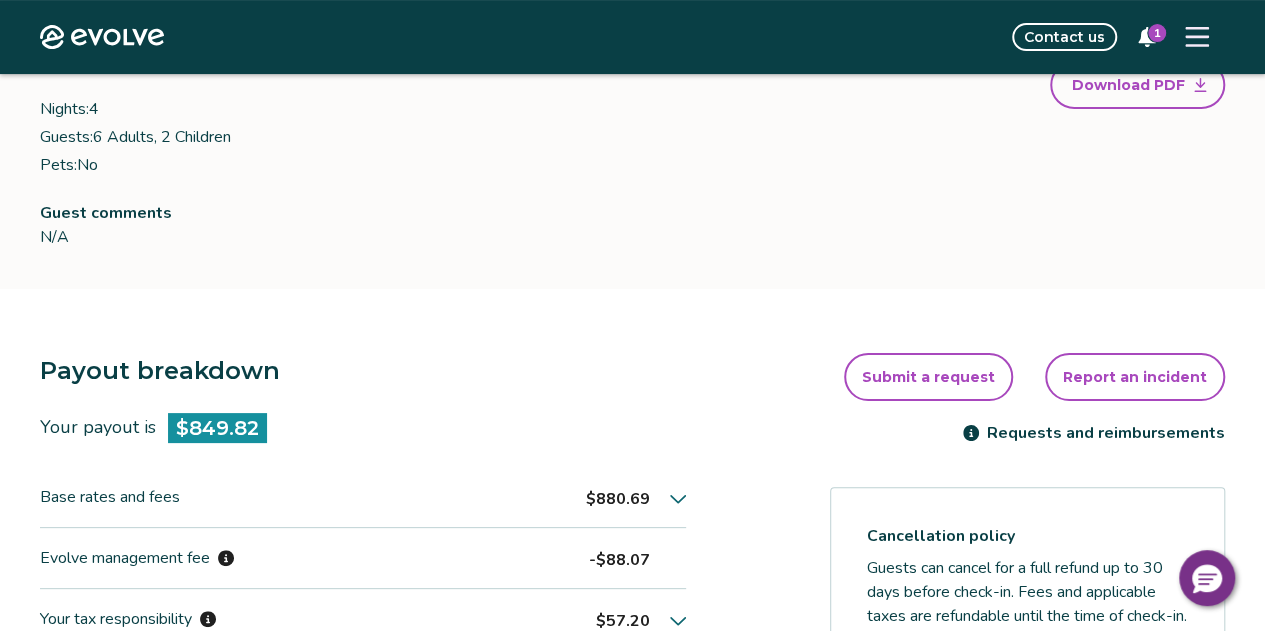 scroll, scrollTop: 266, scrollLeft: 0, axis: vertical 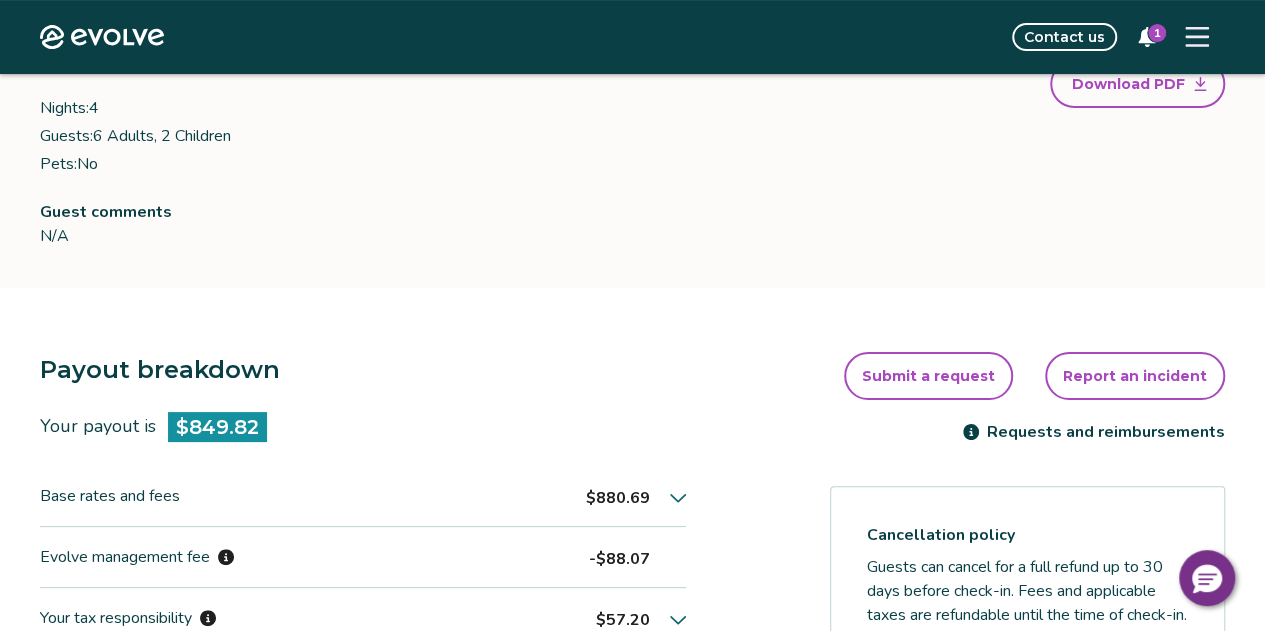 click on "Report an incident" at bounding box center (1135, 376) 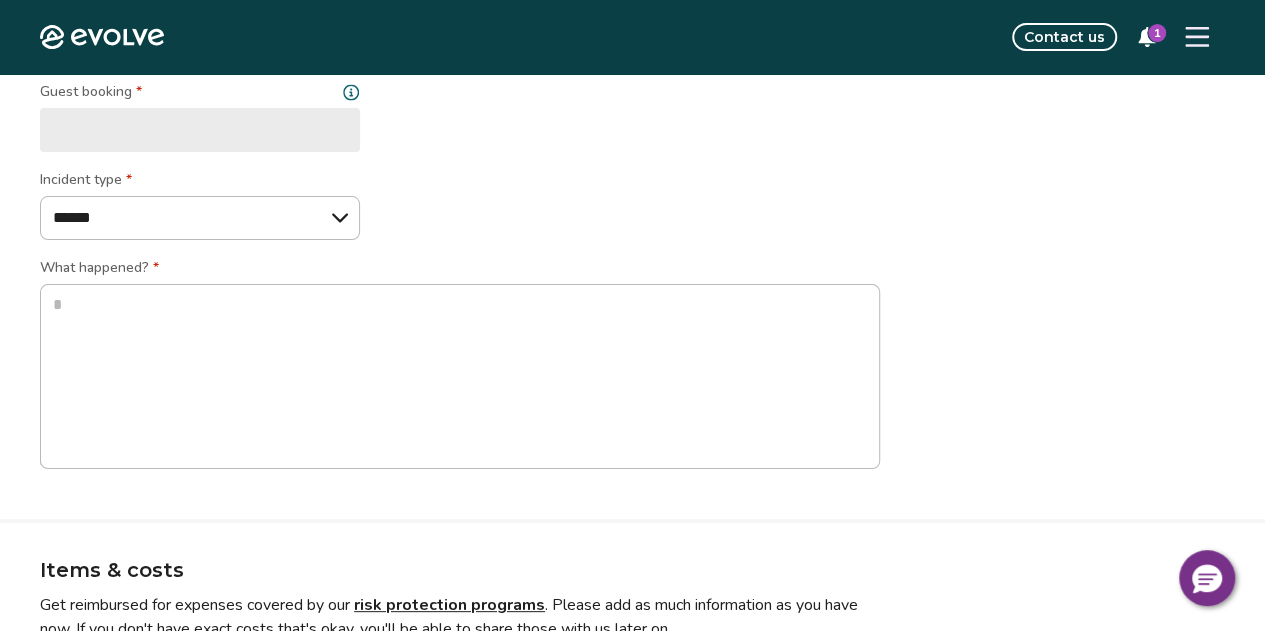 scroll, scrollTop: 0, scrollLeft: 0, axis: both 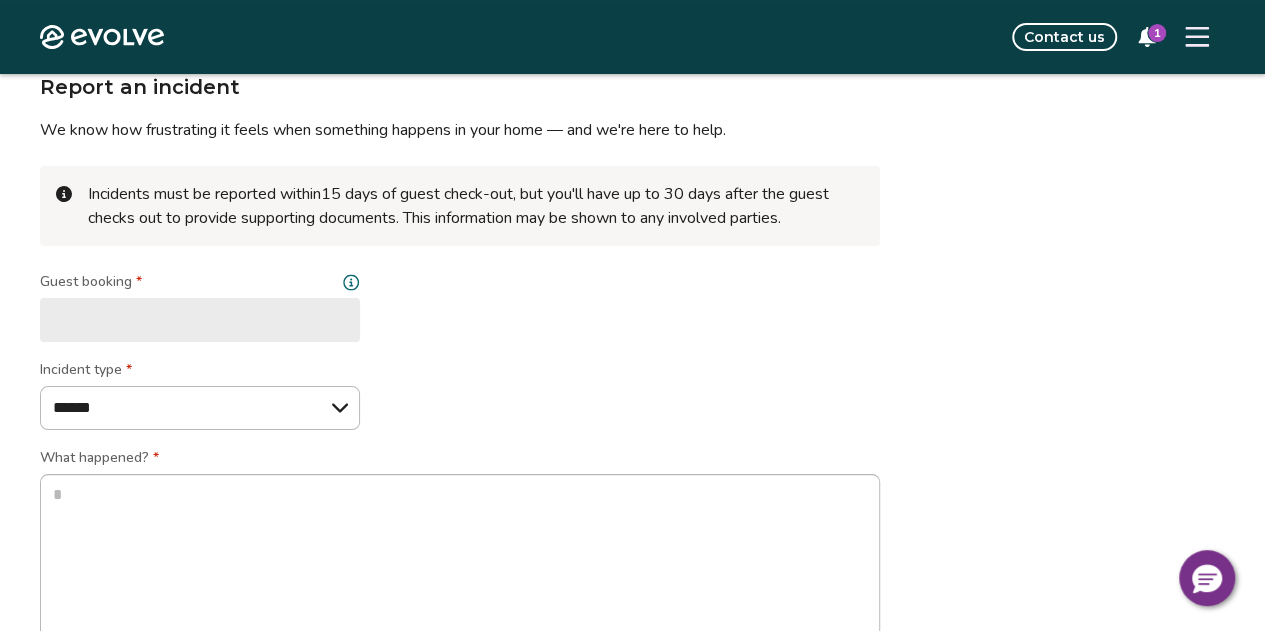 type on "*" 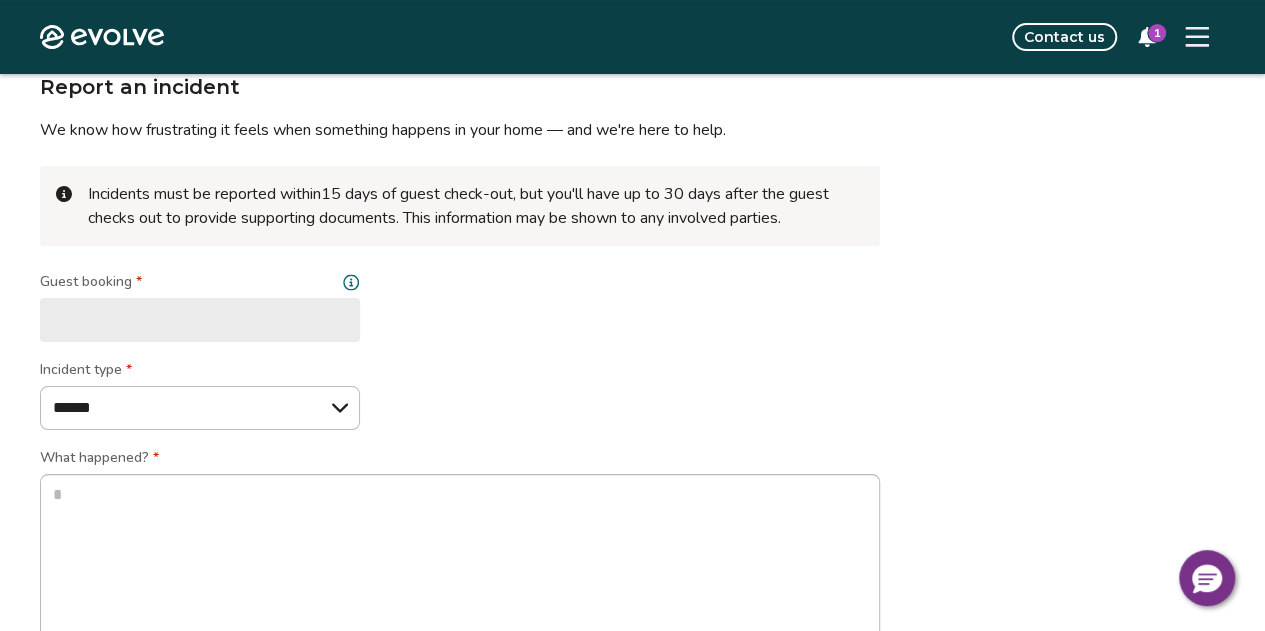 select on "**********" 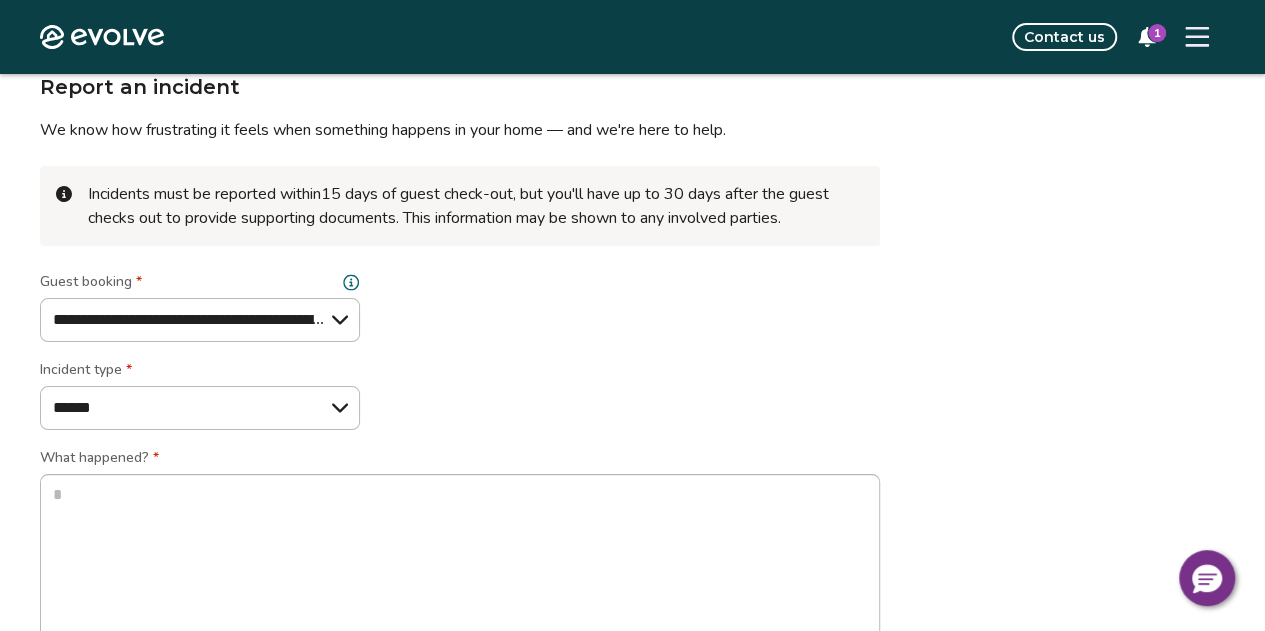 scroll, scrollTop: 77, scrollLeft: 0, axis: vertical 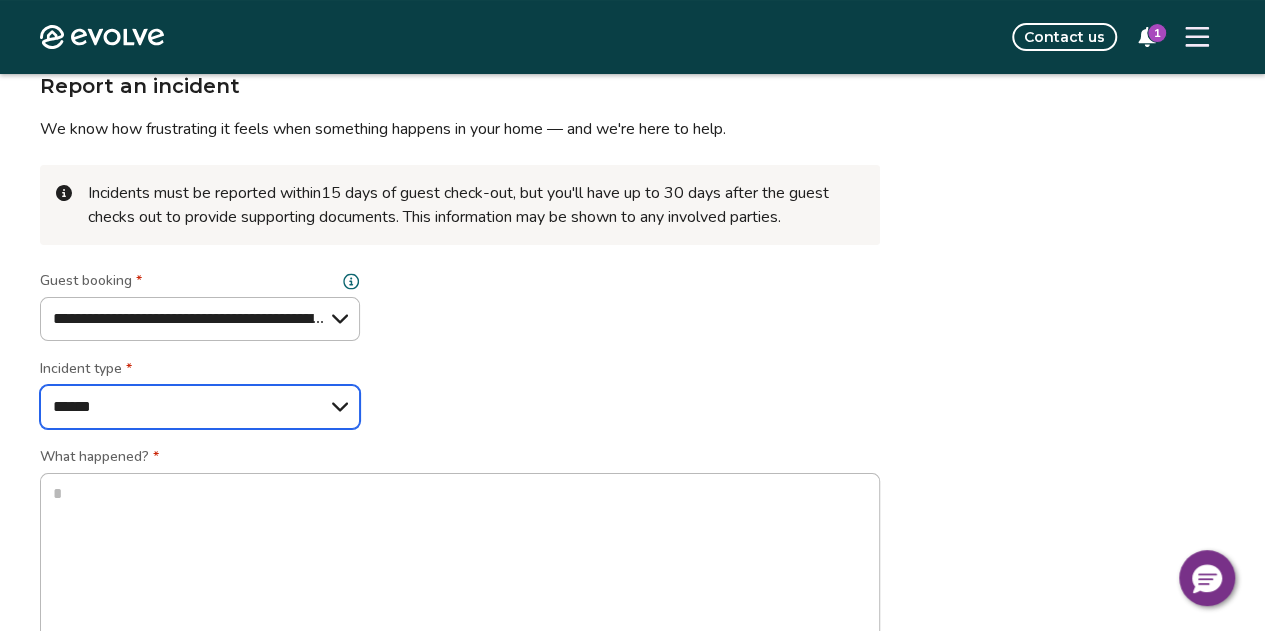 click on "**********" at bounding box center (200, 407) 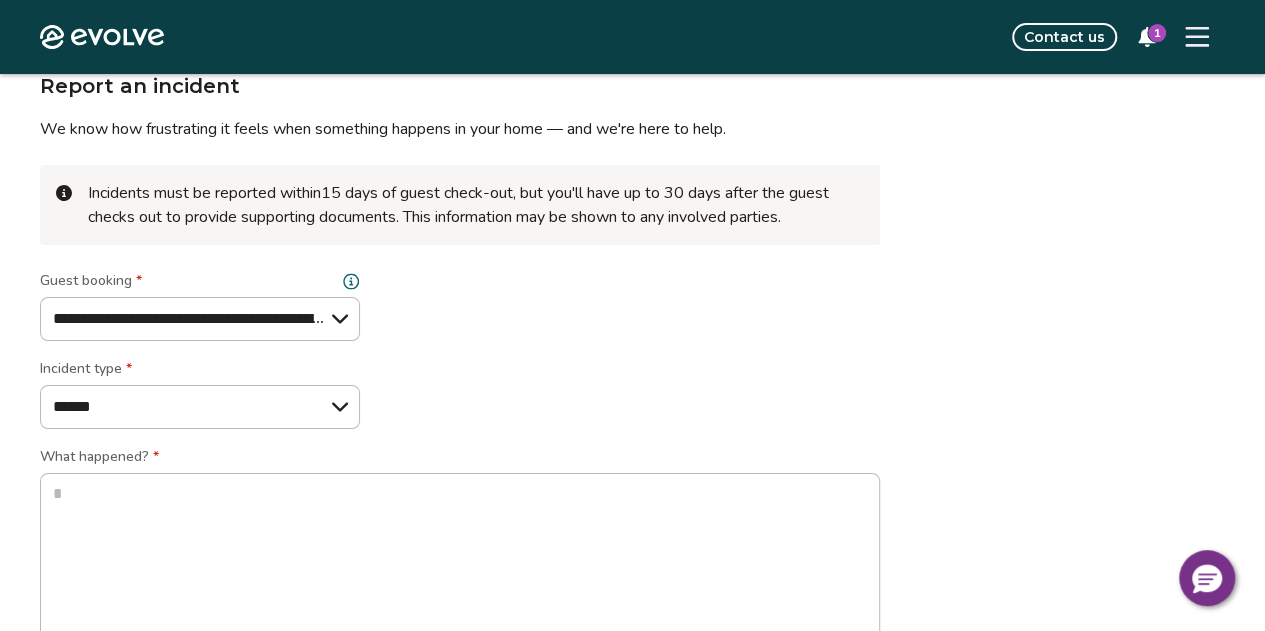 click on "**********" at bounding box center [460, 464] 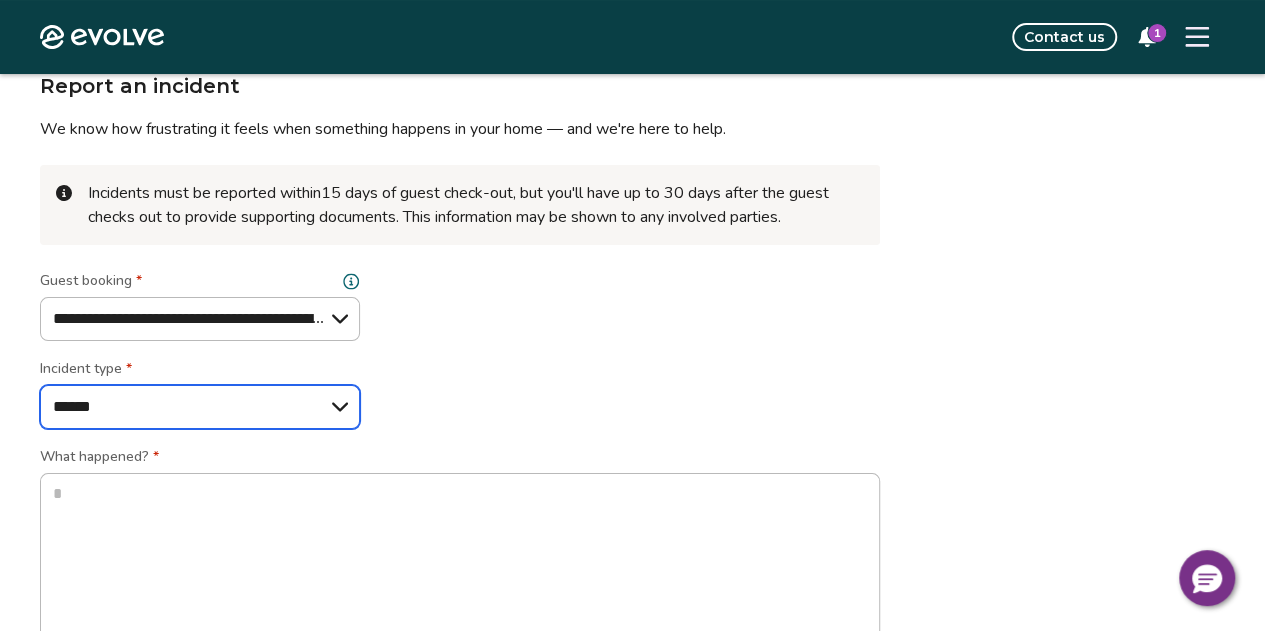 click on "**********" at bounding box center (200, 407) 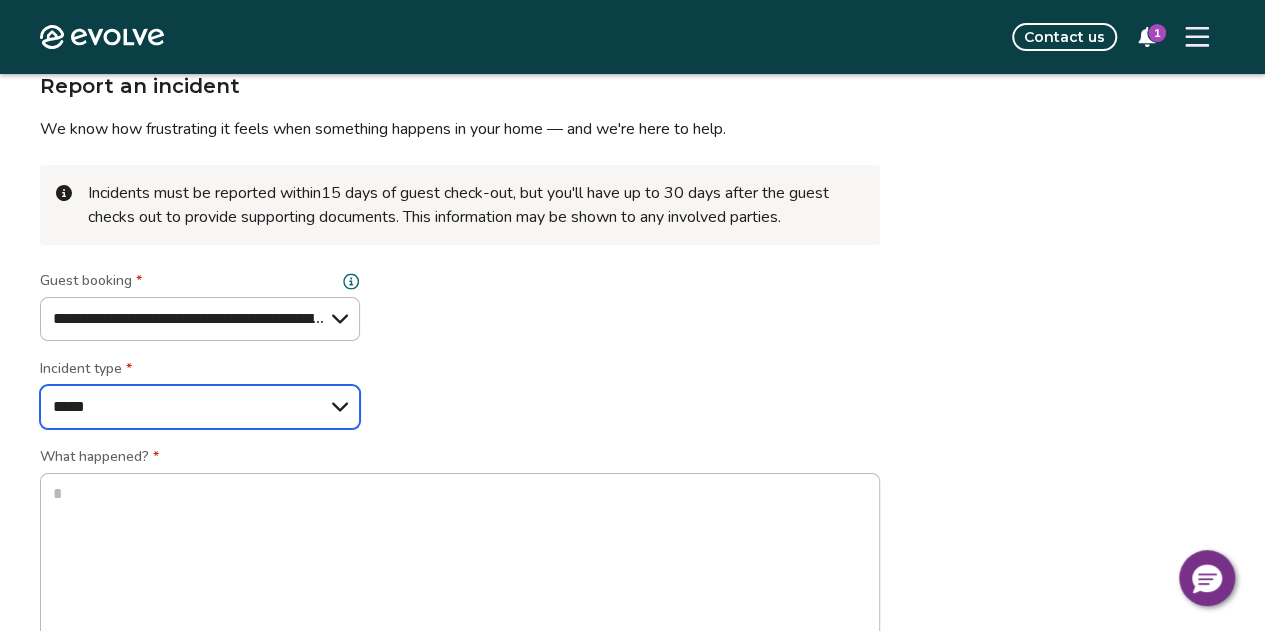 click on "**********" at bounding box center (200, 407) 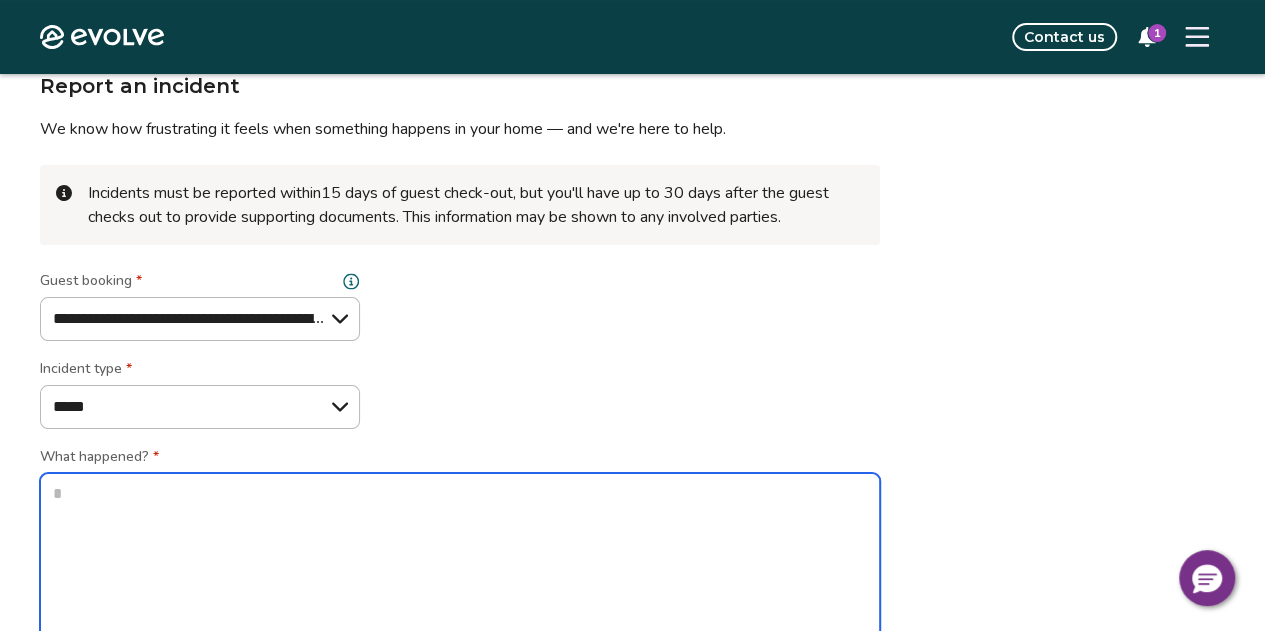click at bounding box center (460, 565) 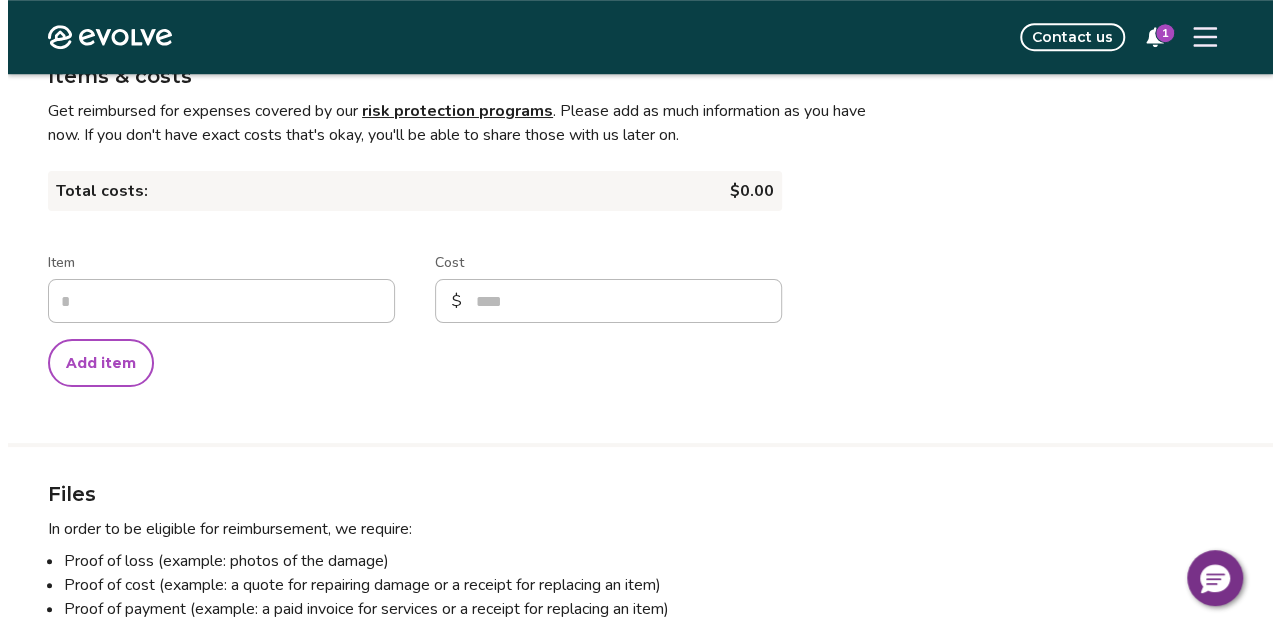 scroll, scrollTop: 0, scrollLeft: 0, axis: both 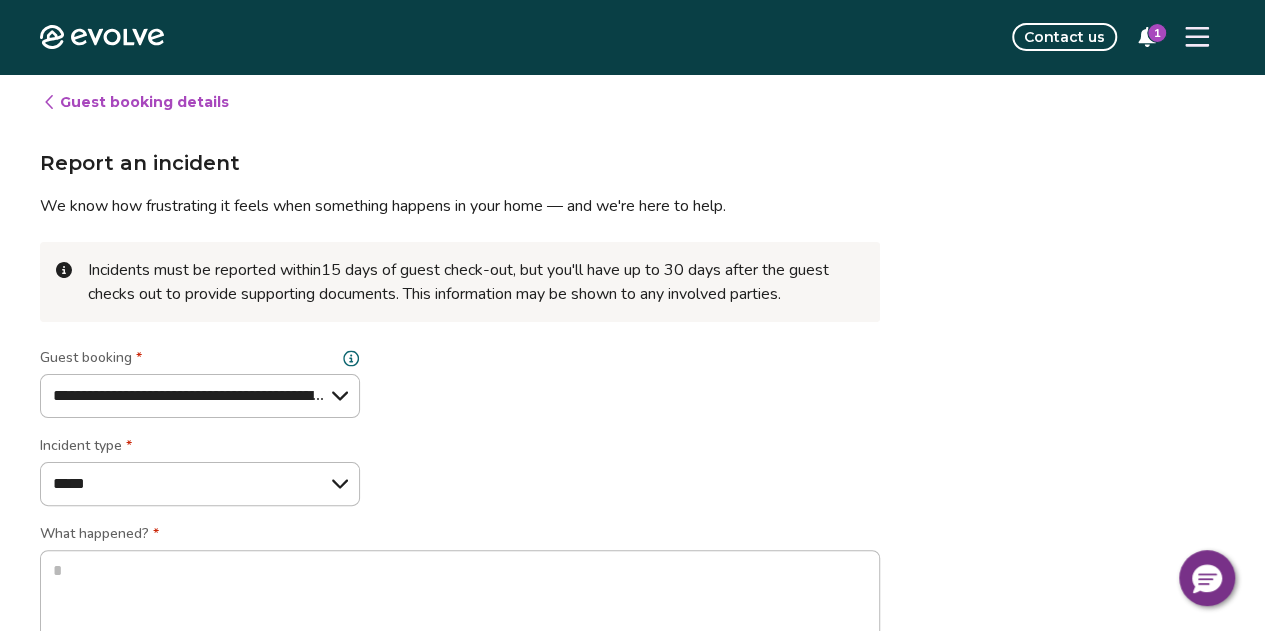 click on "Guest booking details" at bounding box center (135, 102) 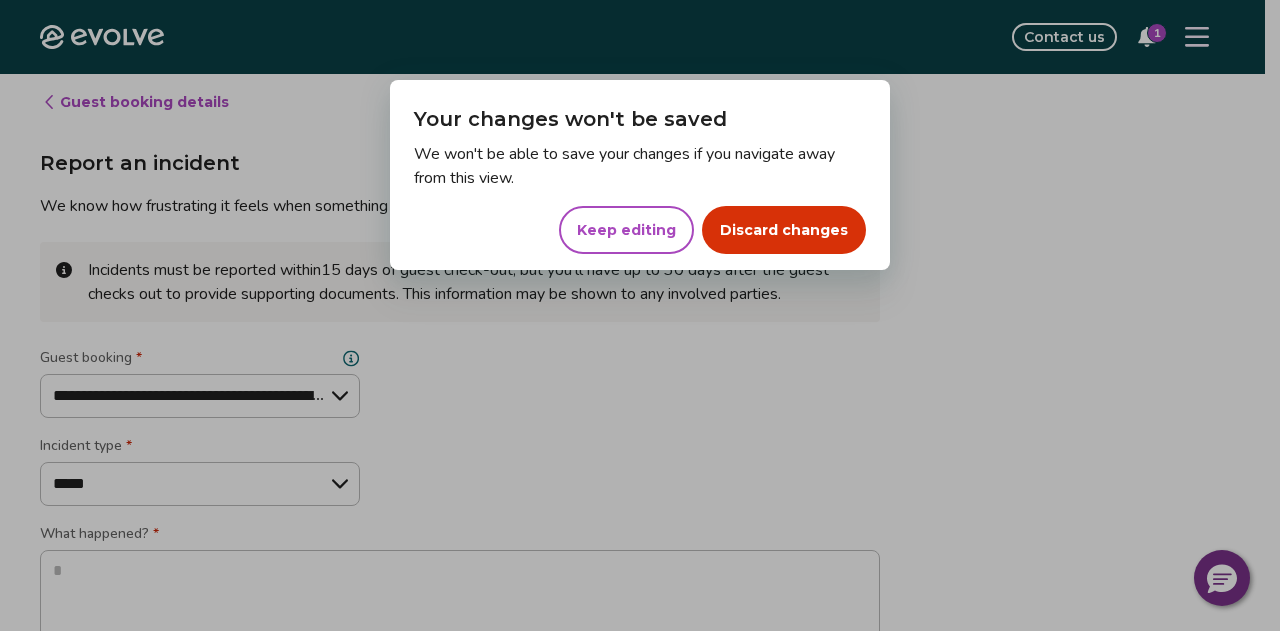 click on "Discard changes" at bounding box center (784, 230) 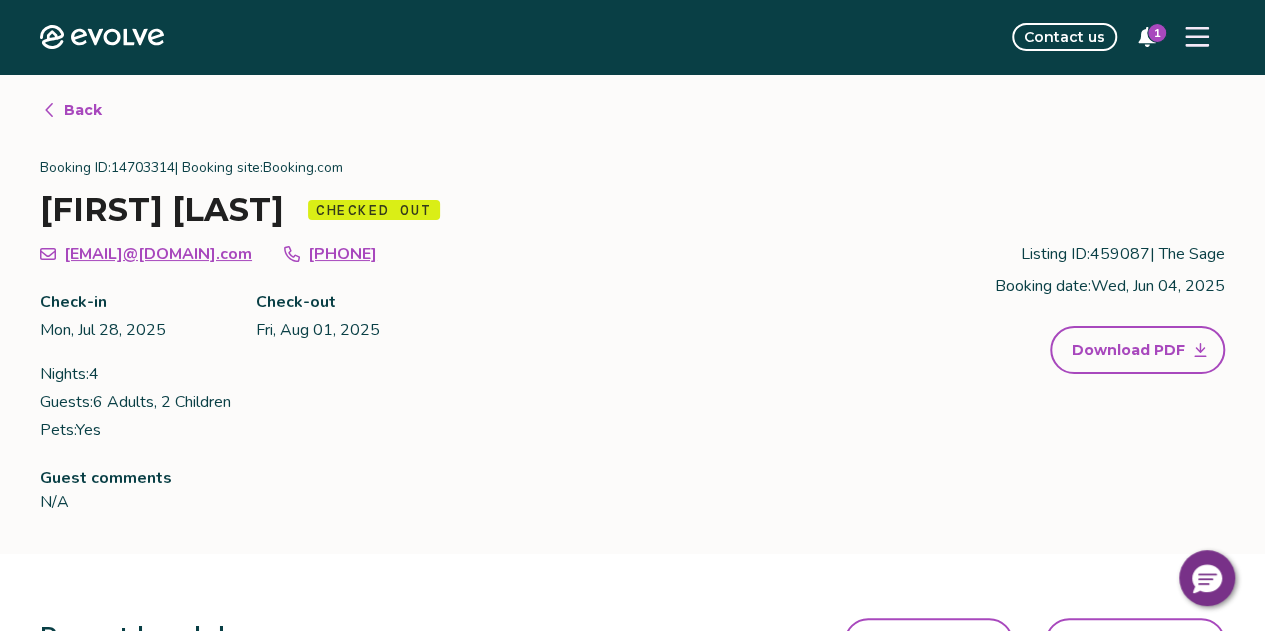 click on "Contact us" at bounding box center (1064, 37) 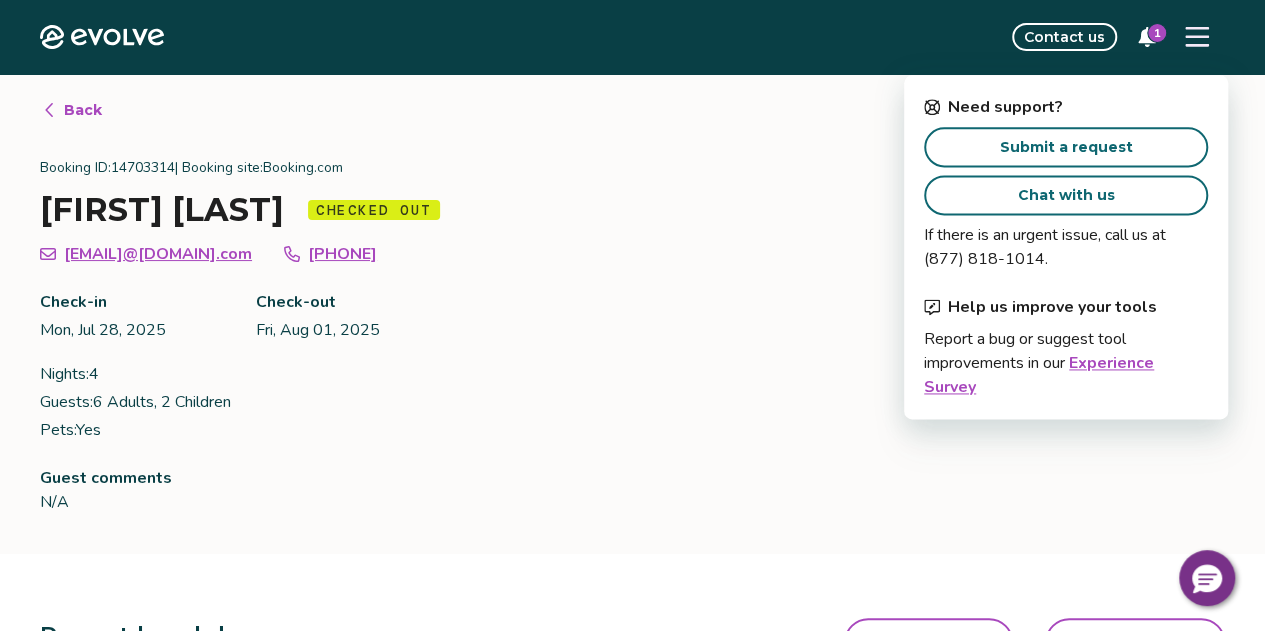 click on "Submit a request" at bounding box center [1066, 147] 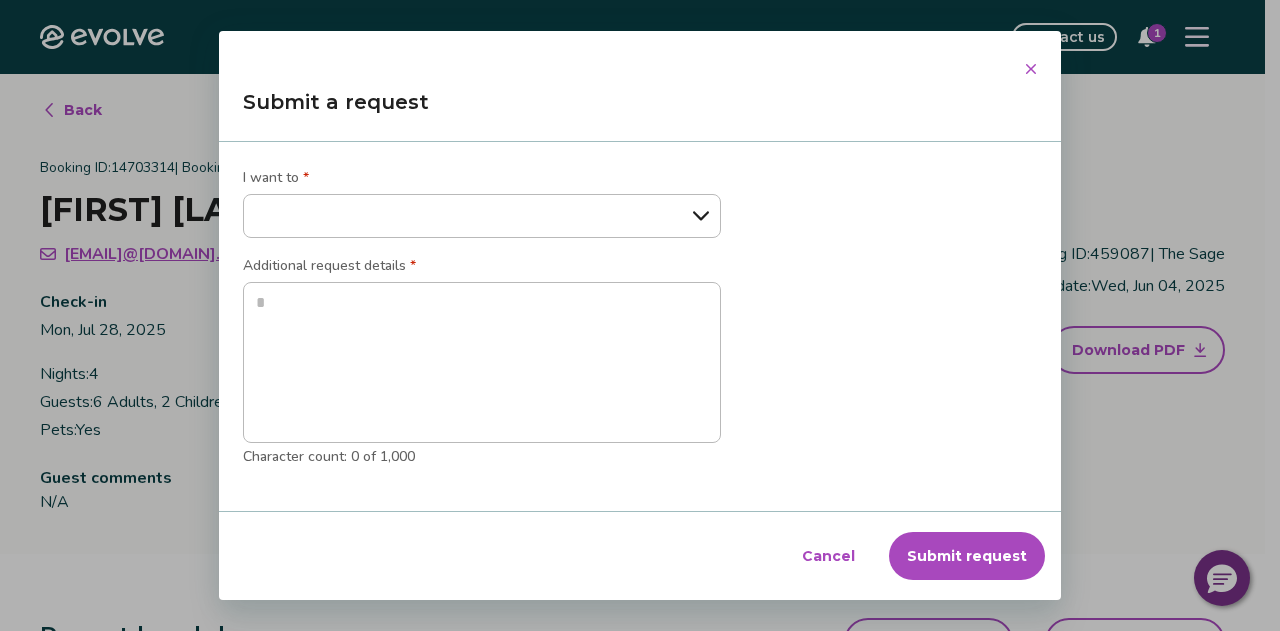 click on "**********" at bounding box center [482, 216] 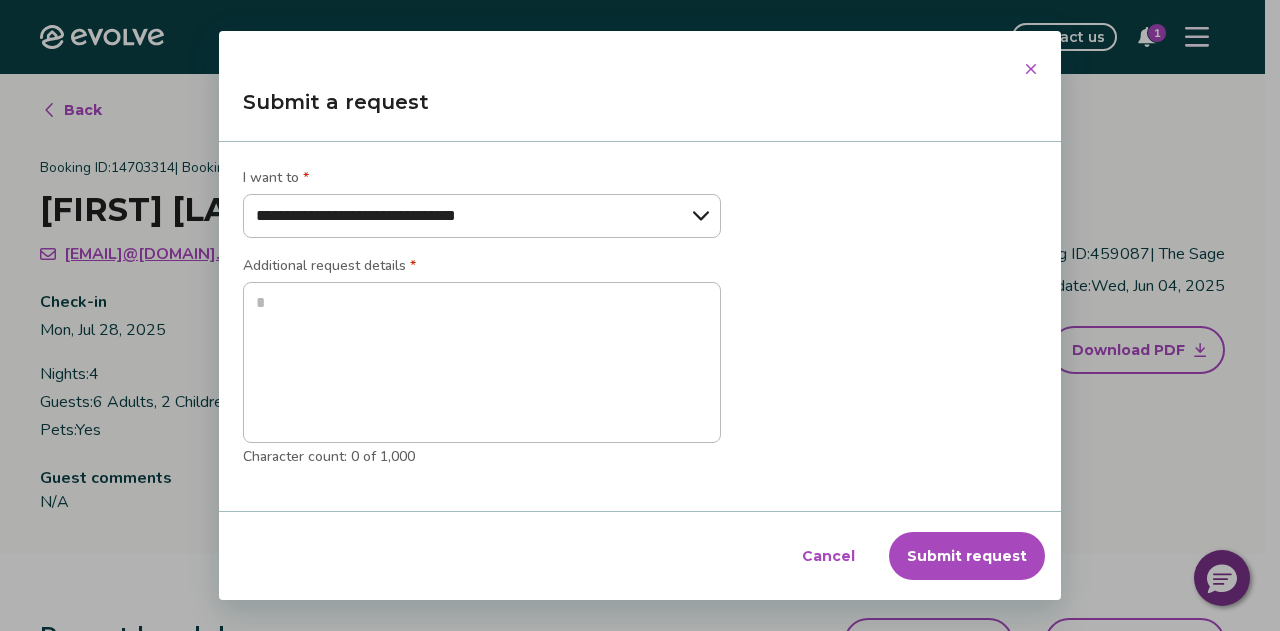 click on "**********" at bounding box center (482, 216) 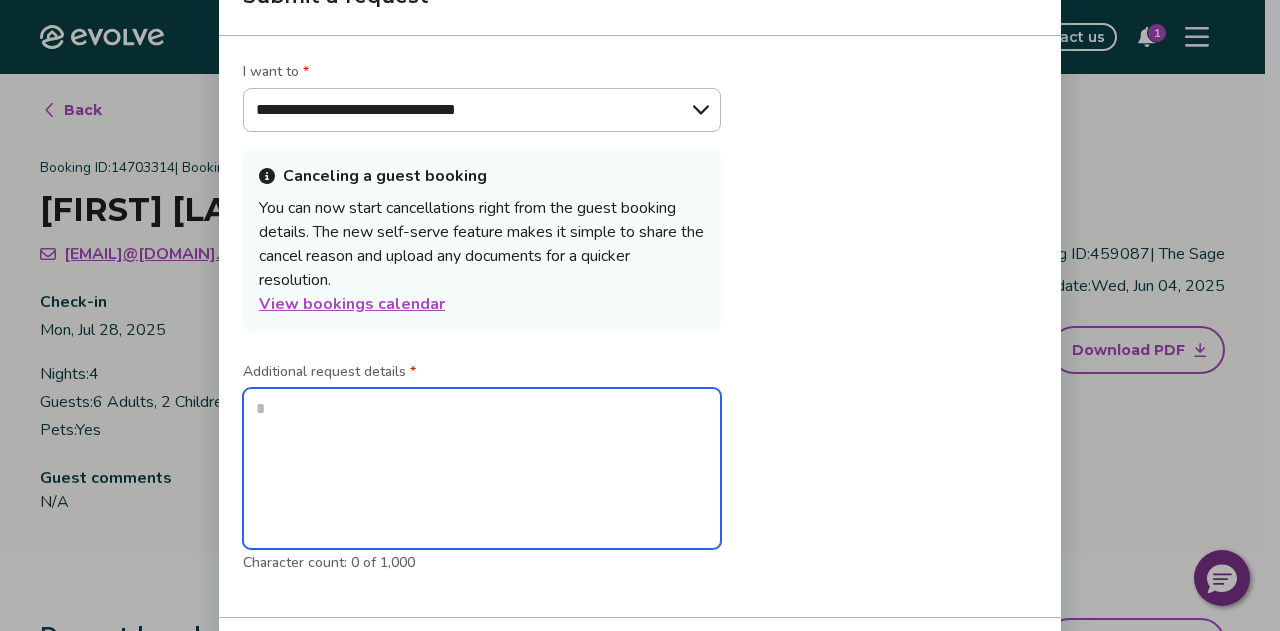 click at bounding box center (482, 468) 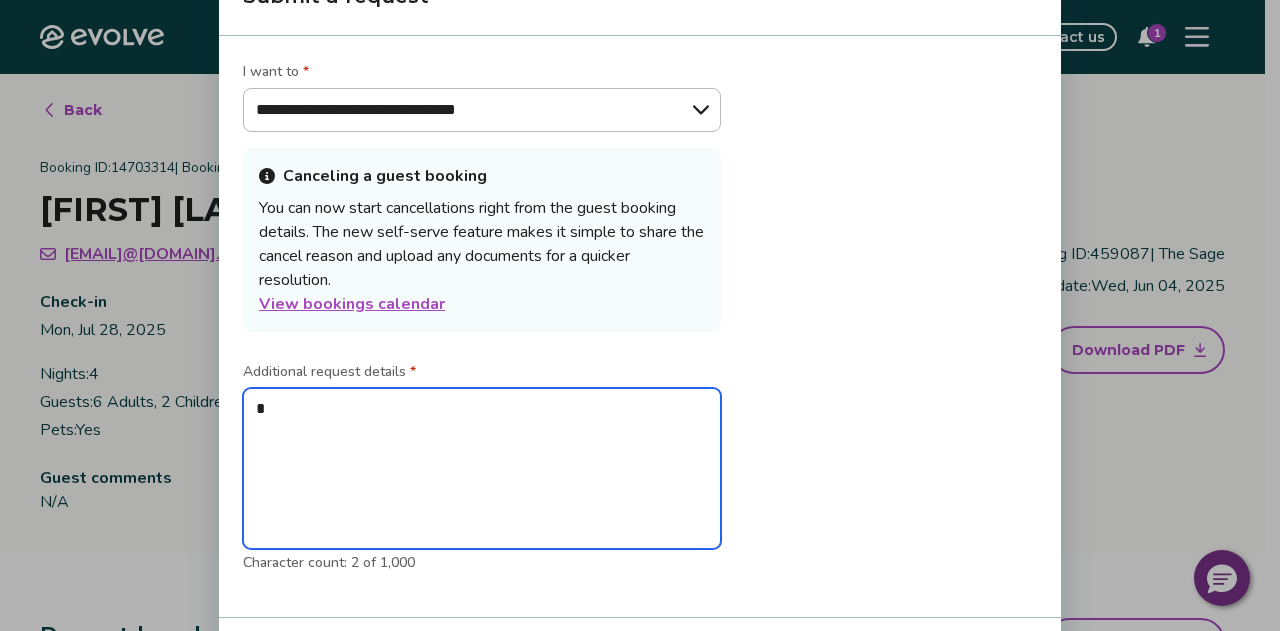 type on "*" 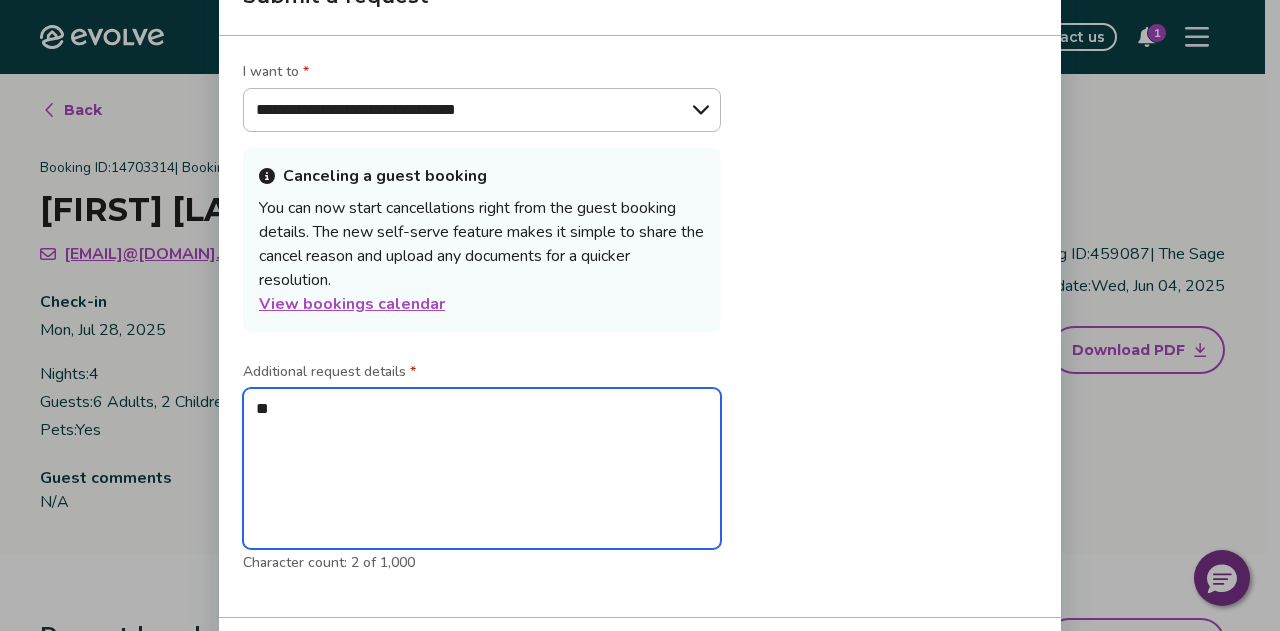 type on "*" 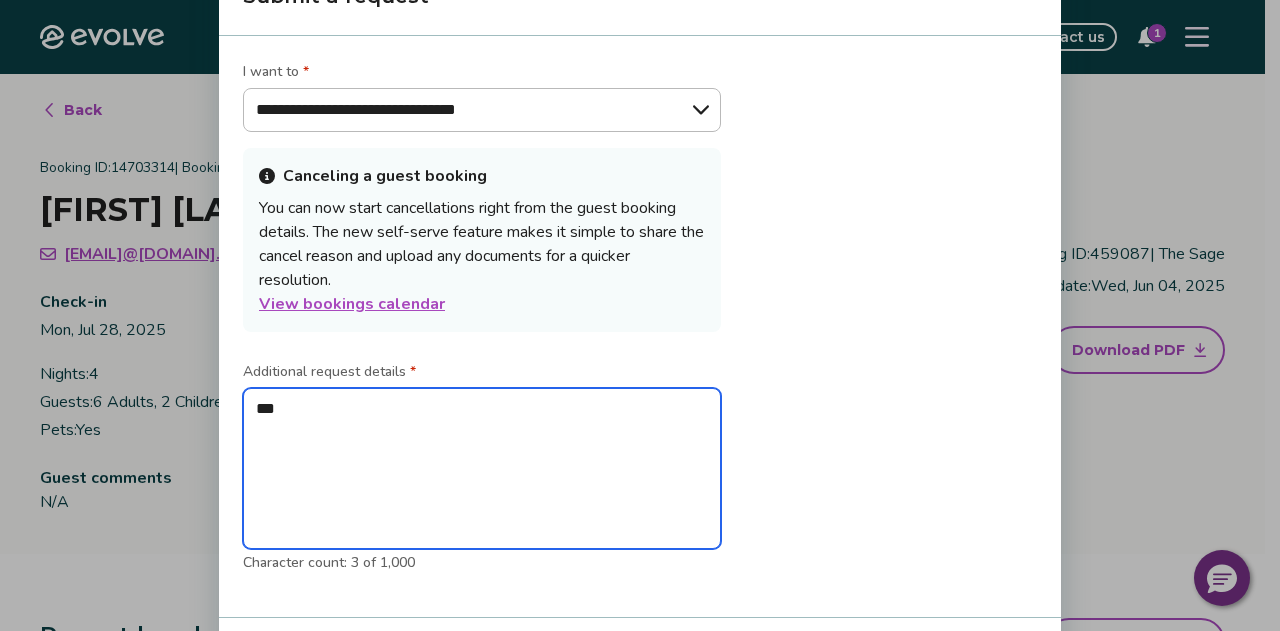 type on "*" 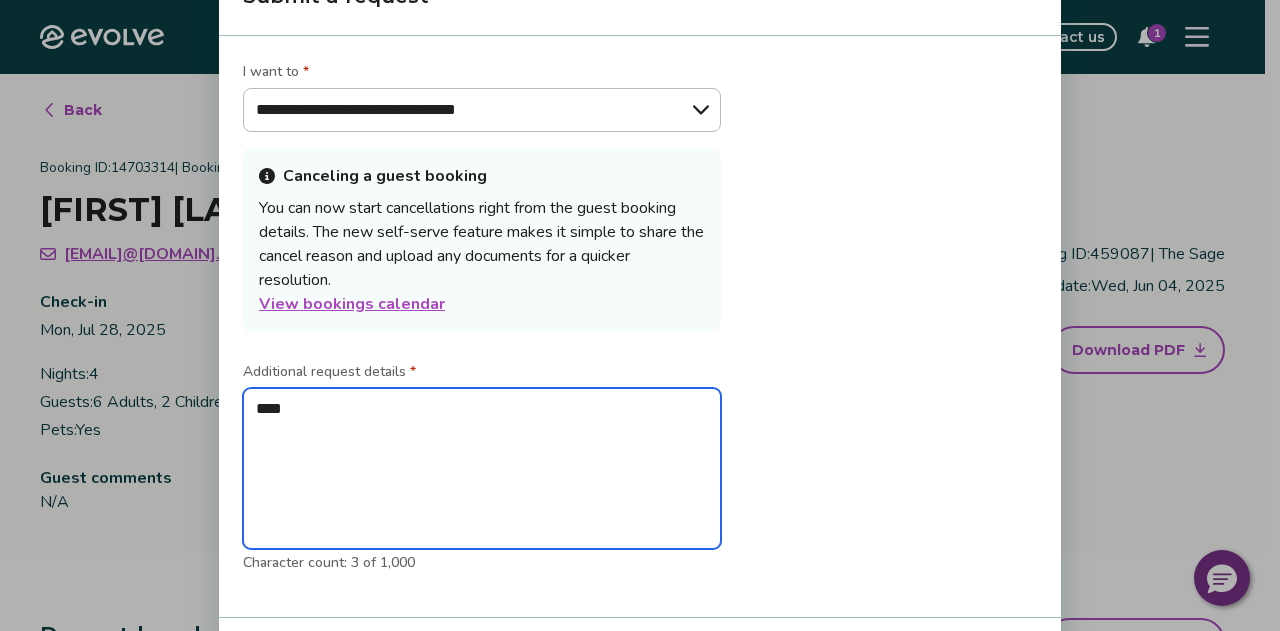 type on "*" 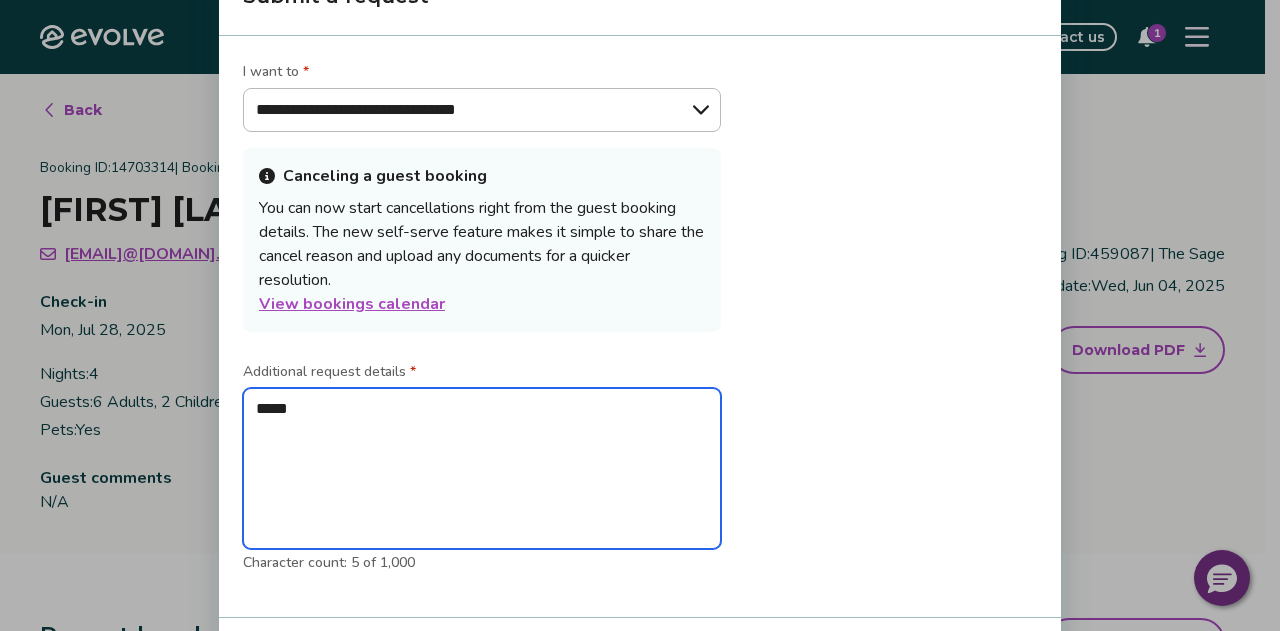 type on "*" 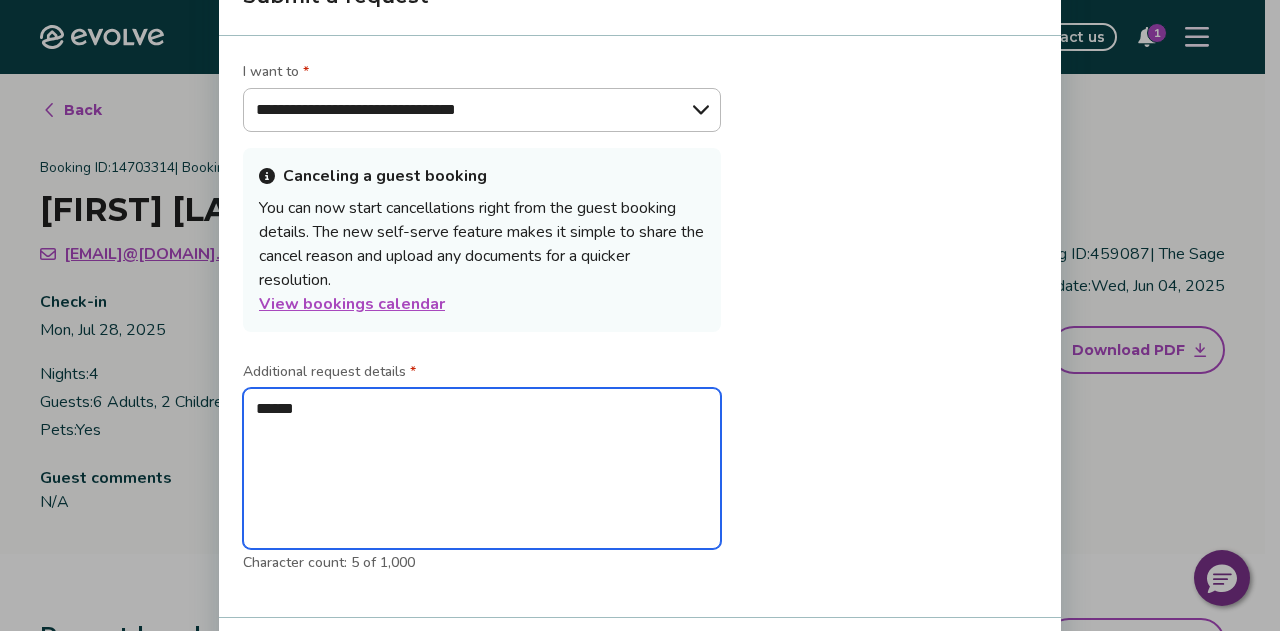 type on "*" 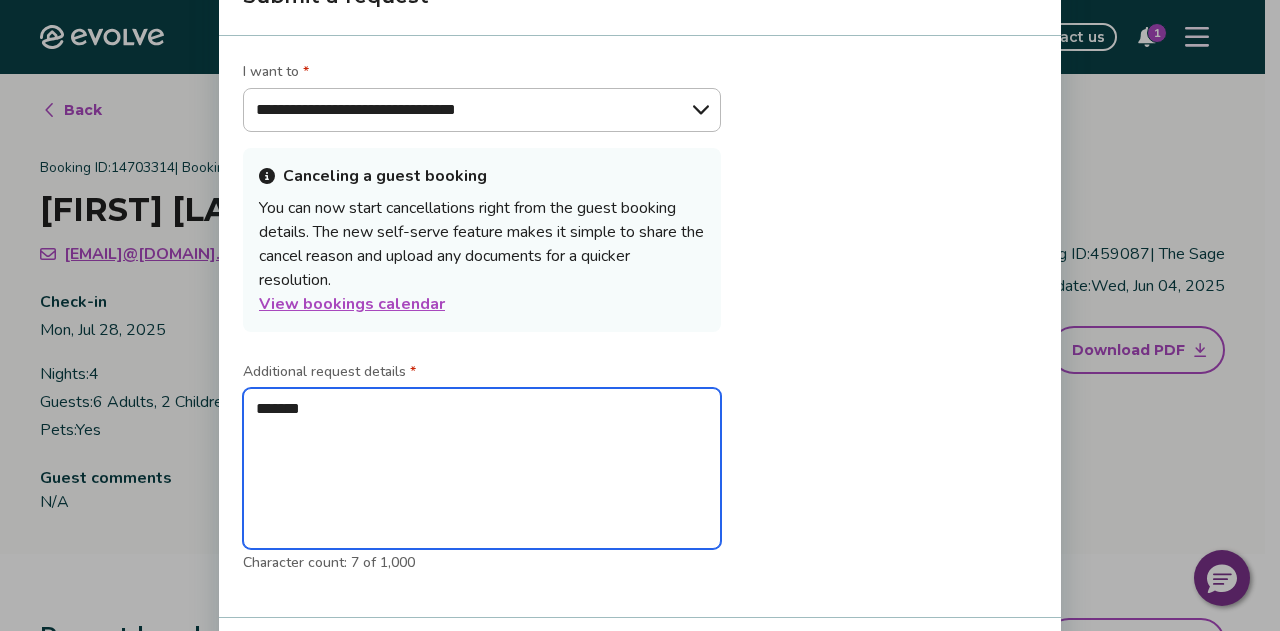 type on "*" 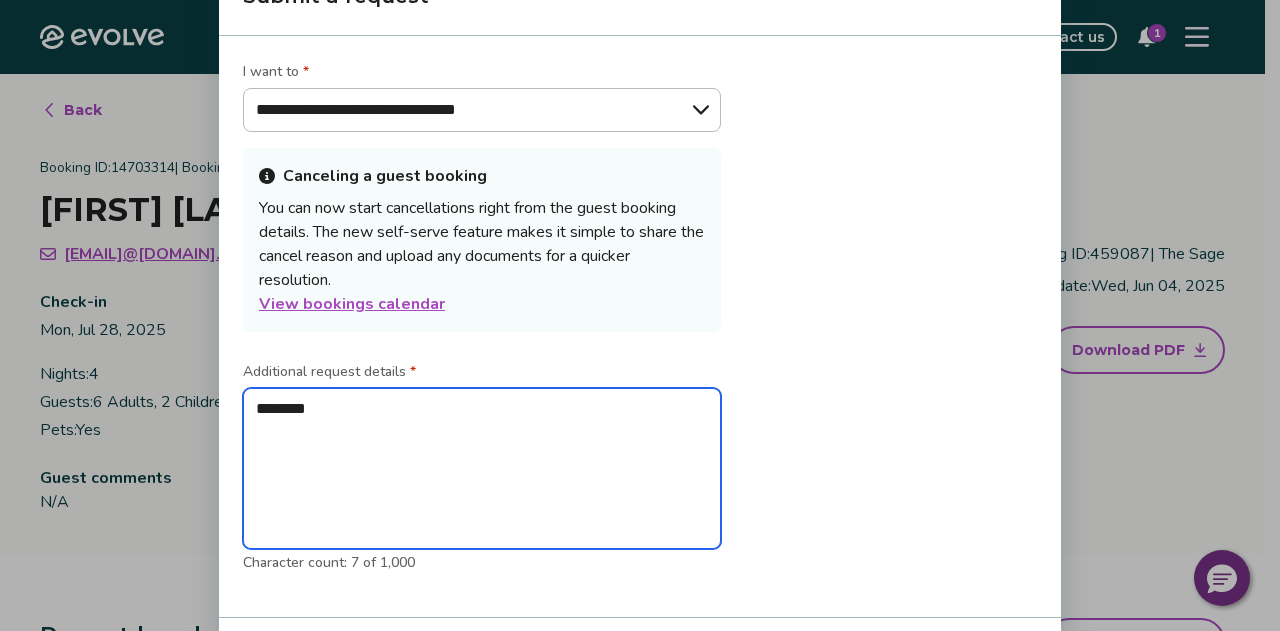 type on "********" 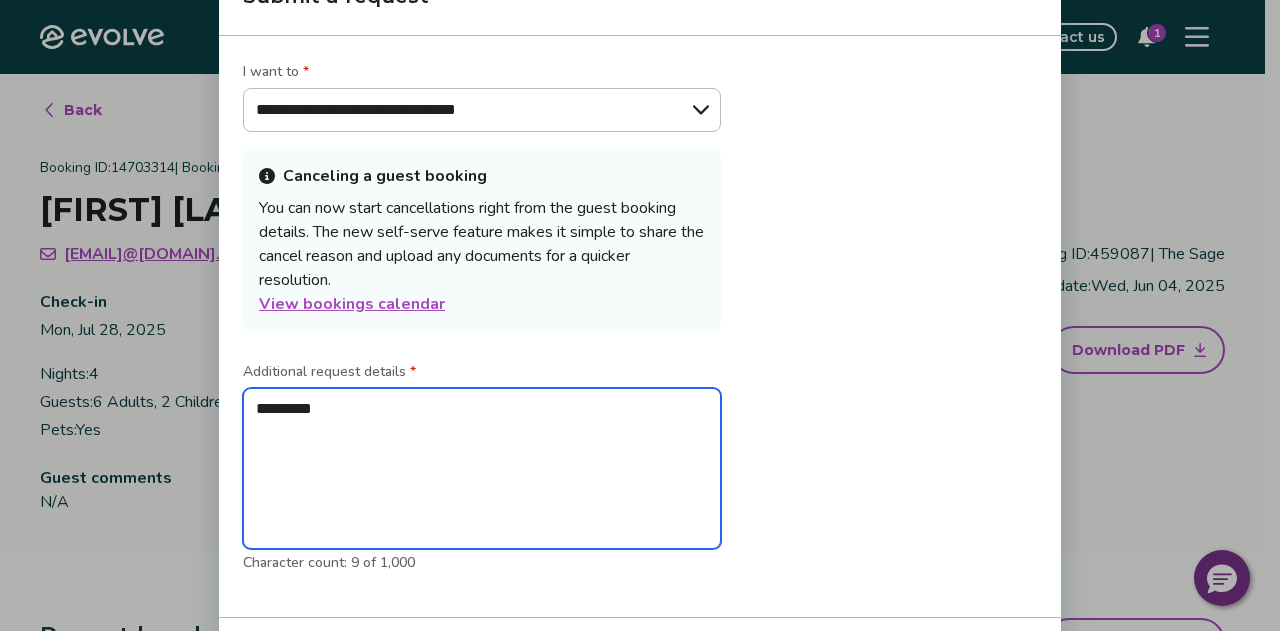 type on "*" 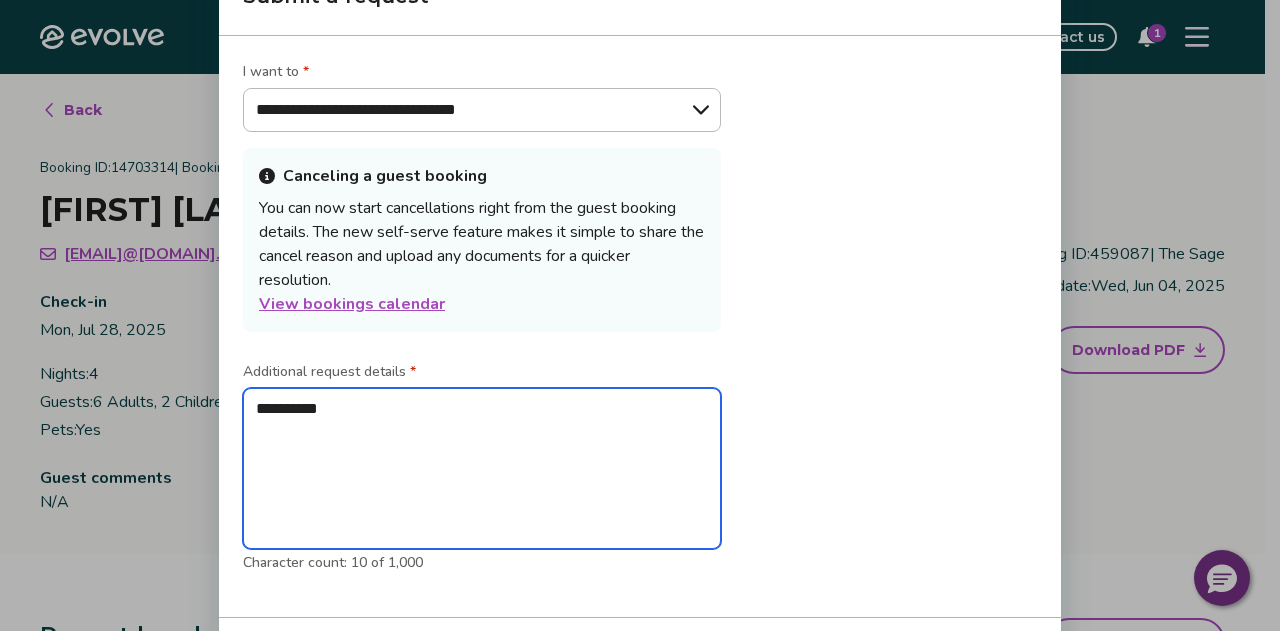 type on "*" 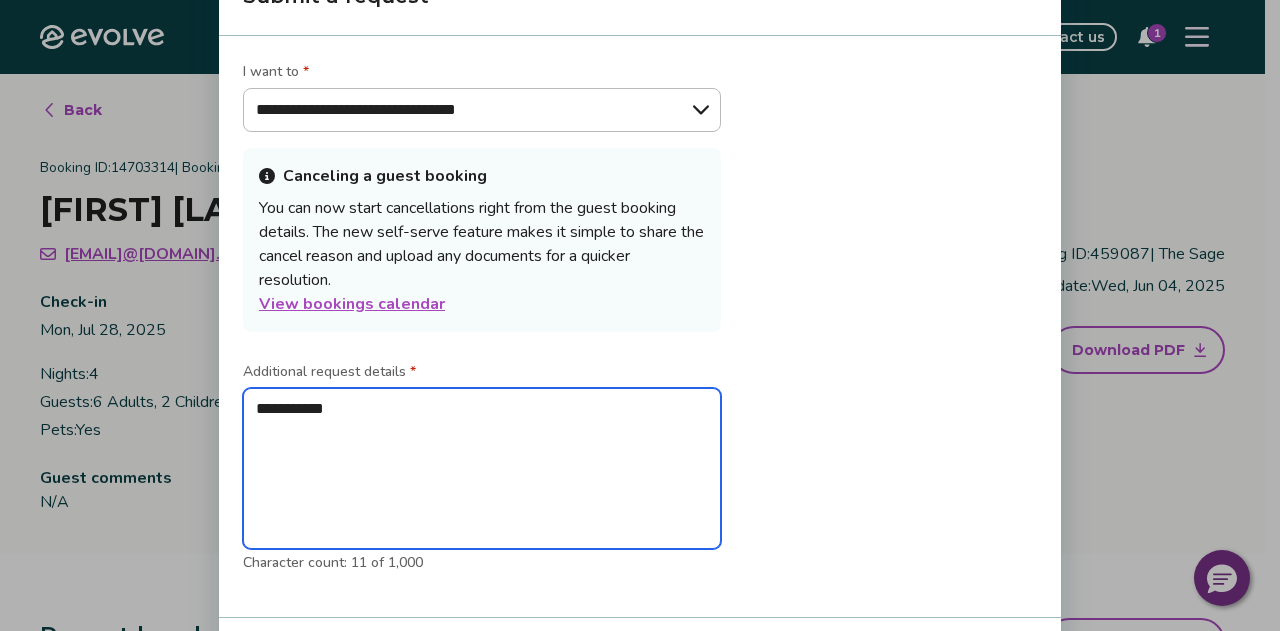 type on "*" 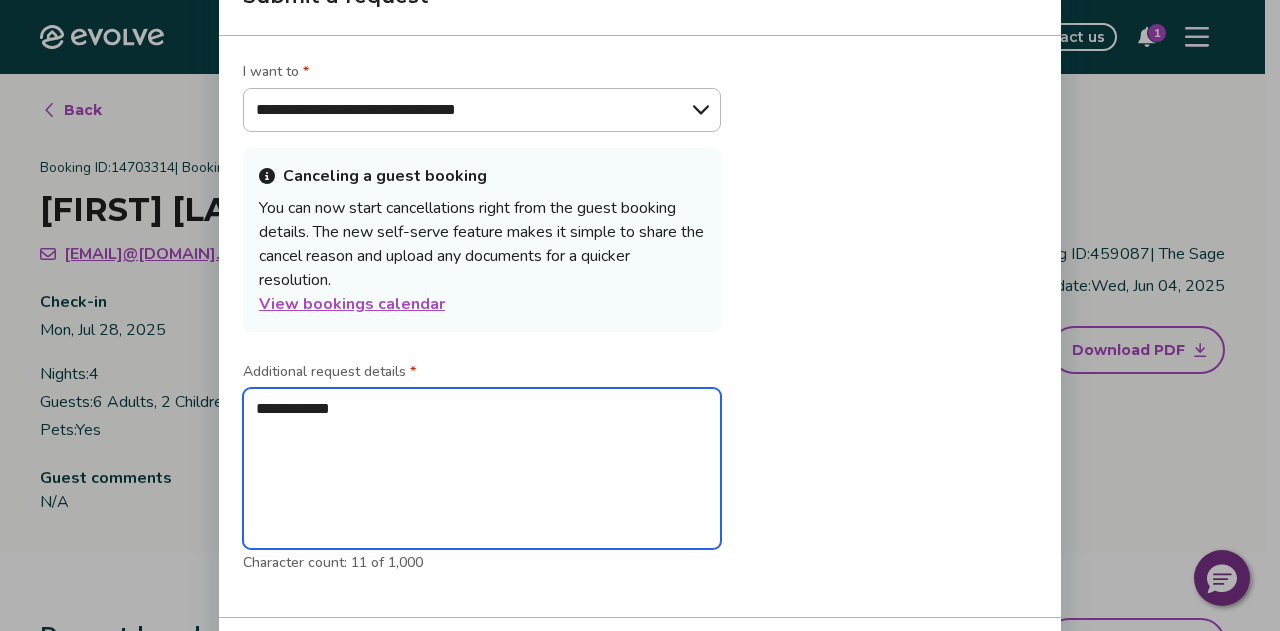 type on "*" 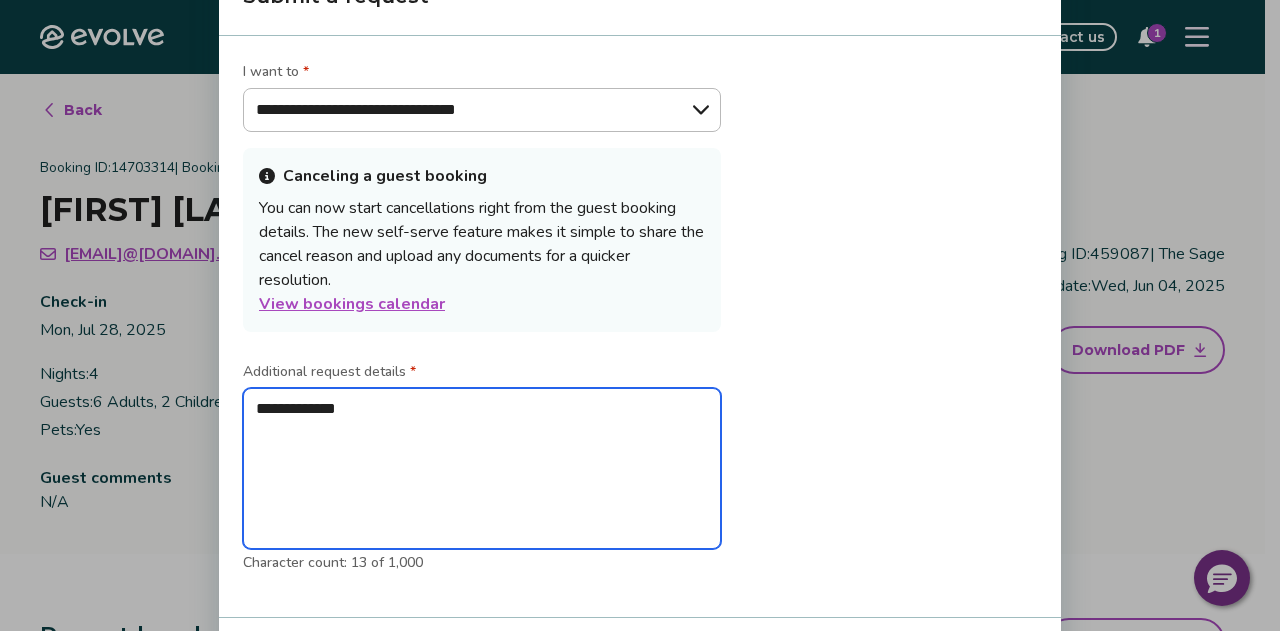type on "*" 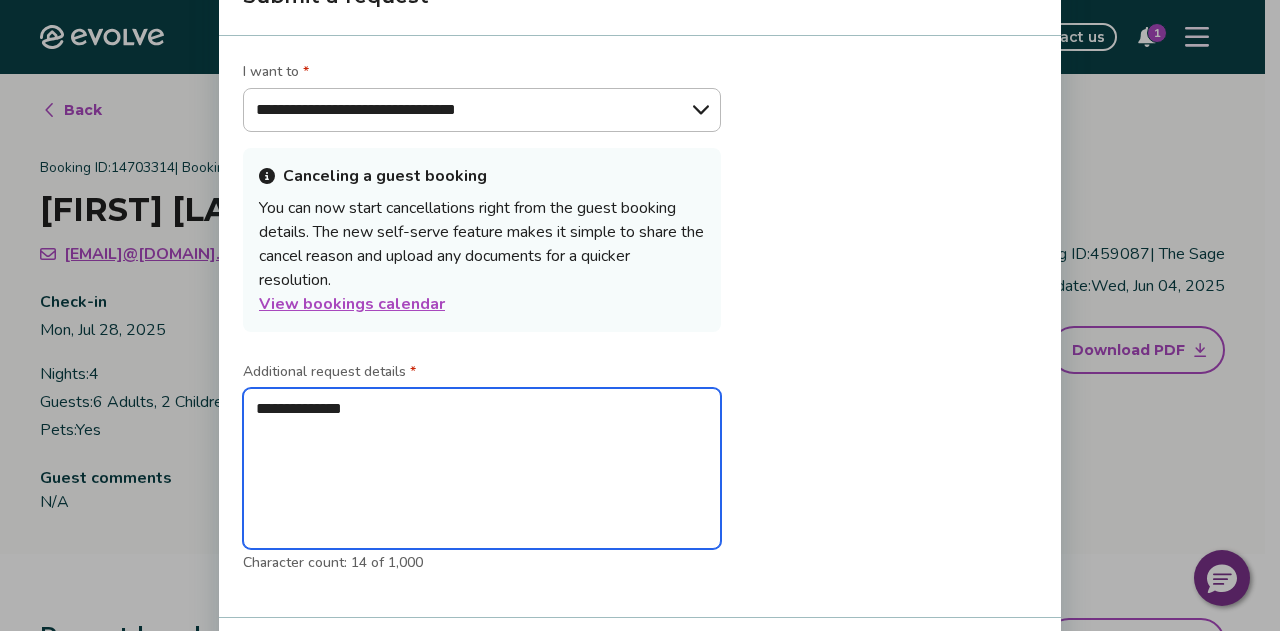 type on "*" 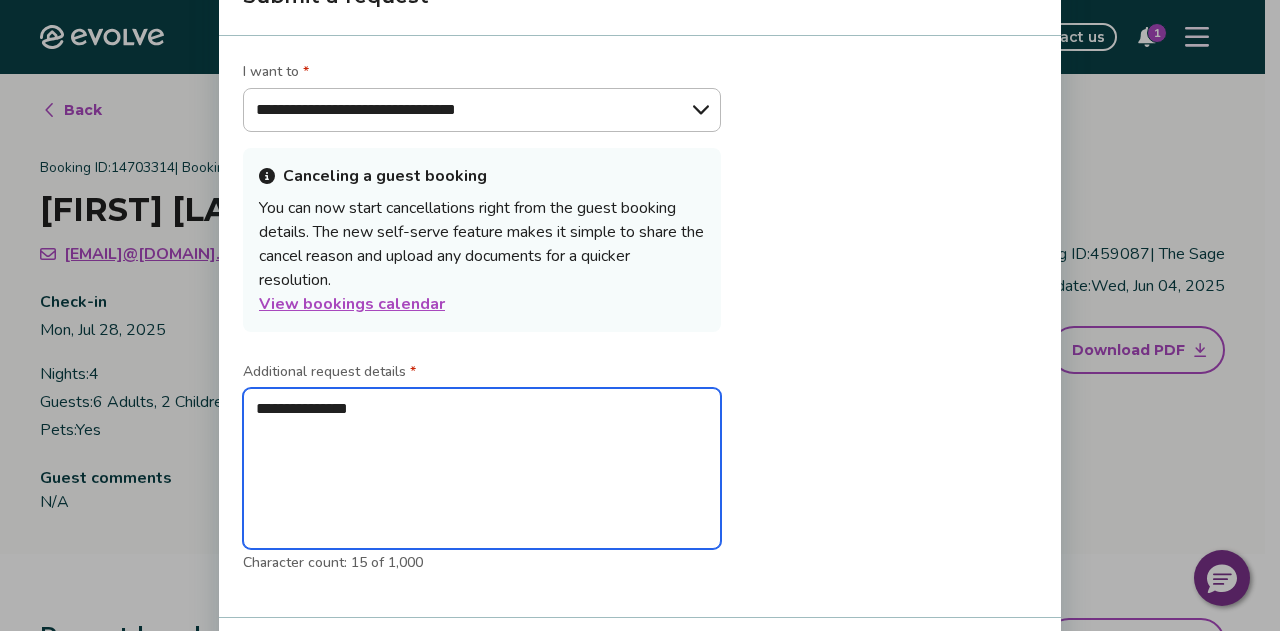 type on "*" 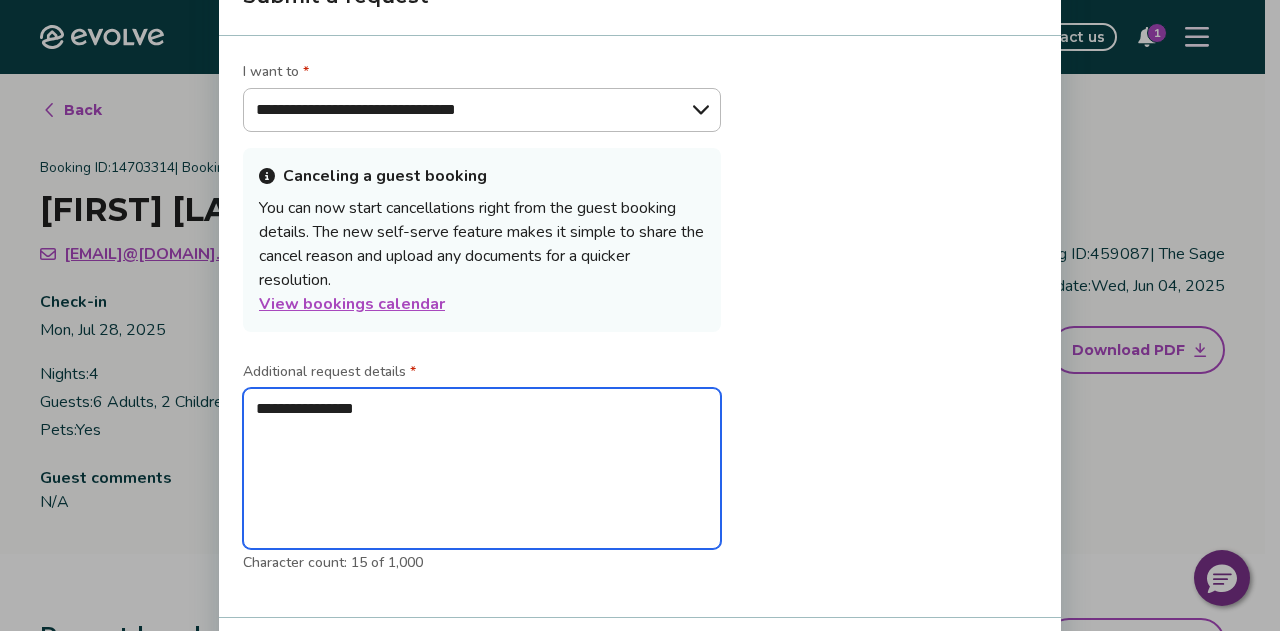 type on "*" 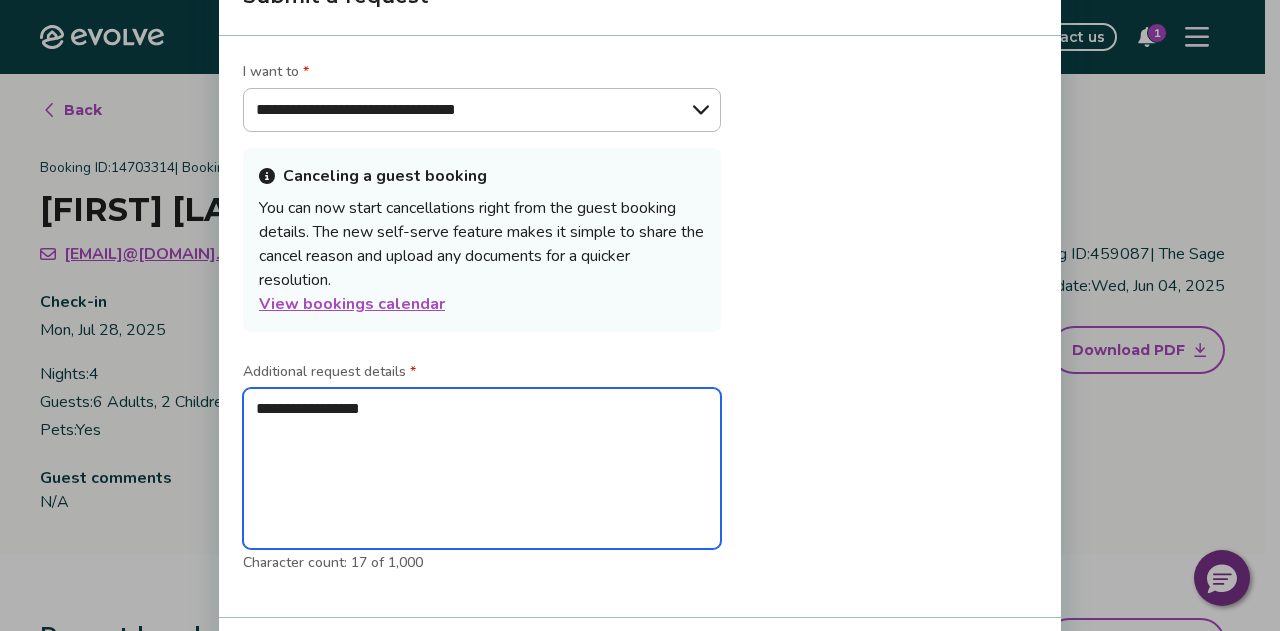 type on "*" 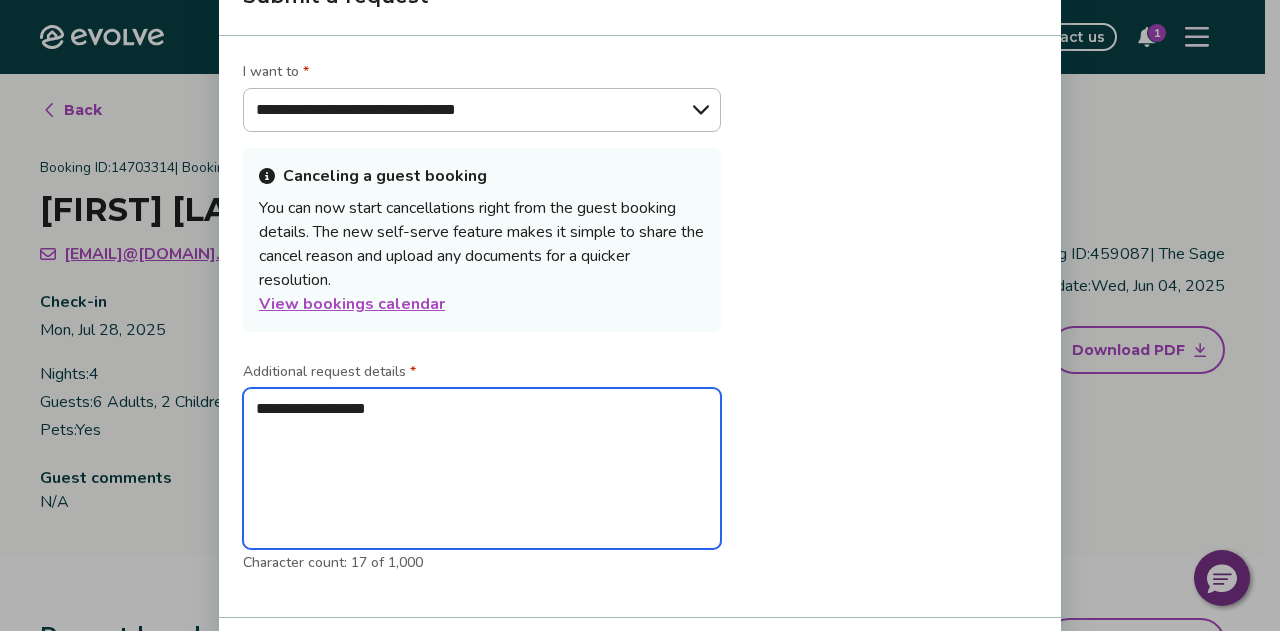 type on "*" 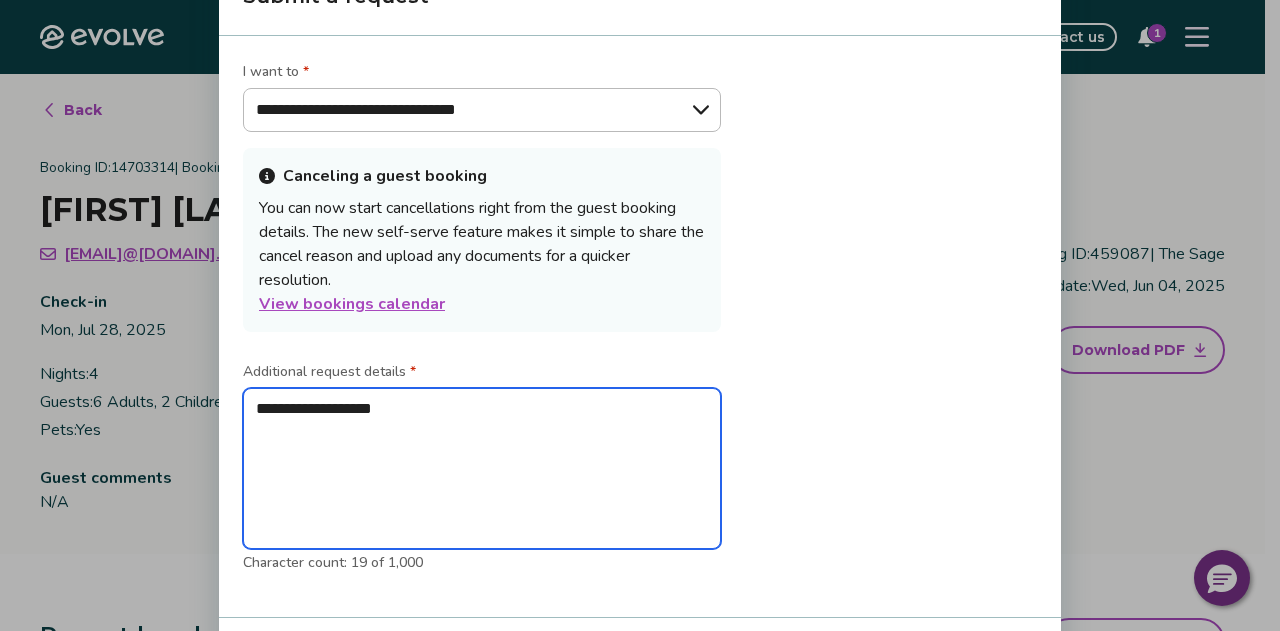 type on "*" 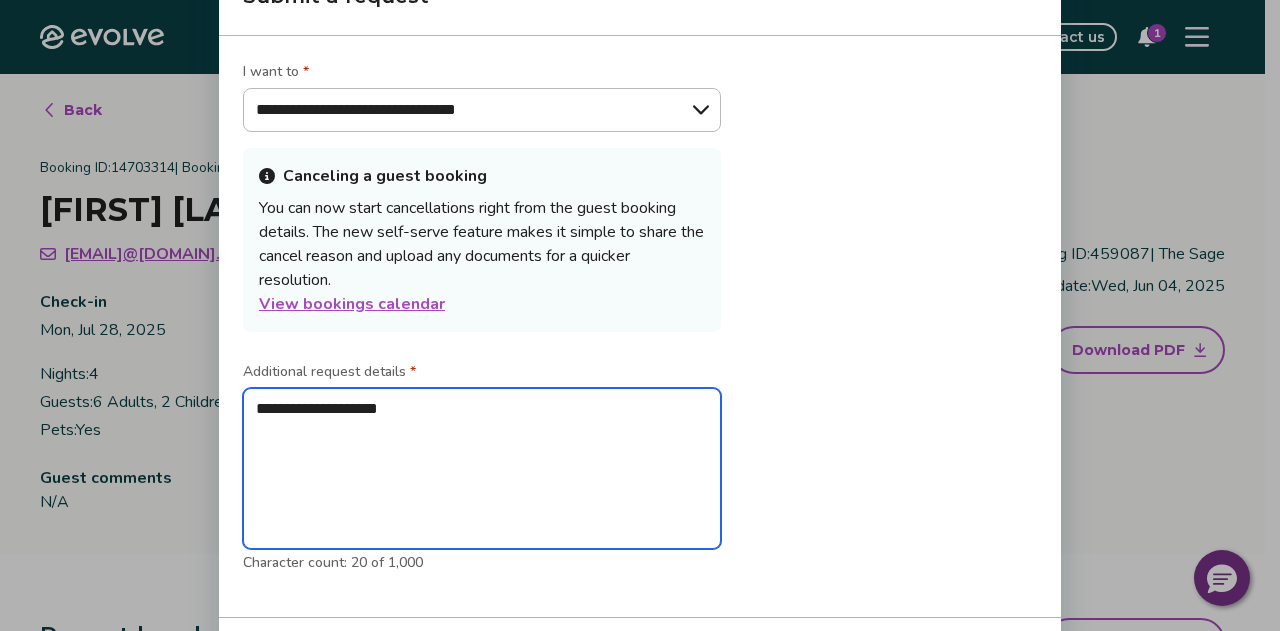 type on "*" 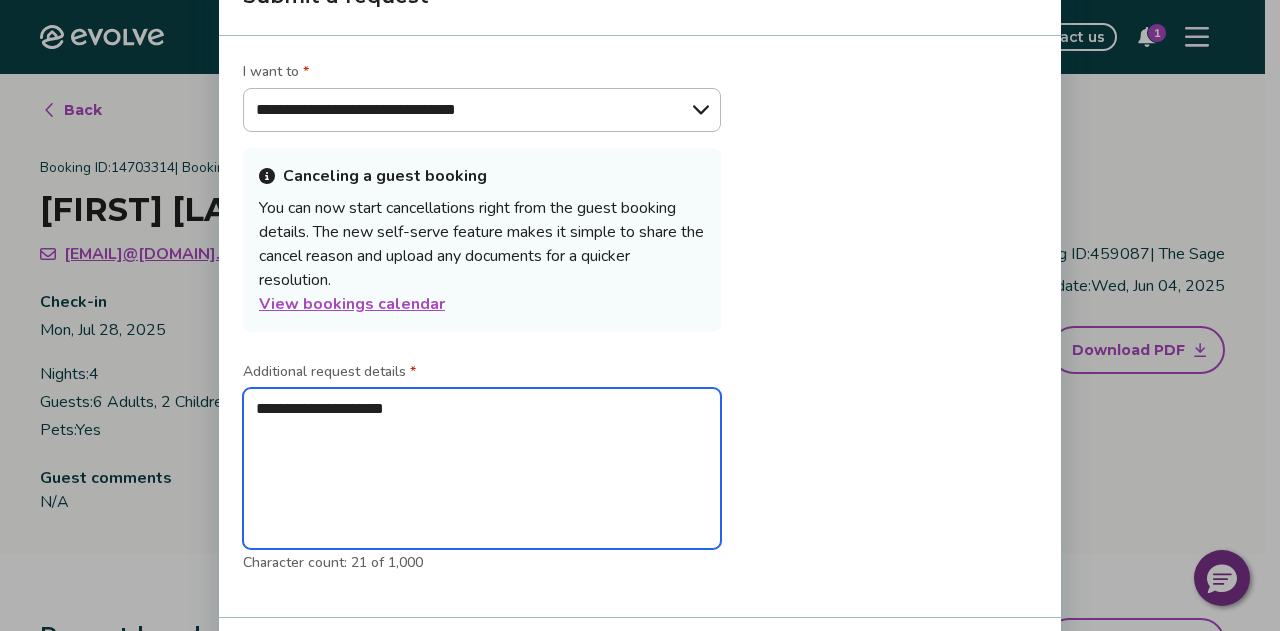 type on "*" 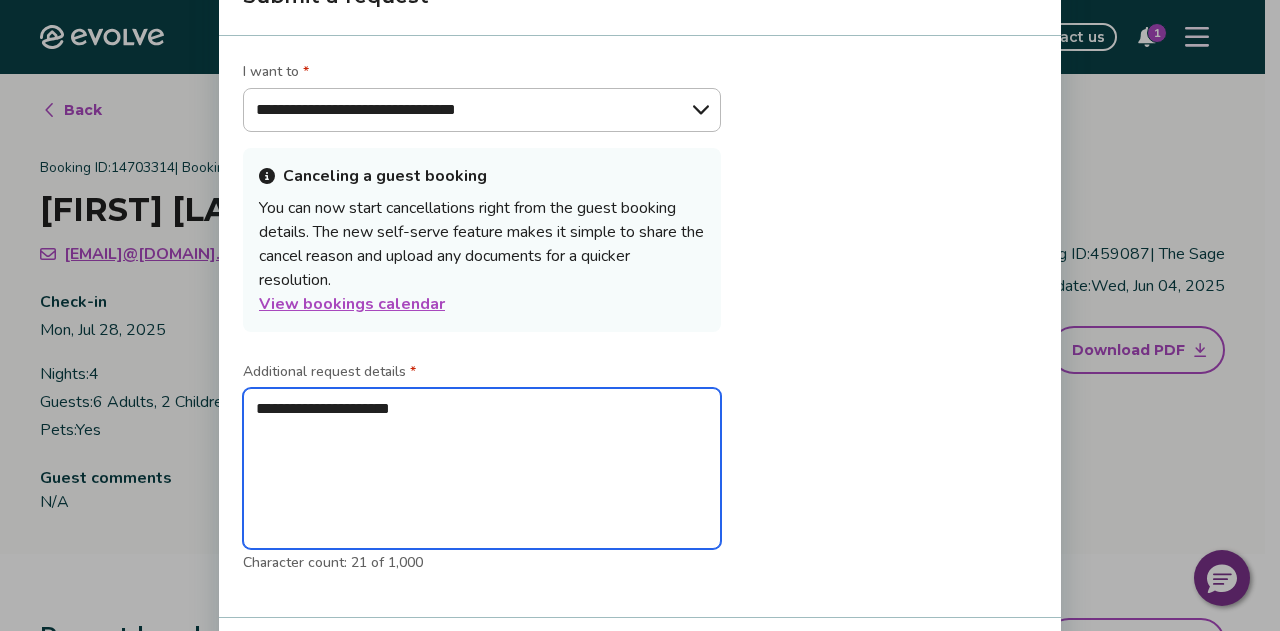 type on "*" 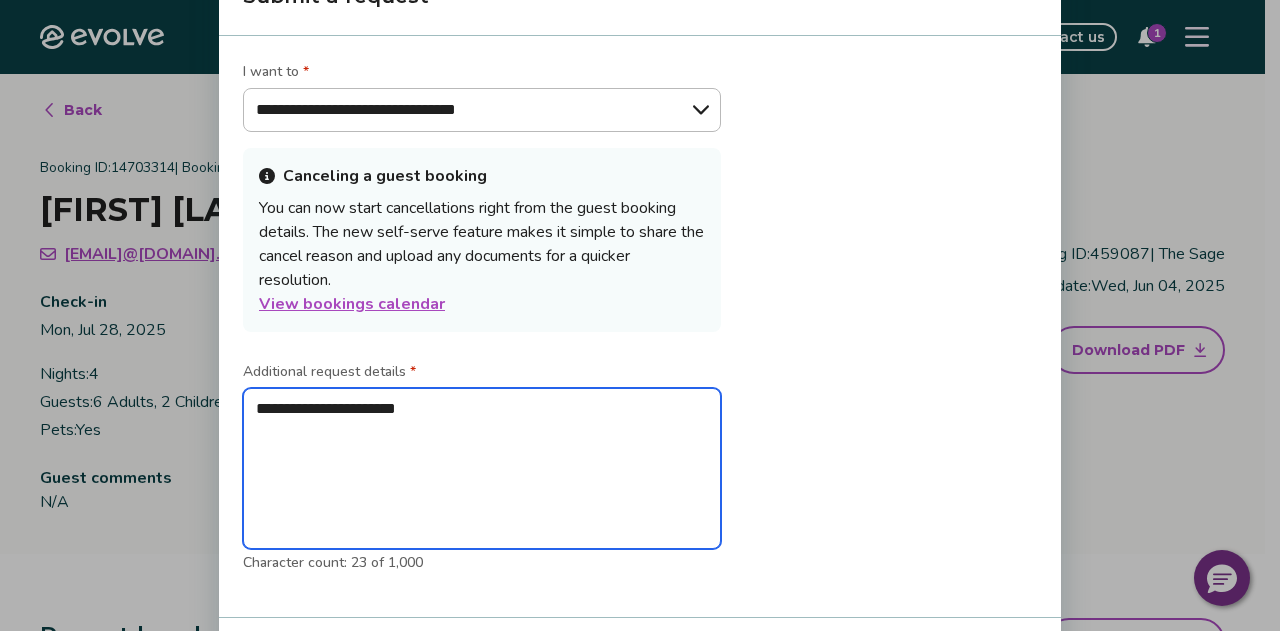 type on "*" 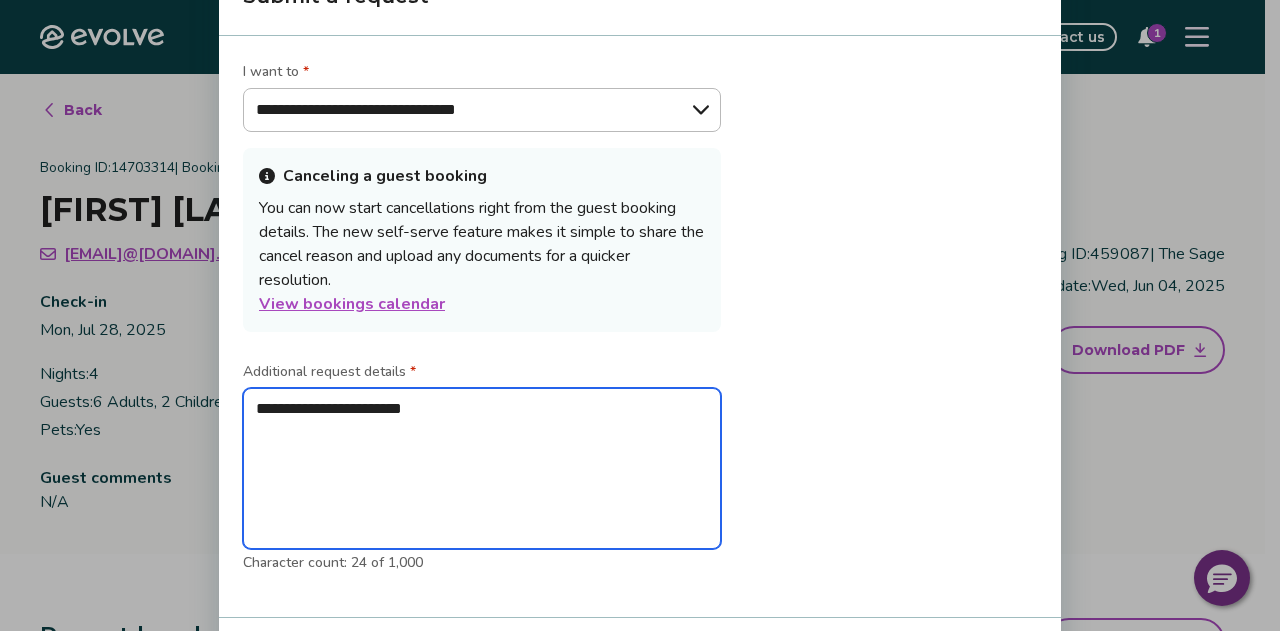 type on "*" 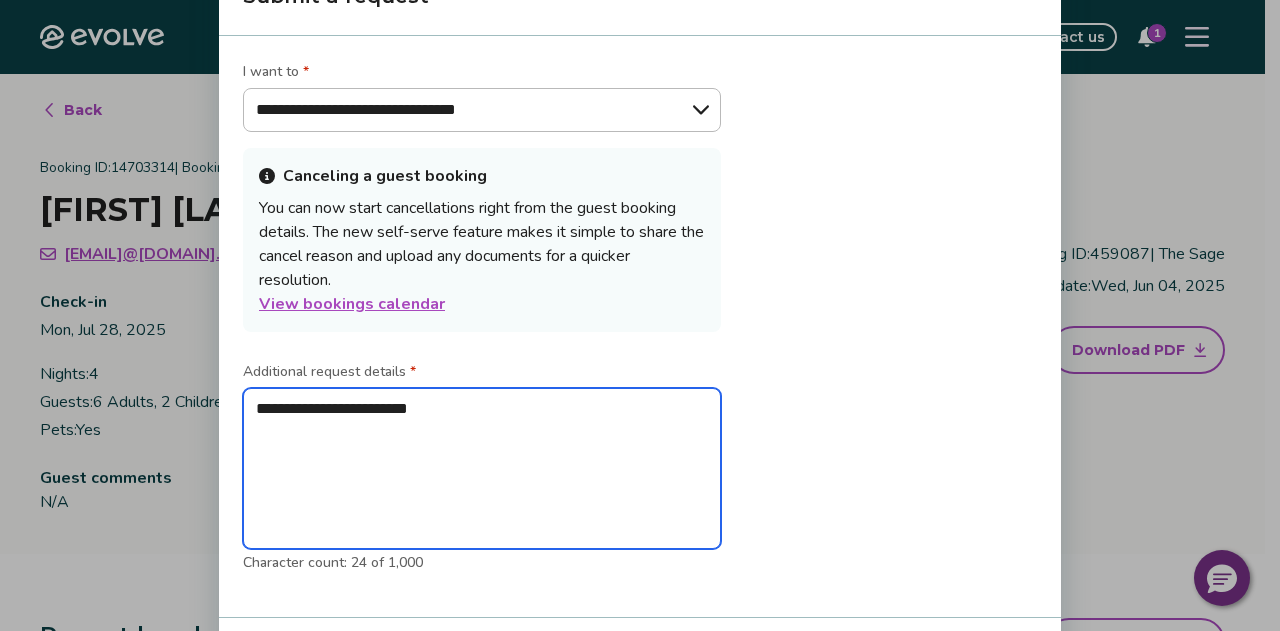 type on "*" 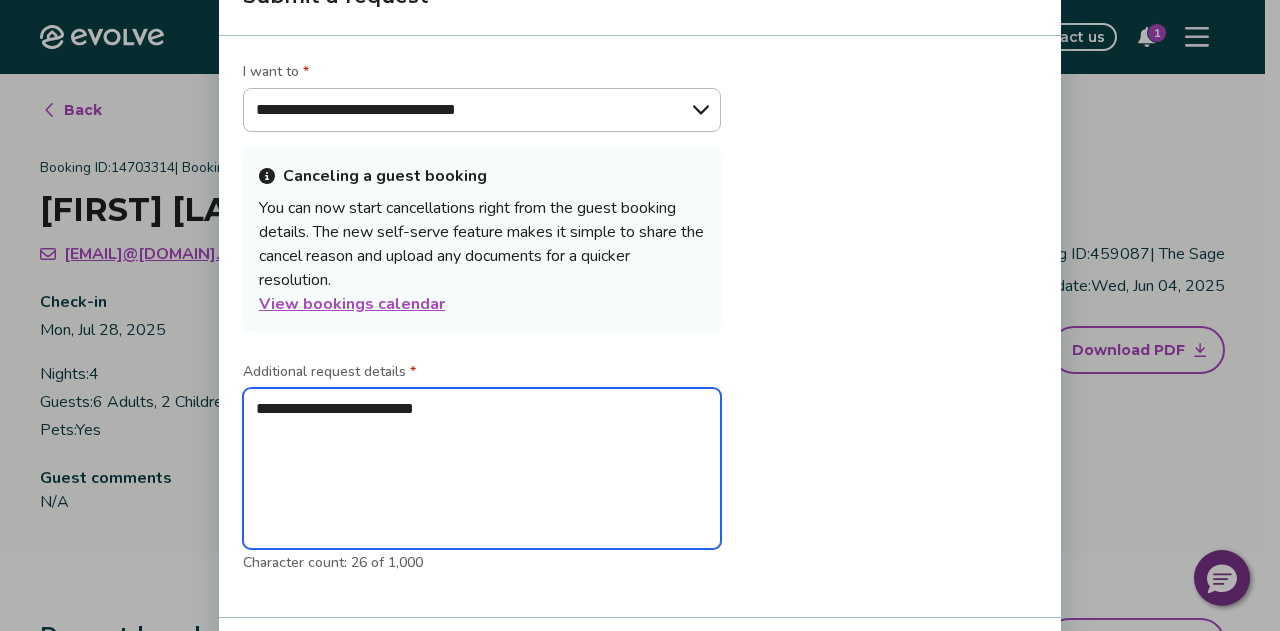 type on "*" 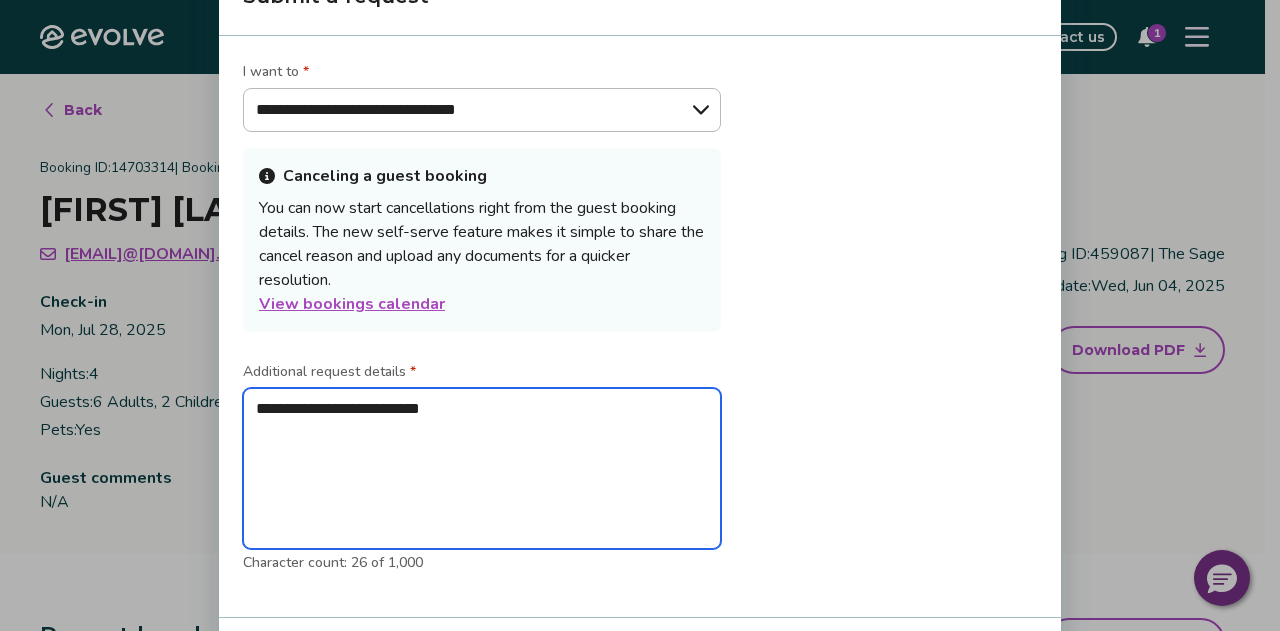 type on "*" 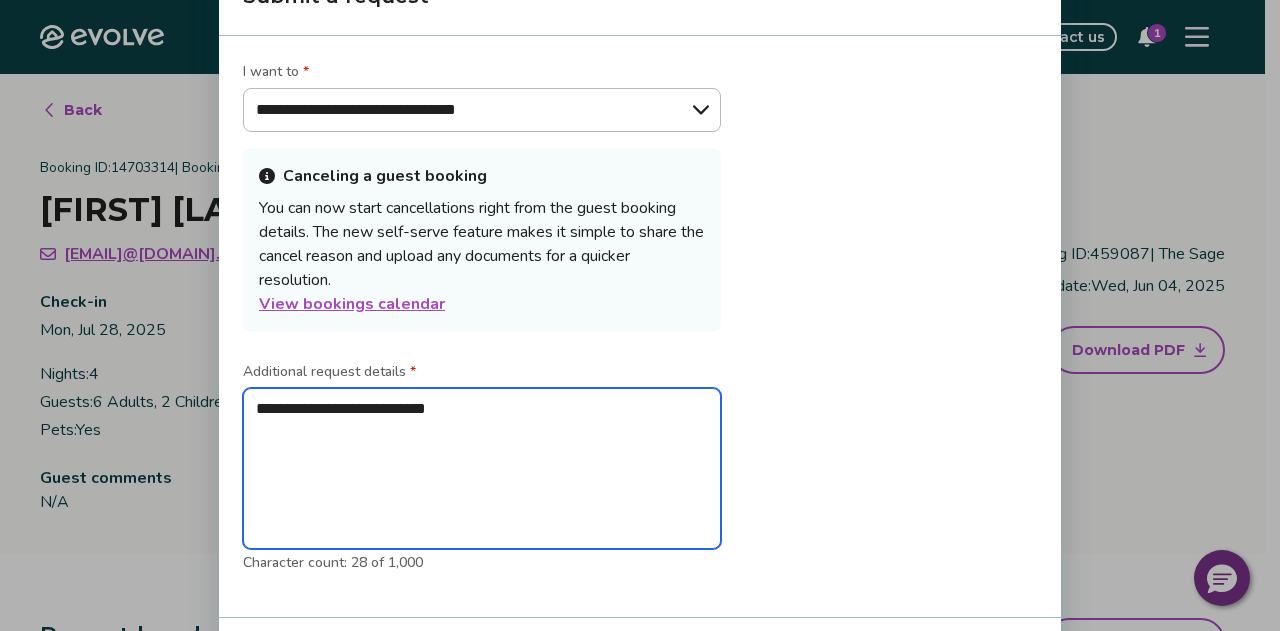 type on "**********" 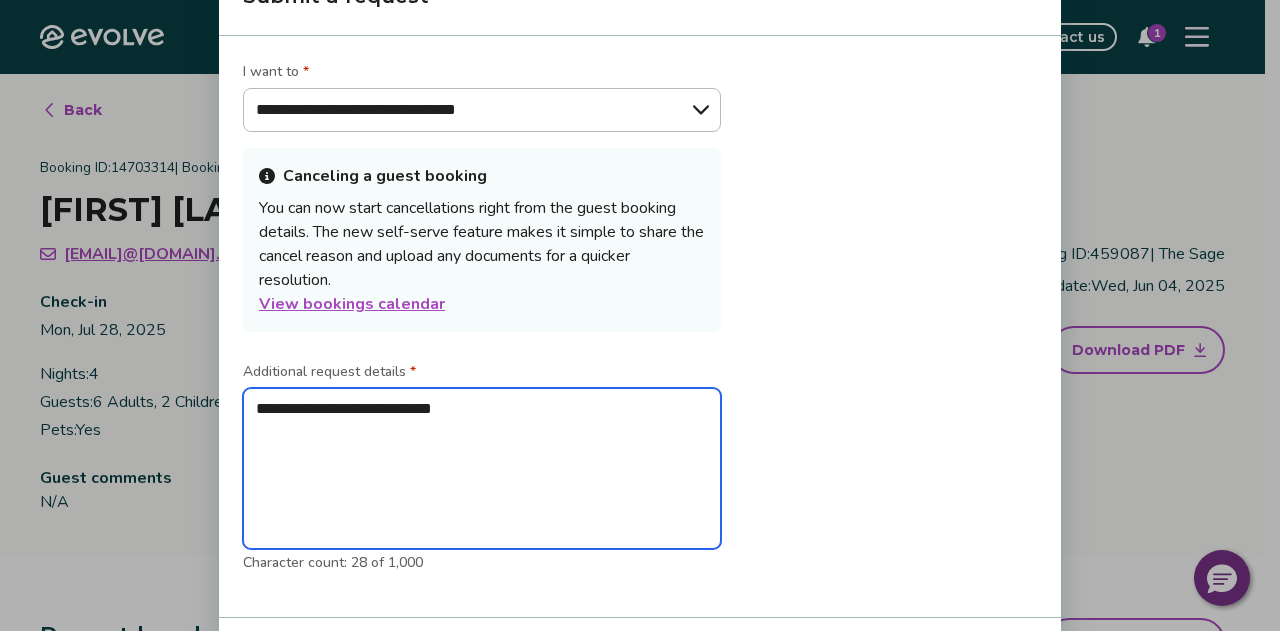 type on "*" 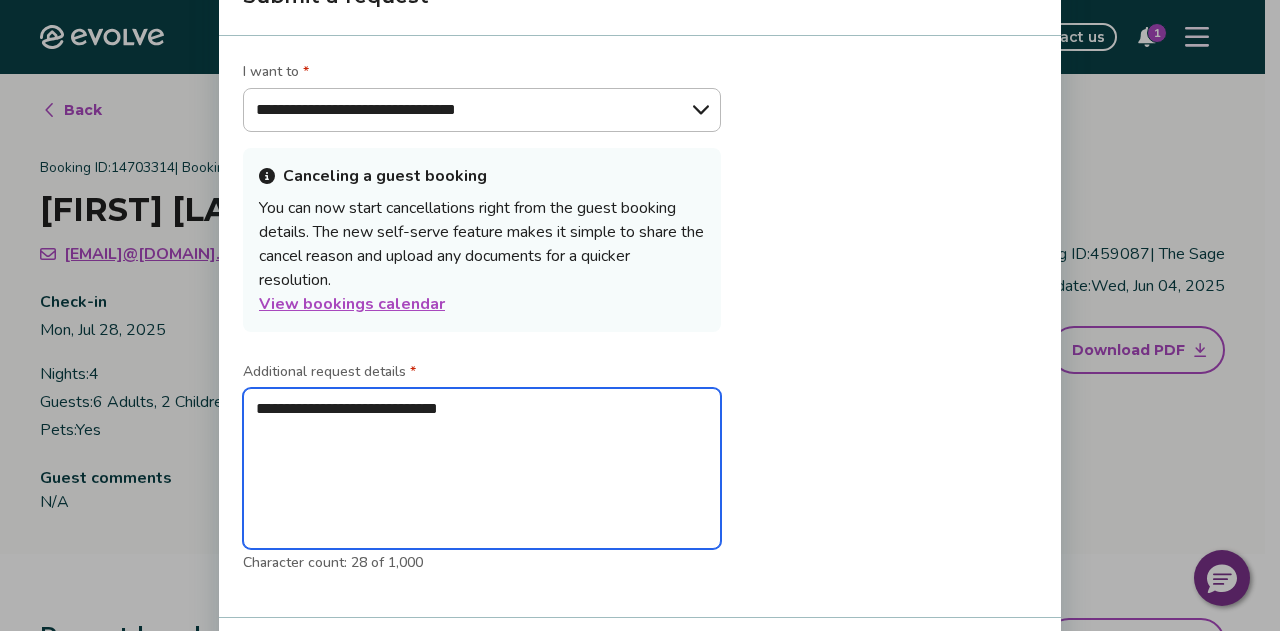 type on "*" 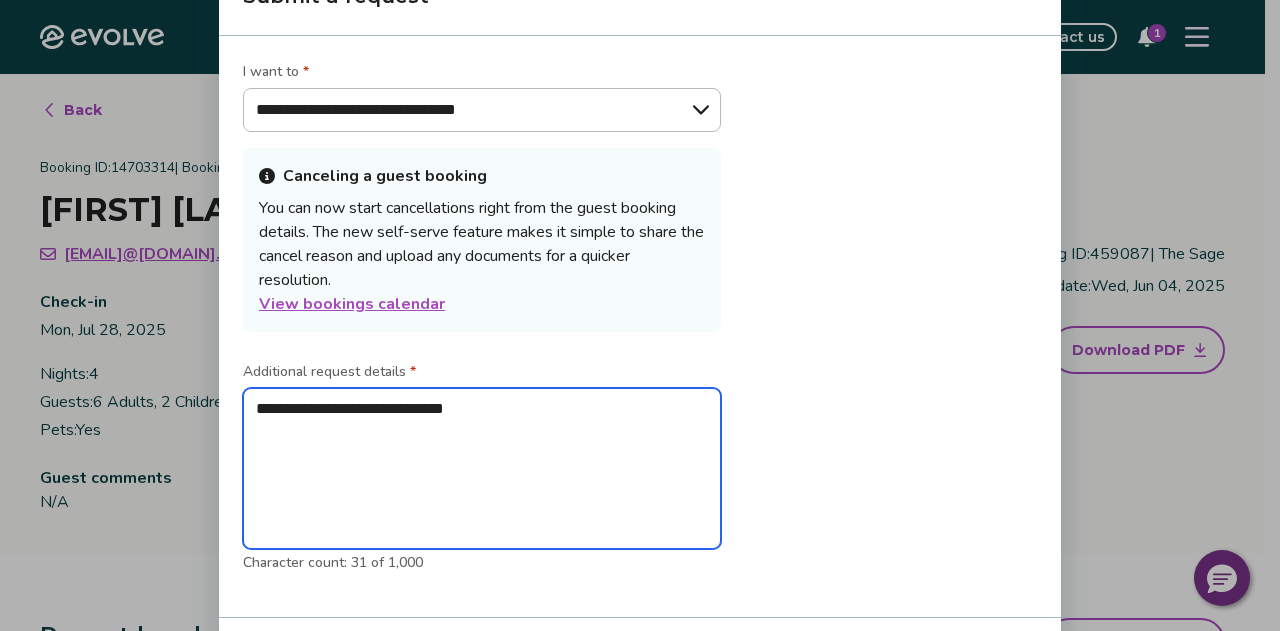 type on "**********" 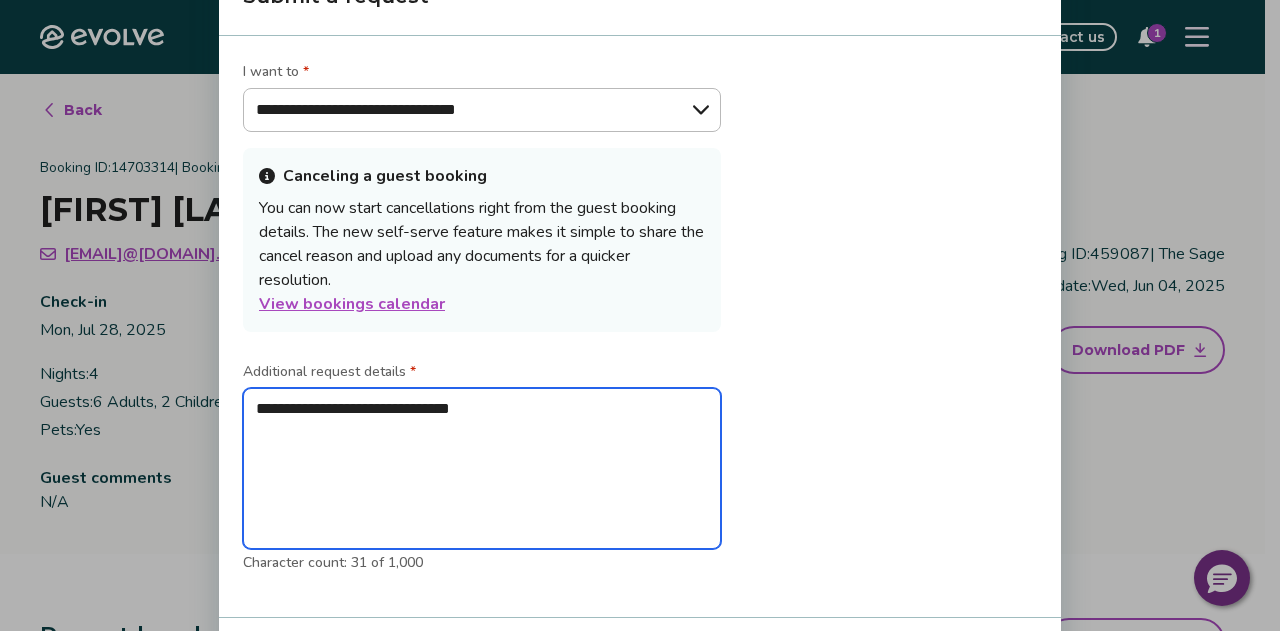 type on "*" 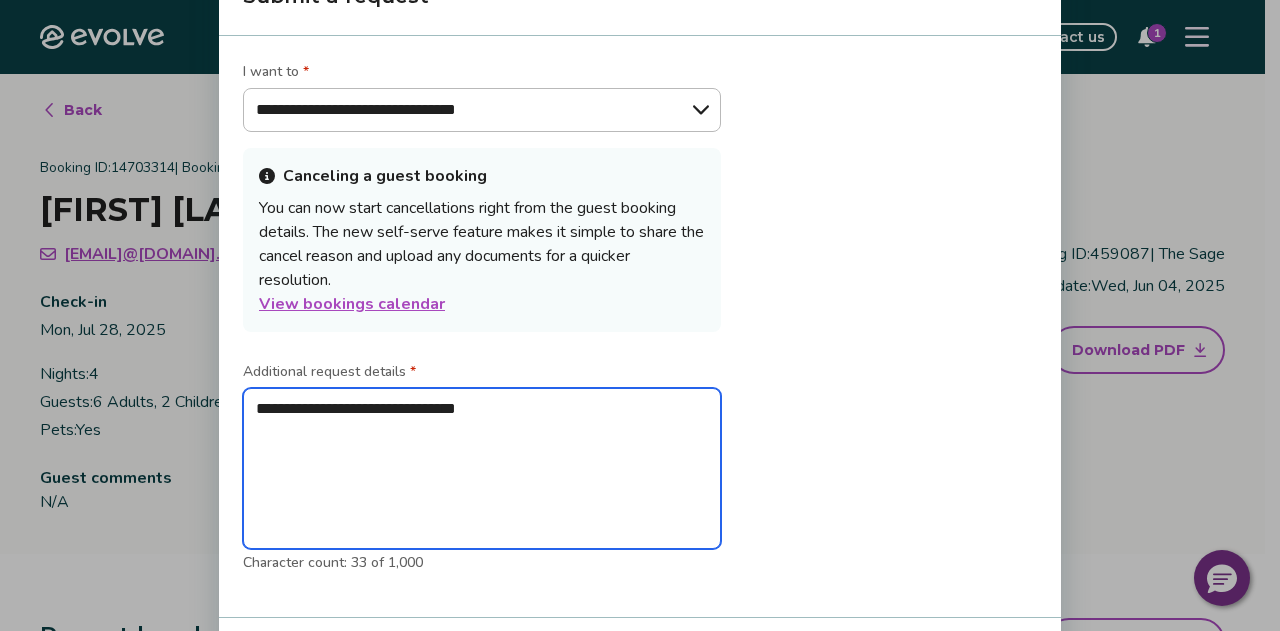 type on "*" 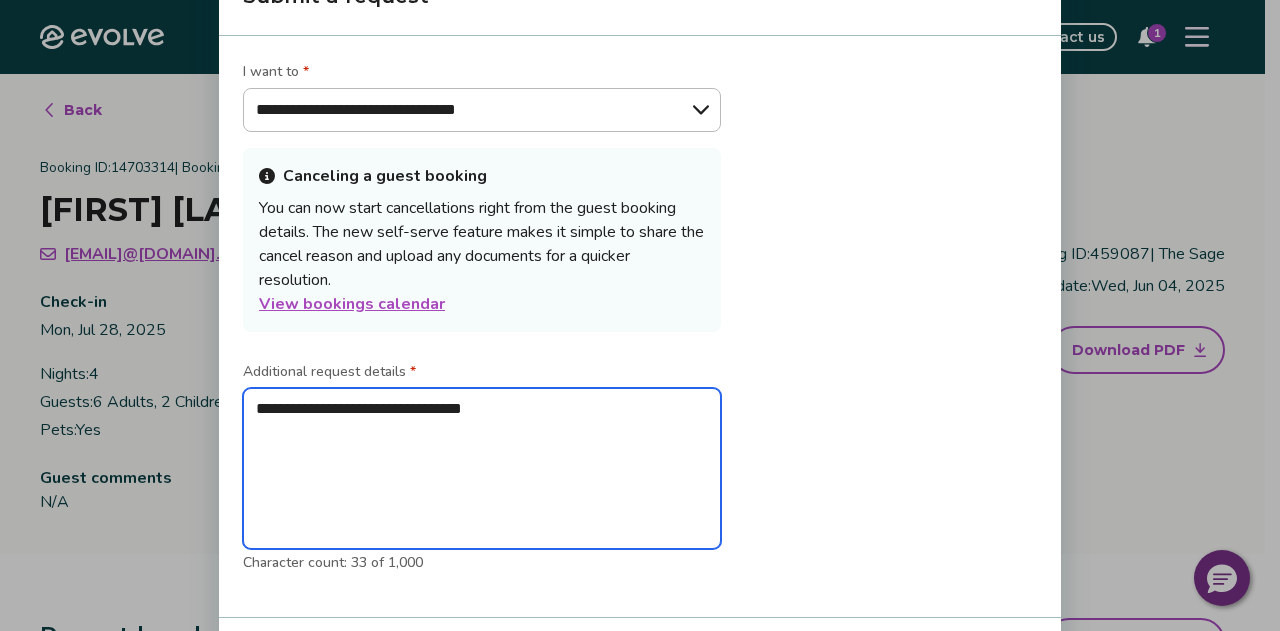 type on "*" 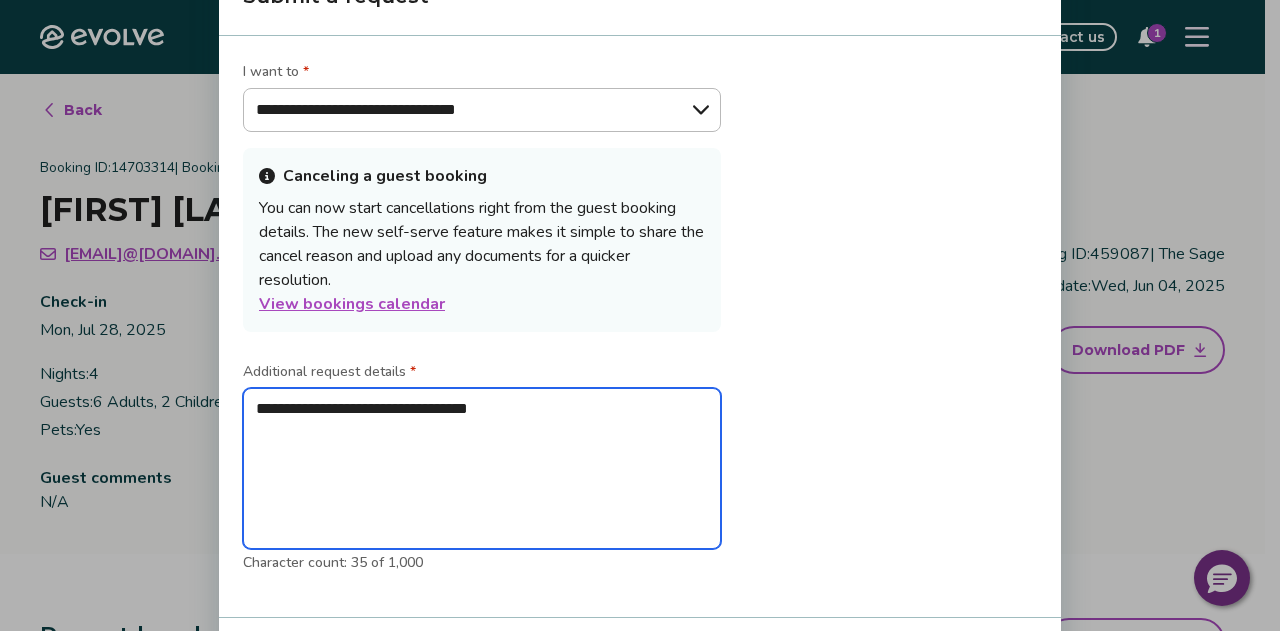 type on "*" 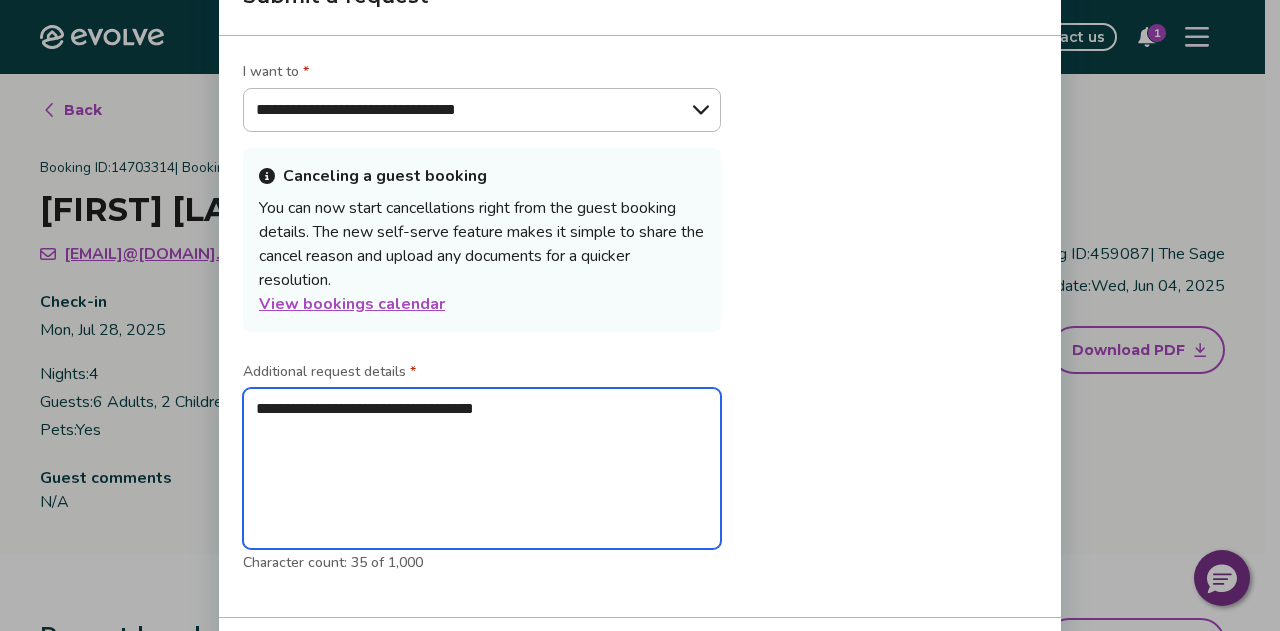 type on "*" 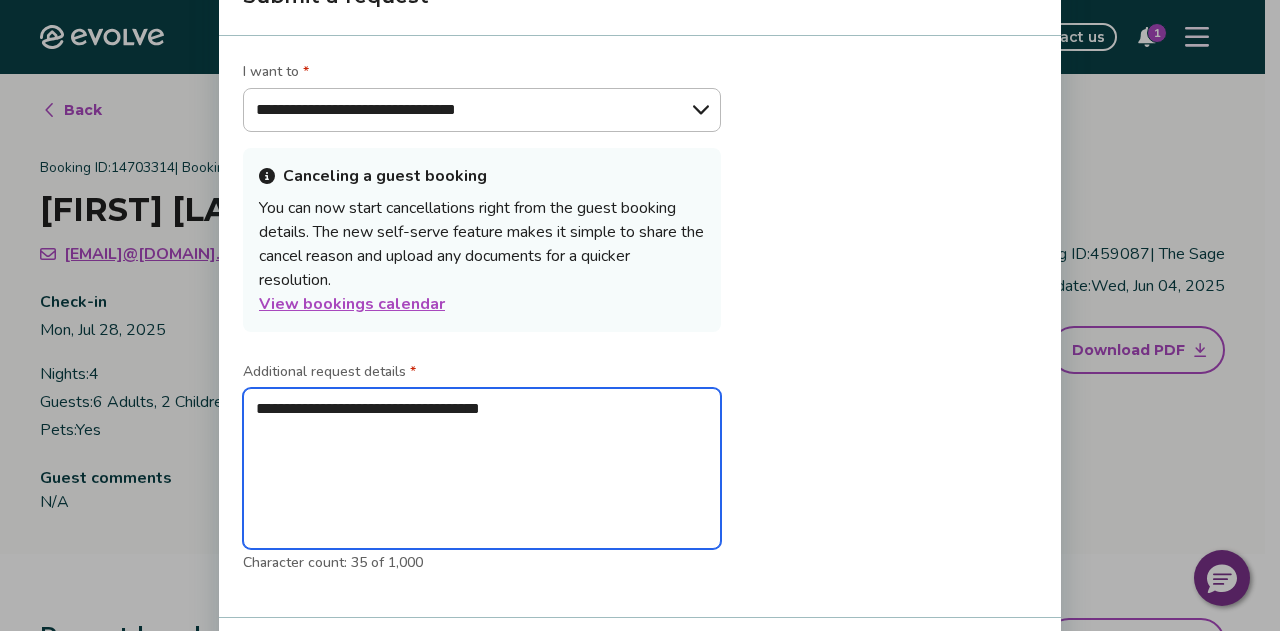 type on "*" 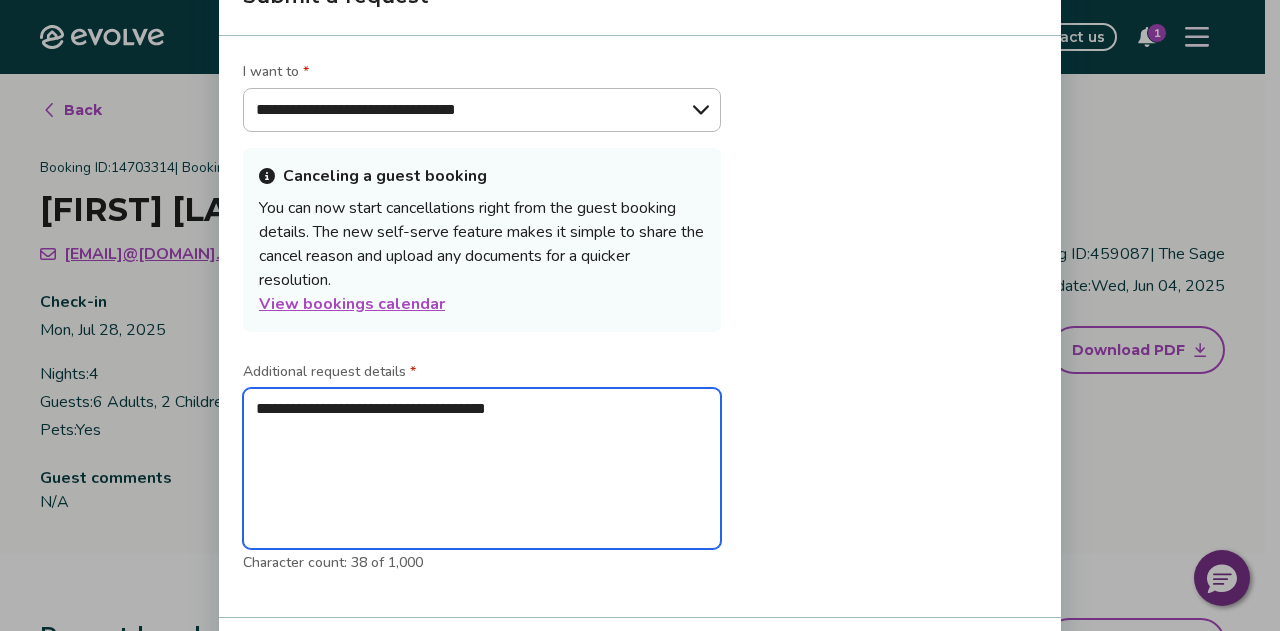 type on "*" 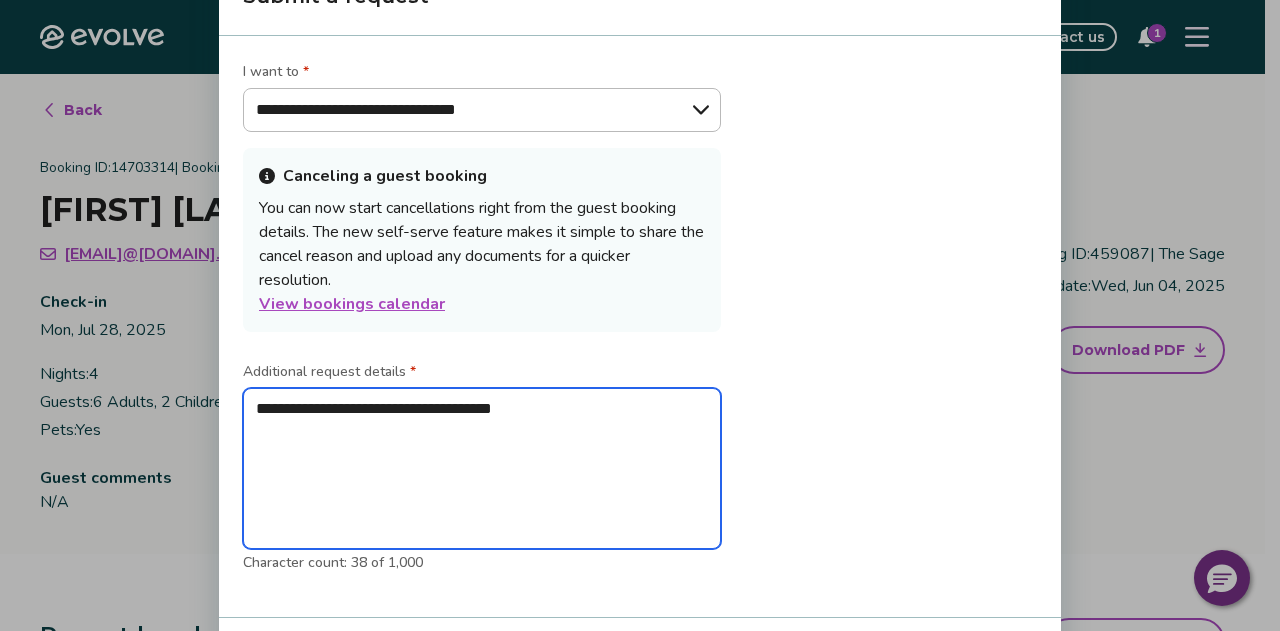 type on "*" 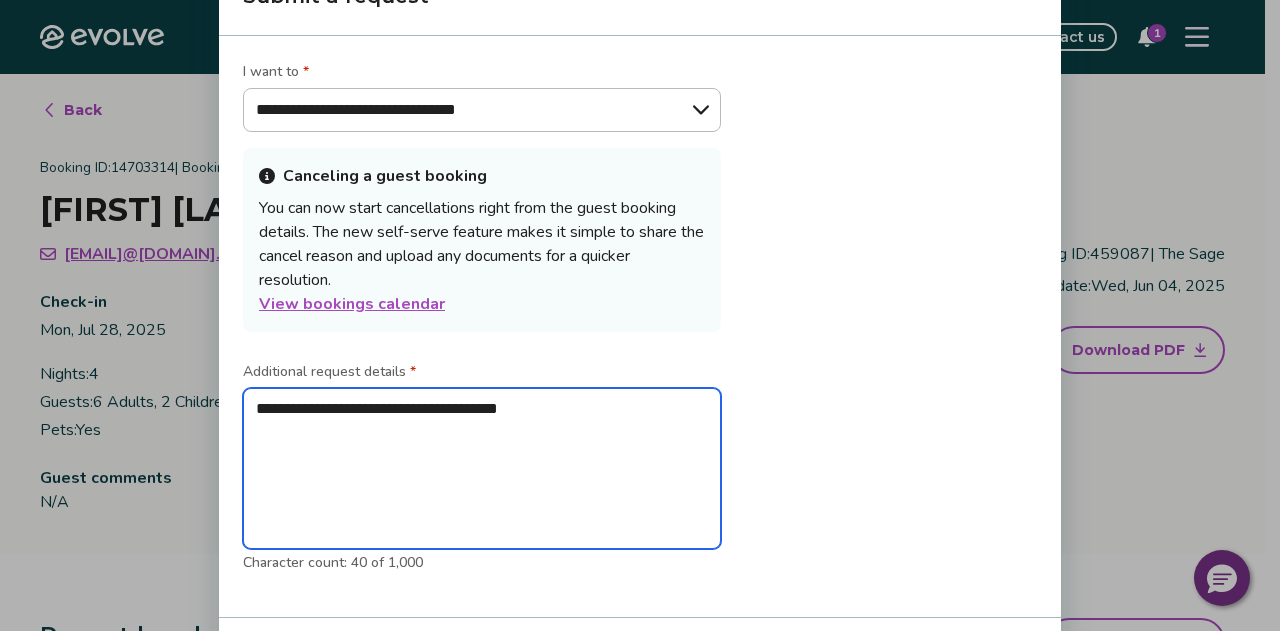 type on "*" 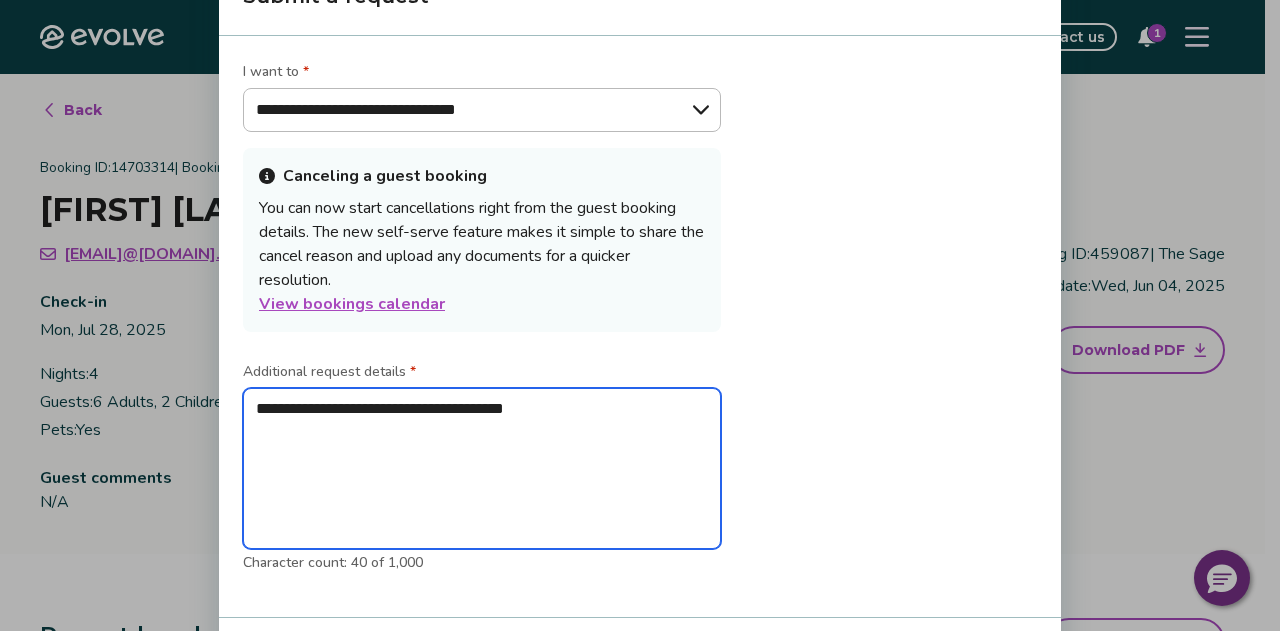 type on "*" 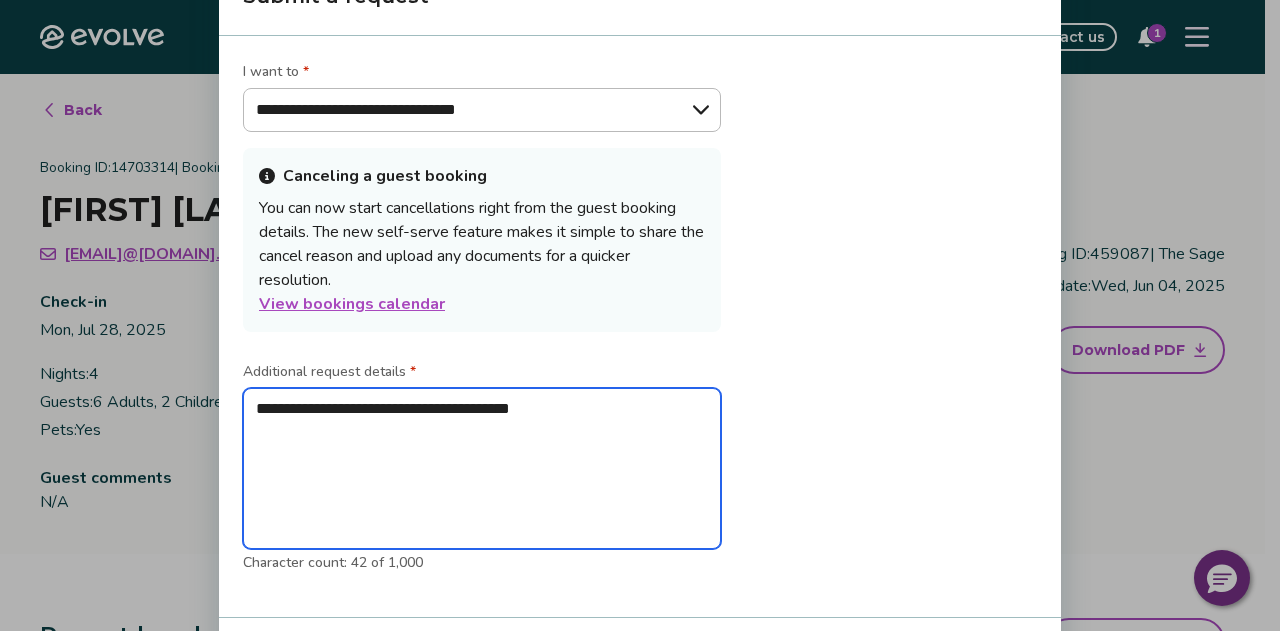 type on "*" 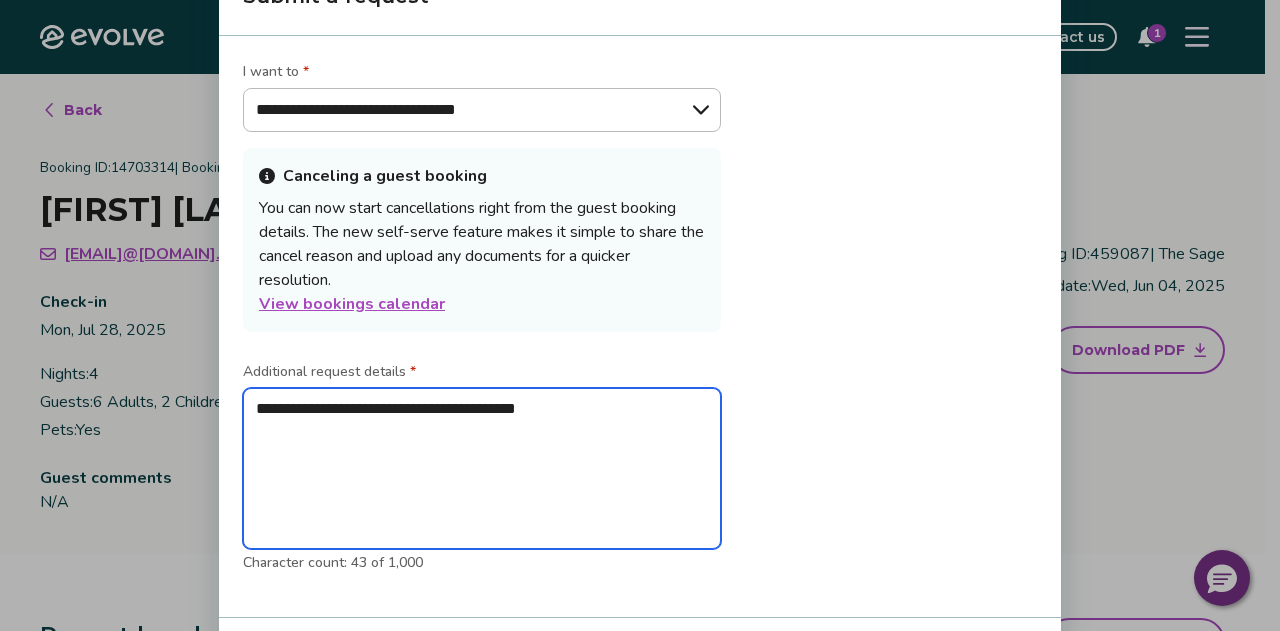 type on "*" 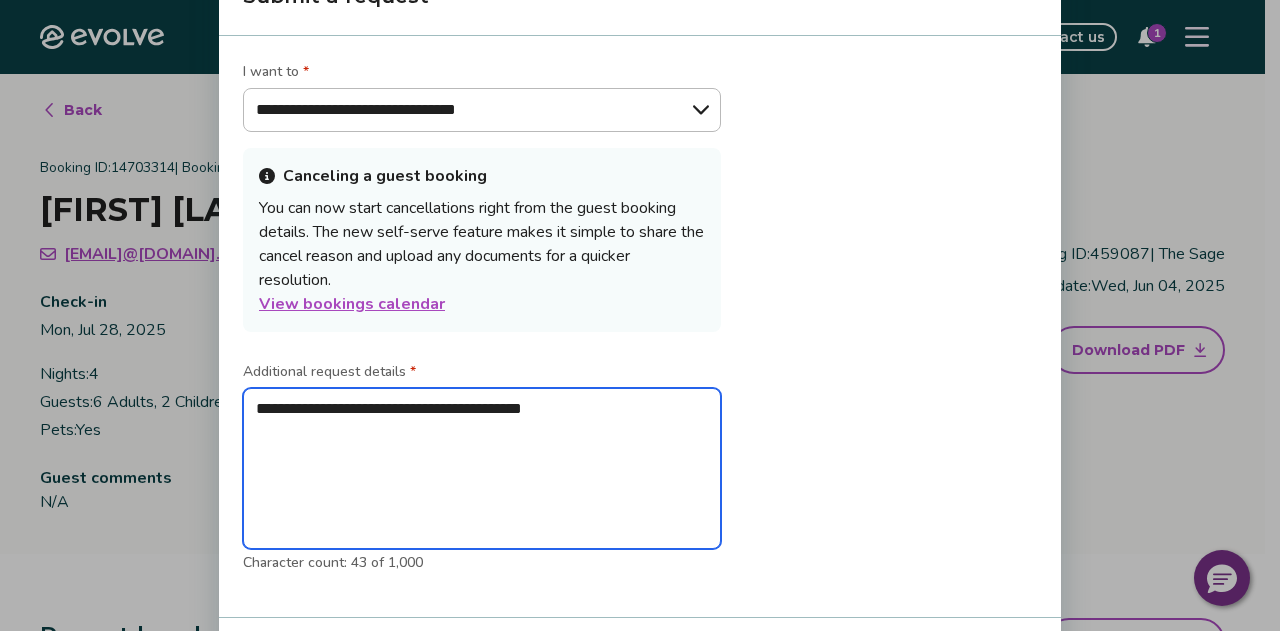 type on "*" 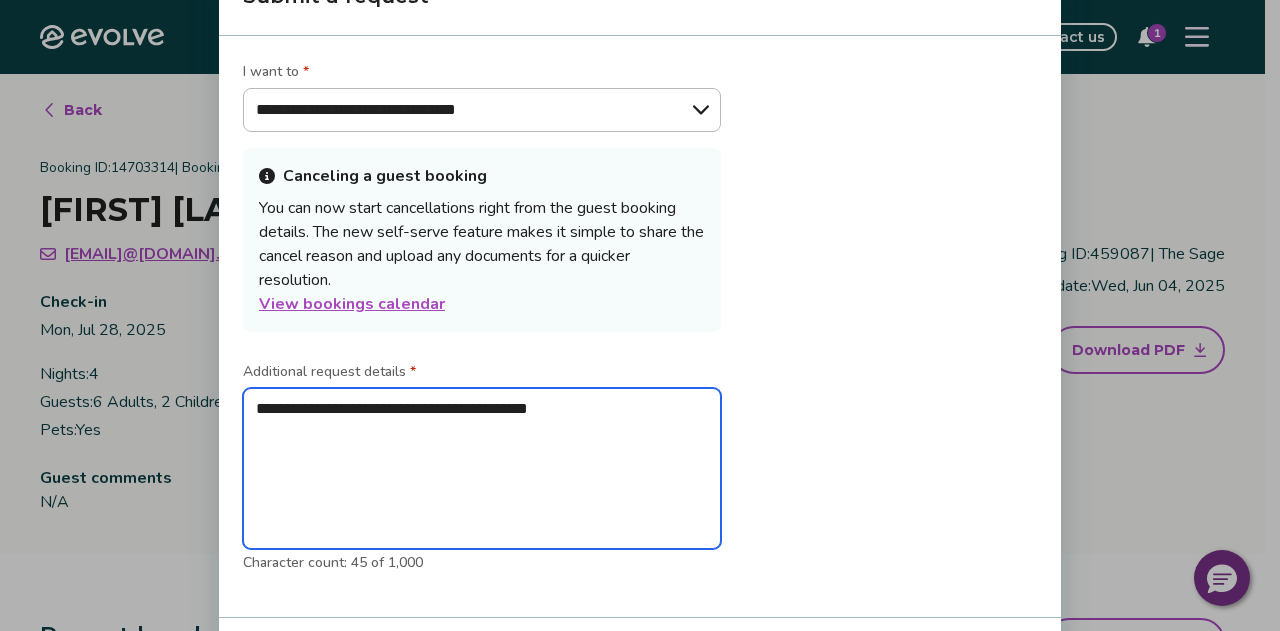 type on "*" 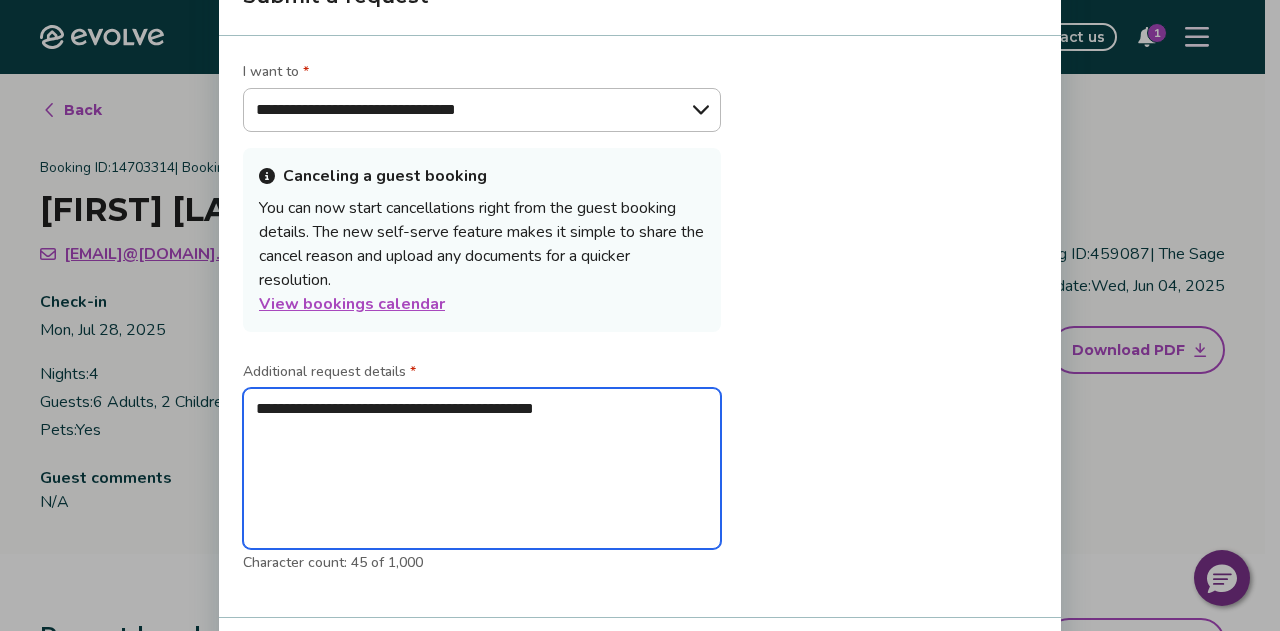 type on "*" 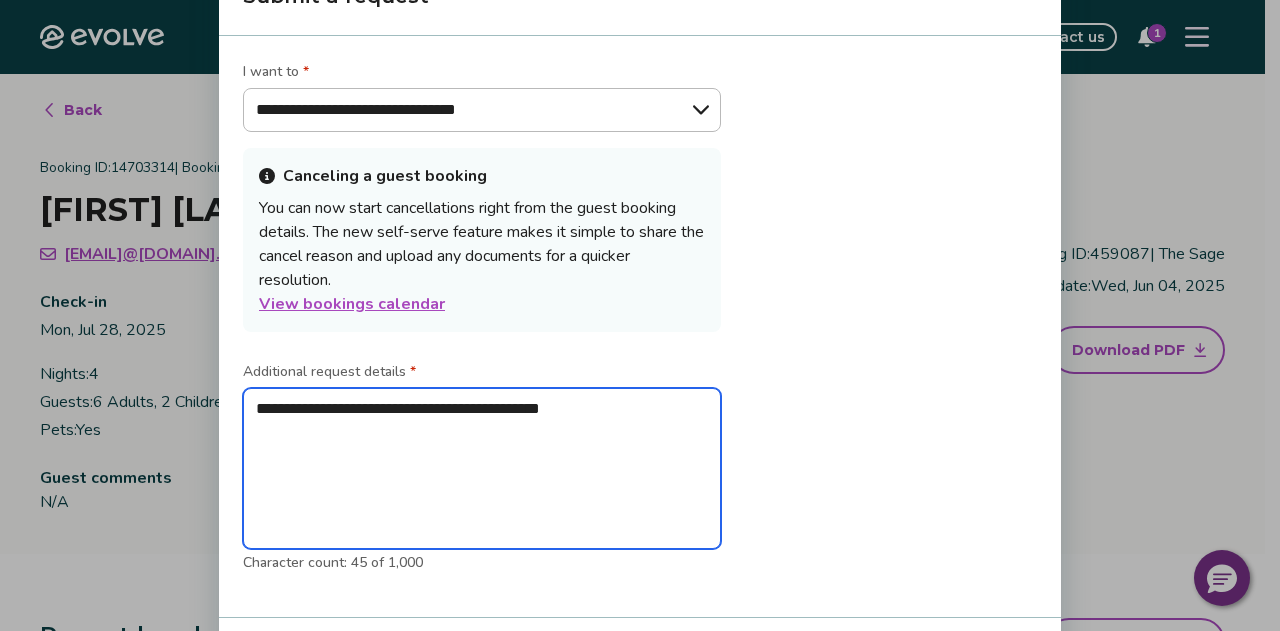 type on "*" 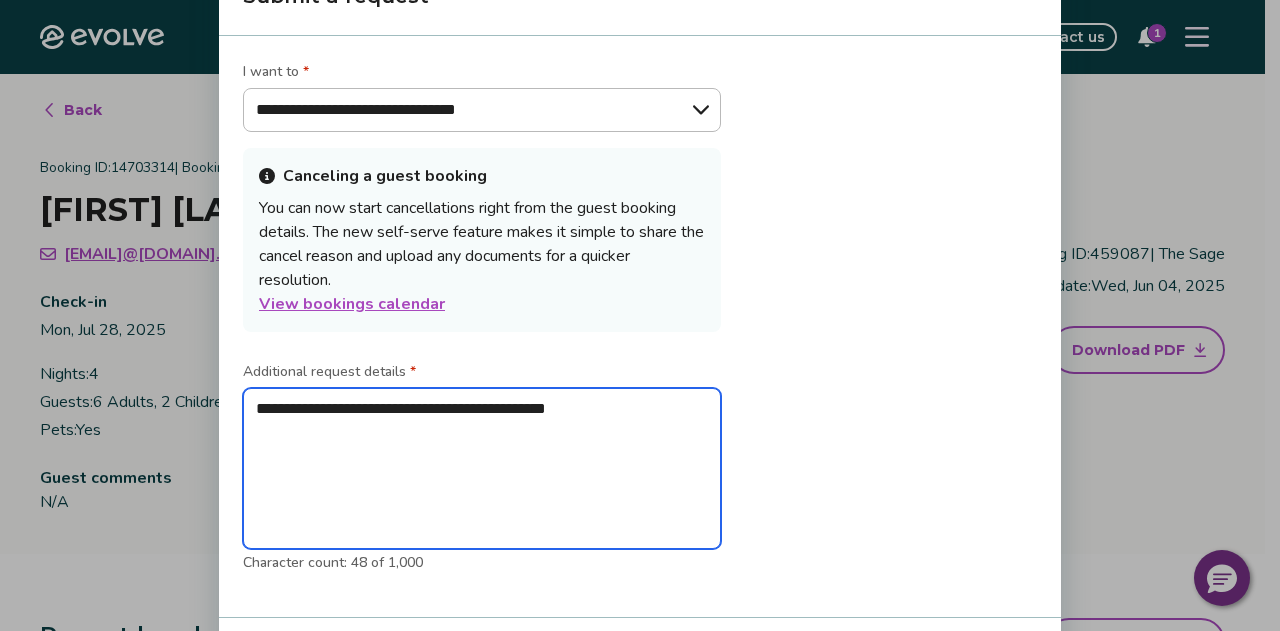 type on "*" 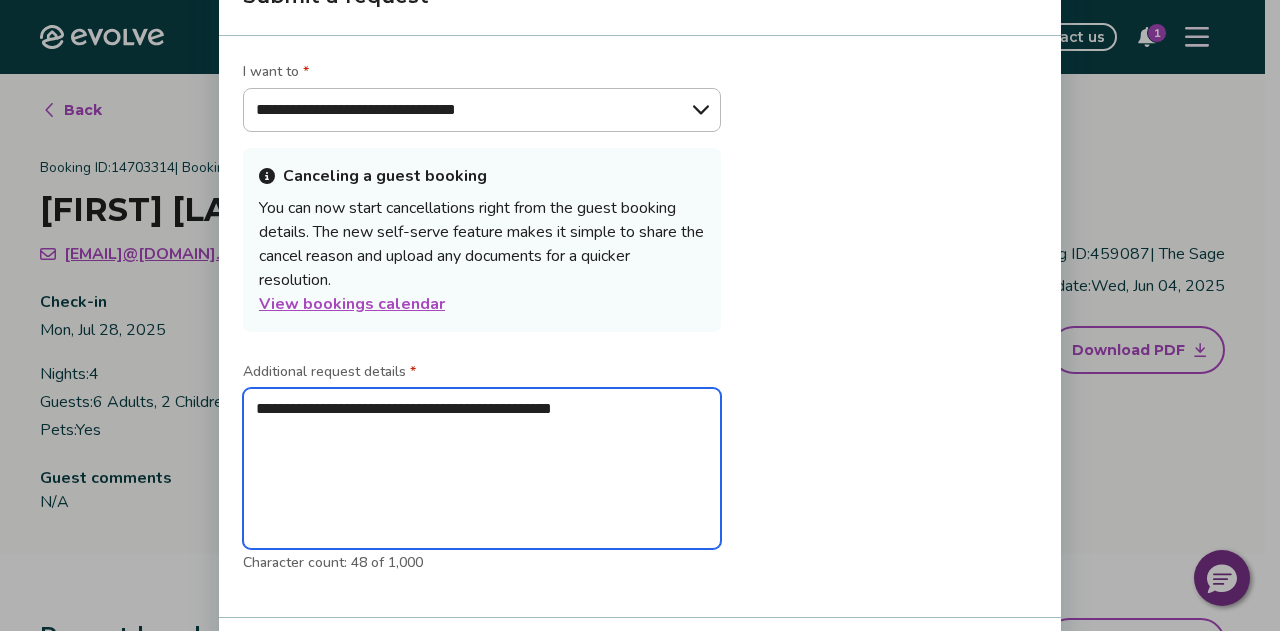 type on "*" 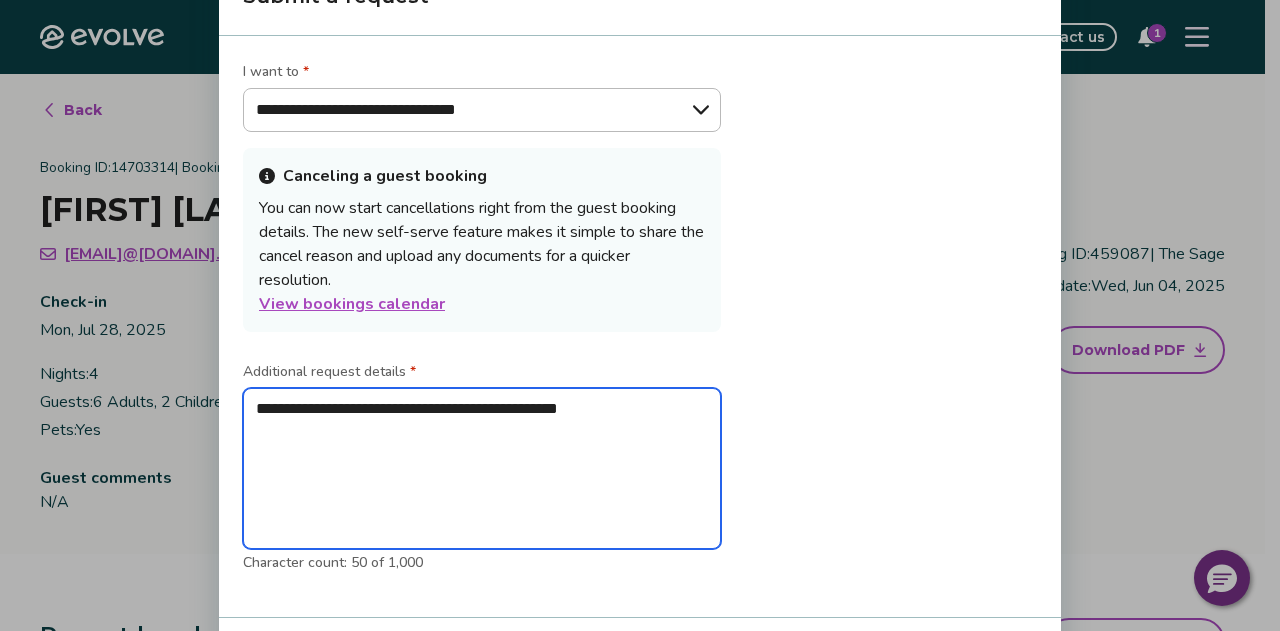type on "*" 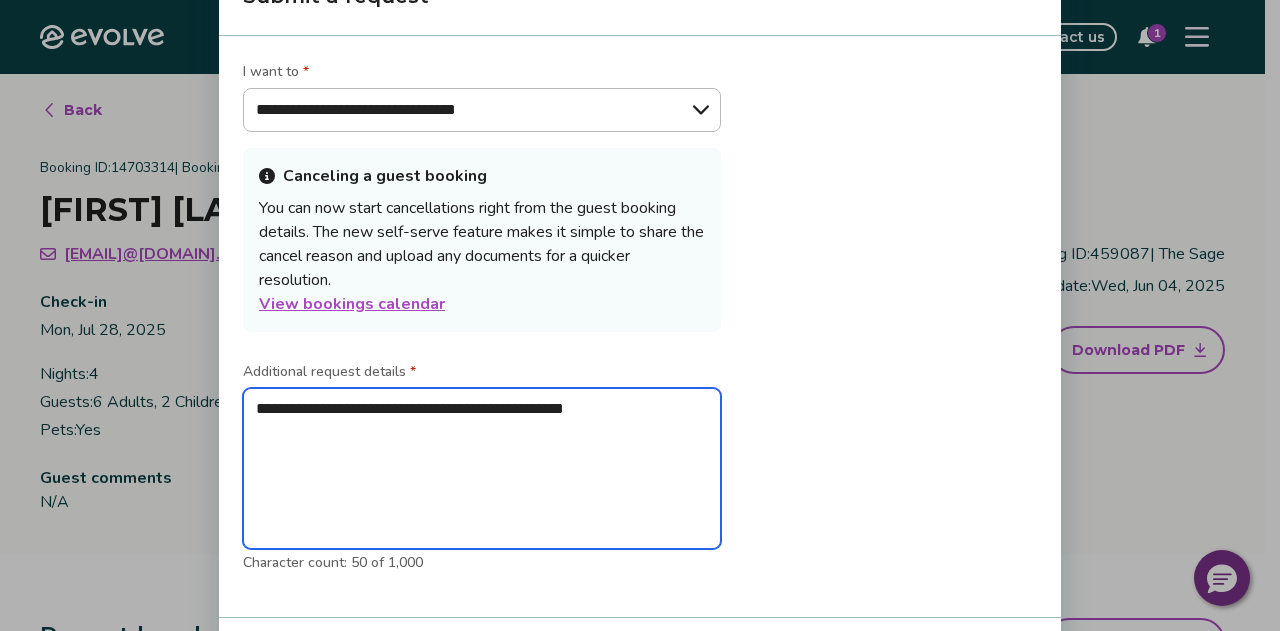 type on "*" 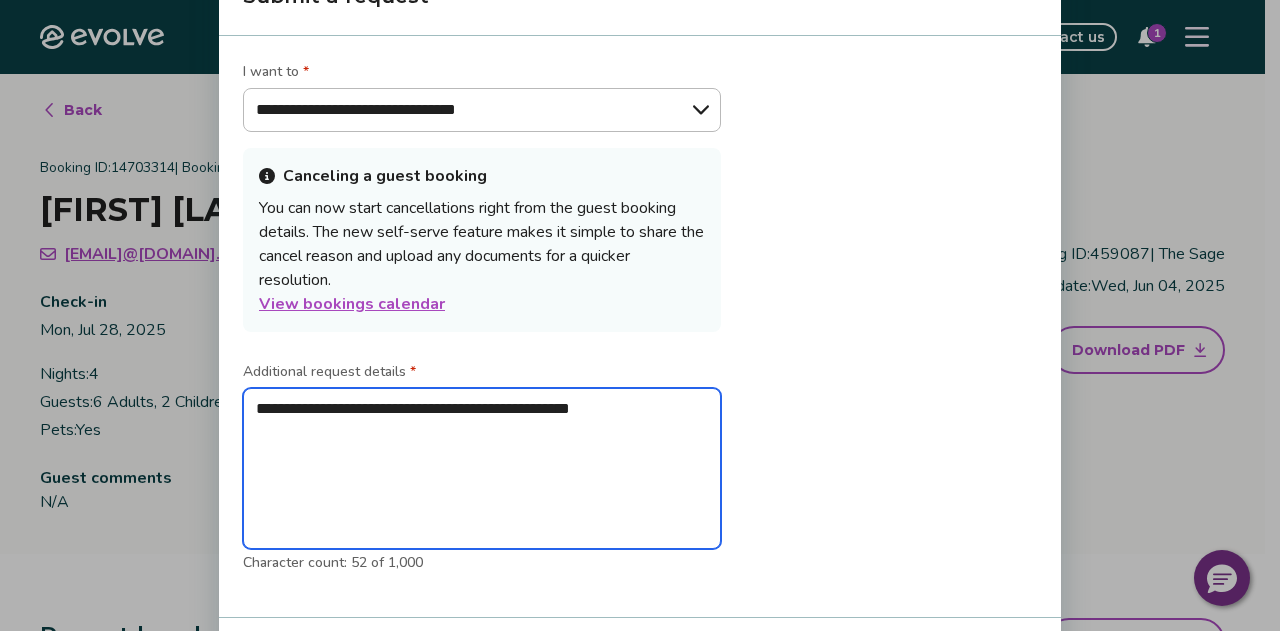 type on "*" 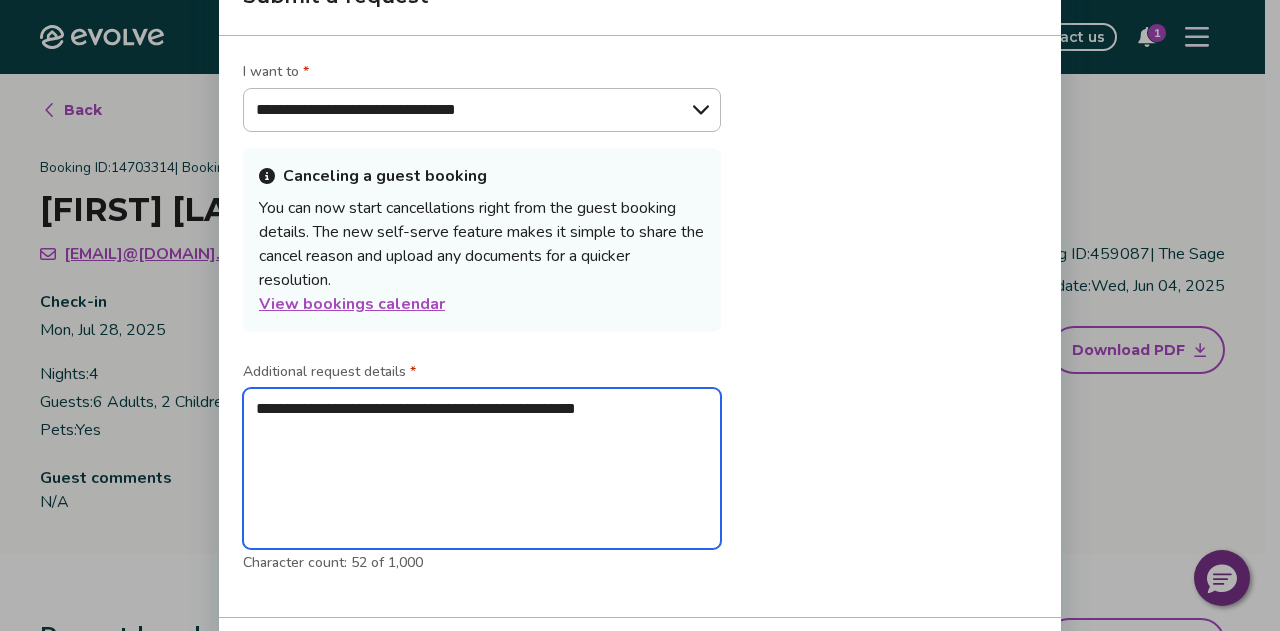 type on "*" 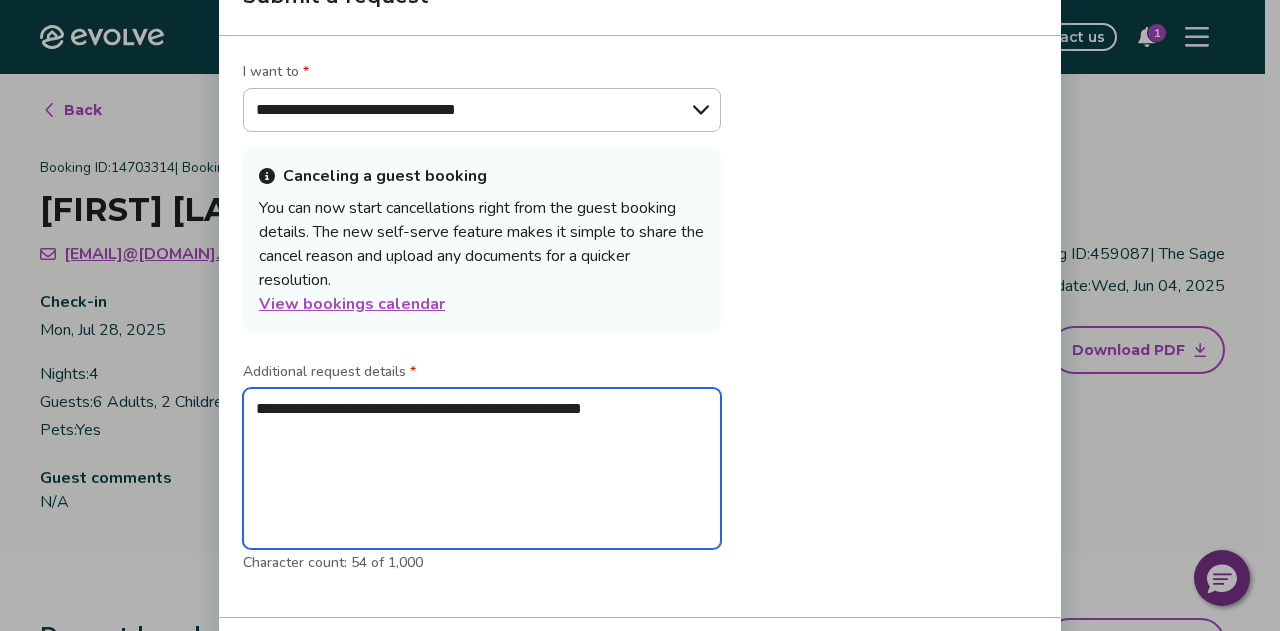 type on "*" 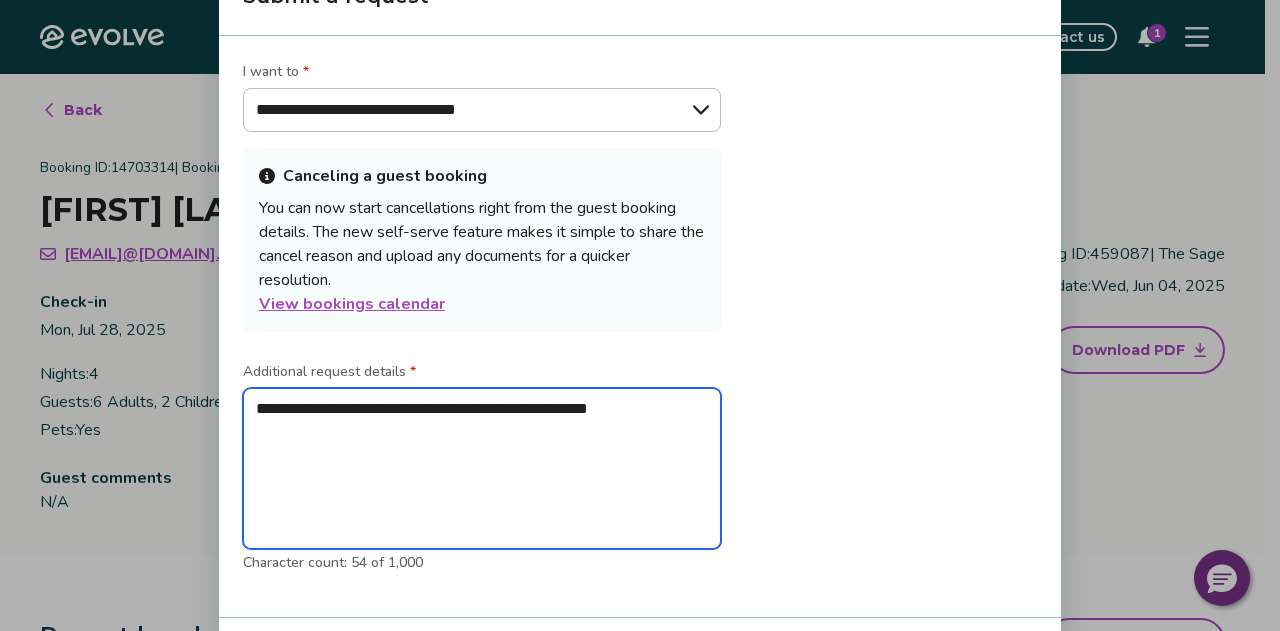 type on "*" 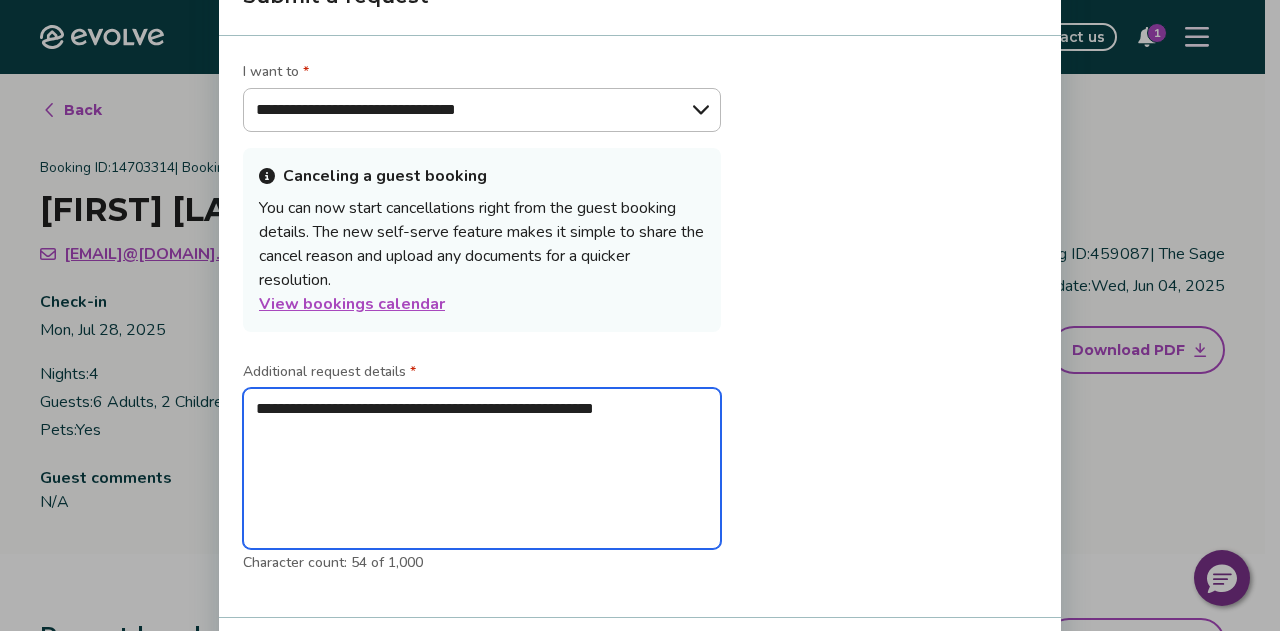 type on "*" 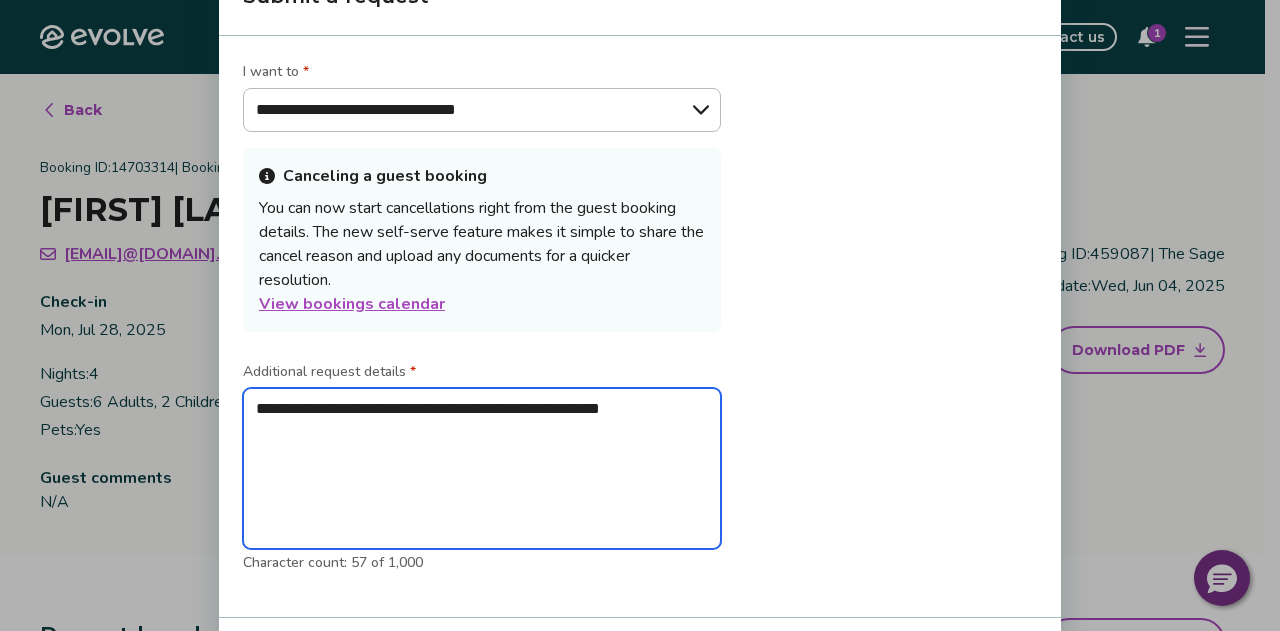 type on "*" 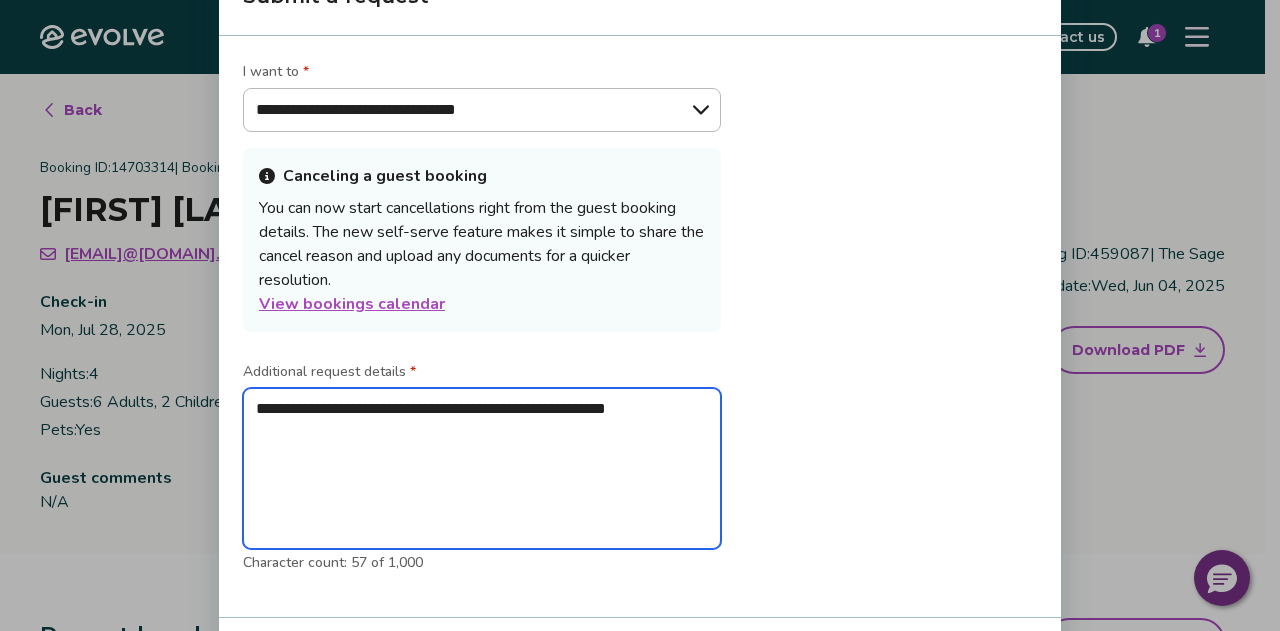 type on "*" 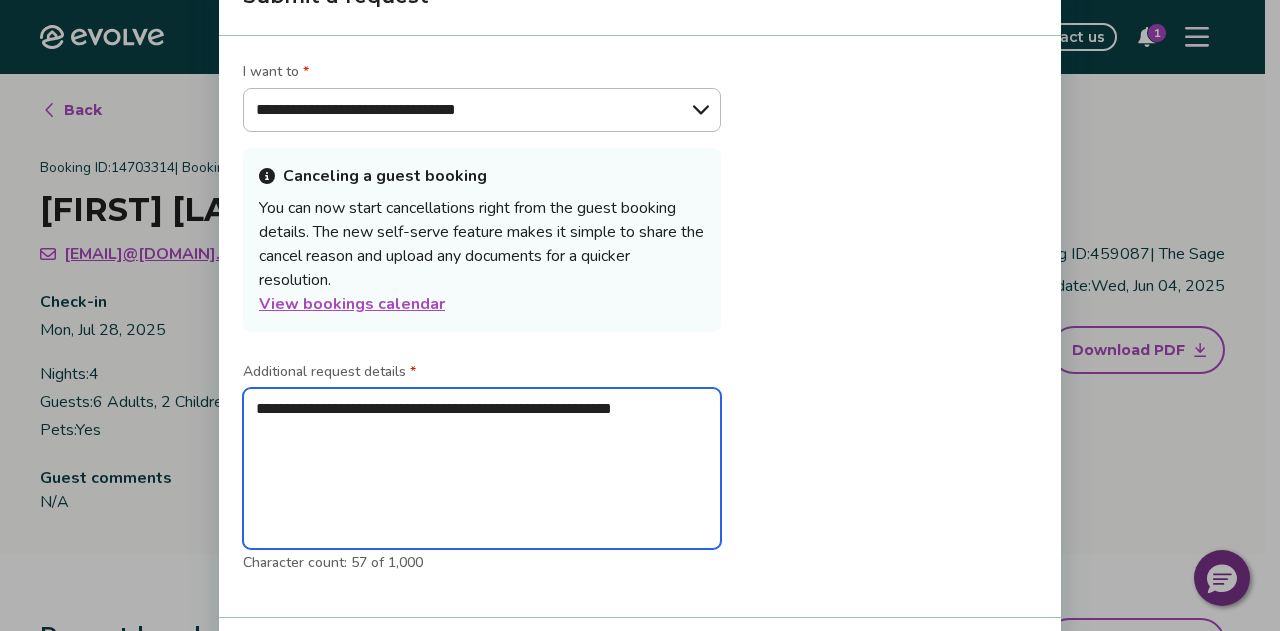 type on "*" 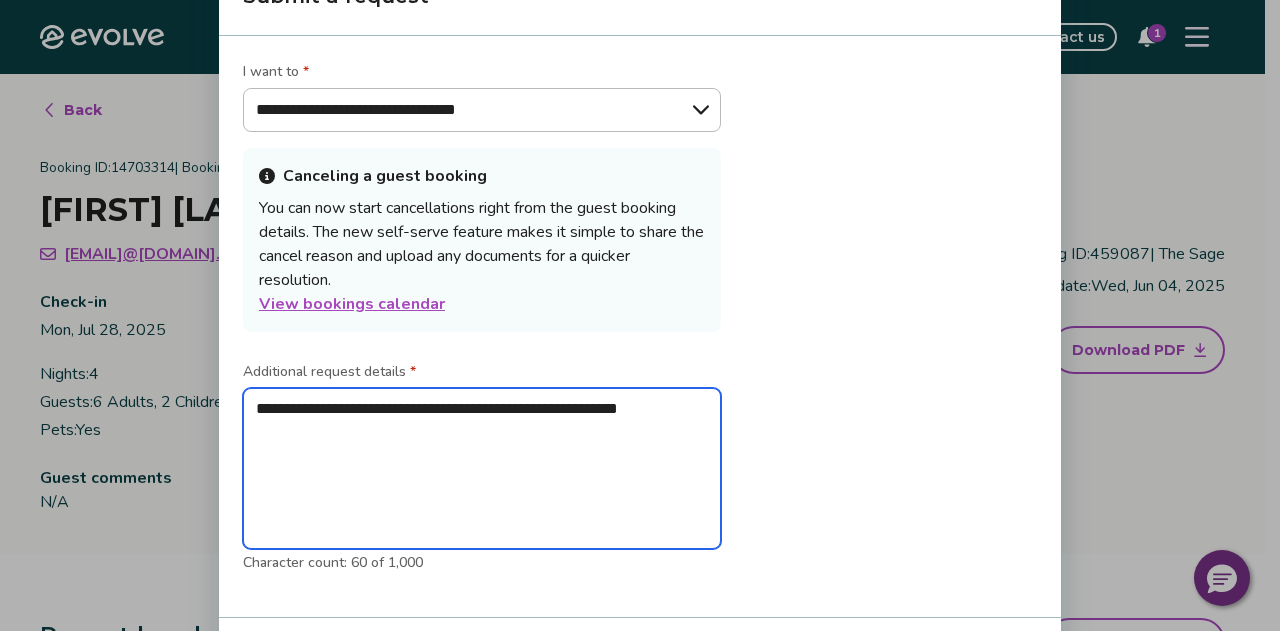type on "*" 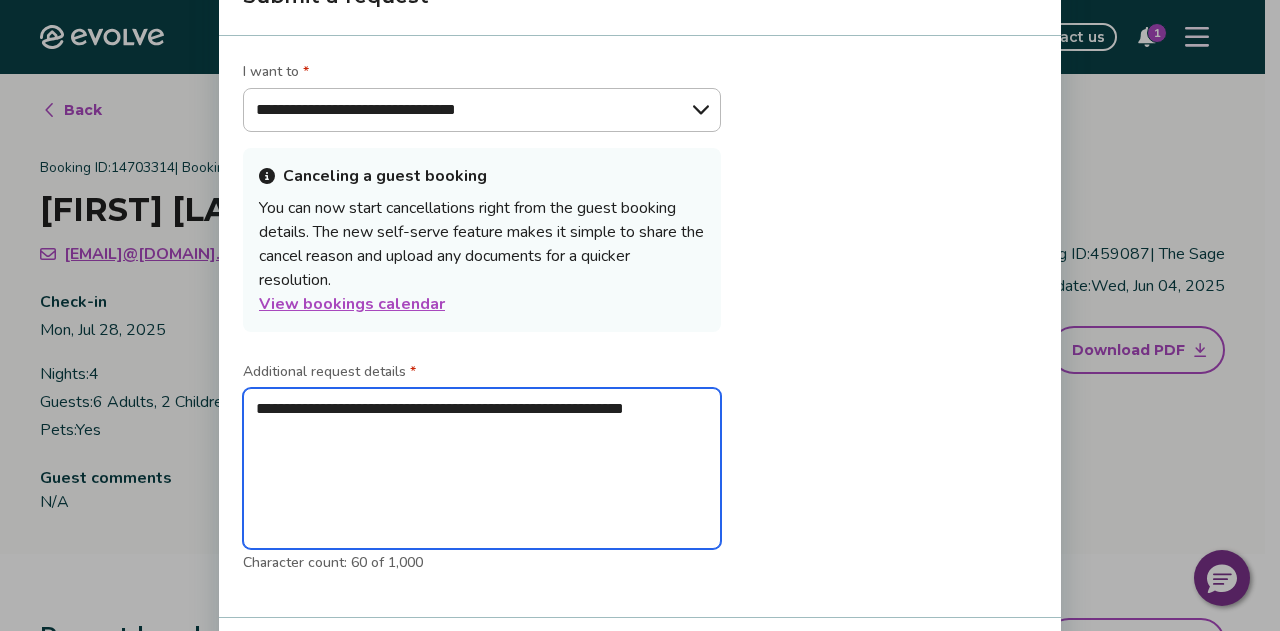 type on "*" 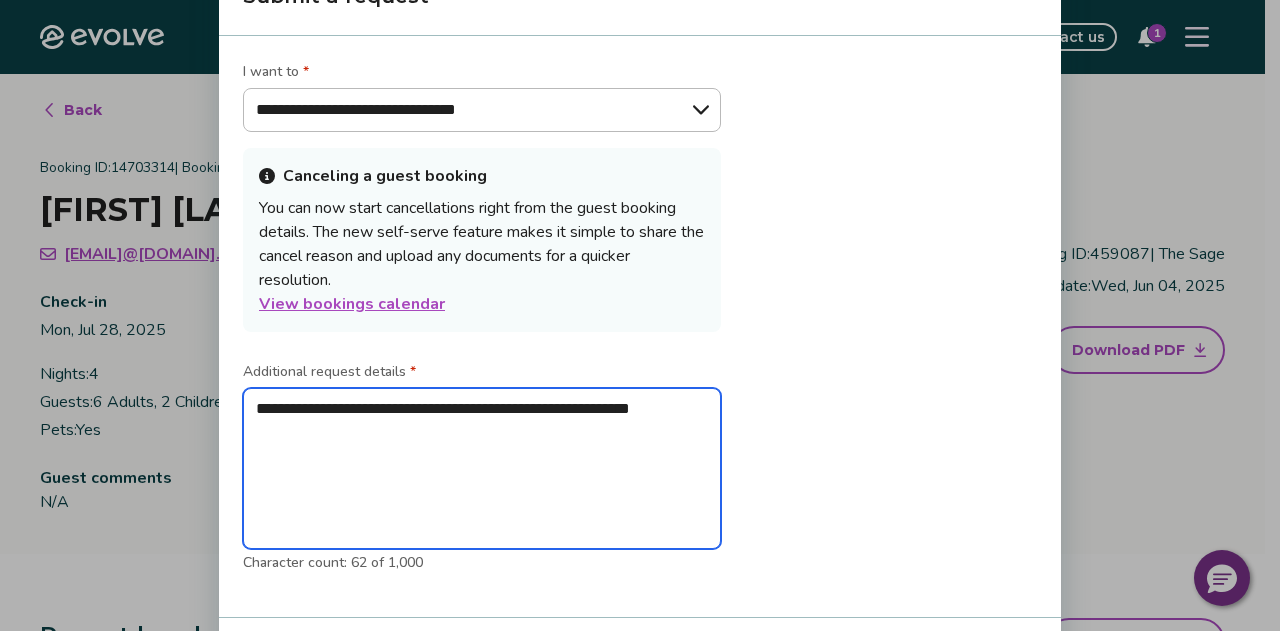 type on "*" 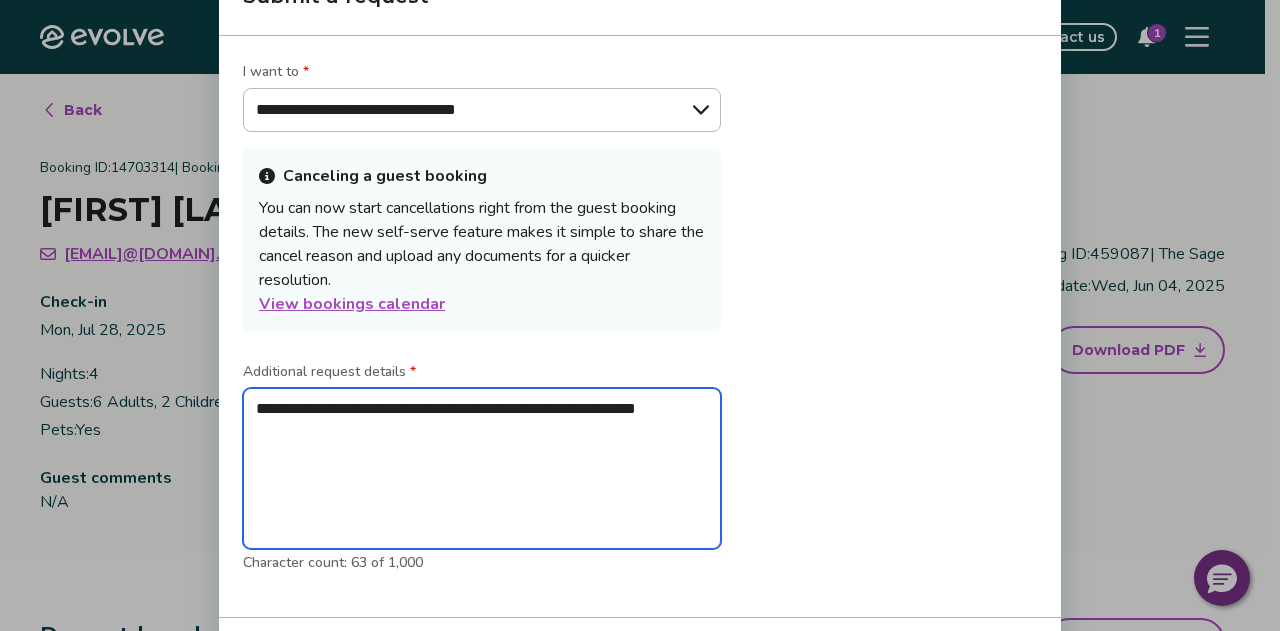 type on "*" 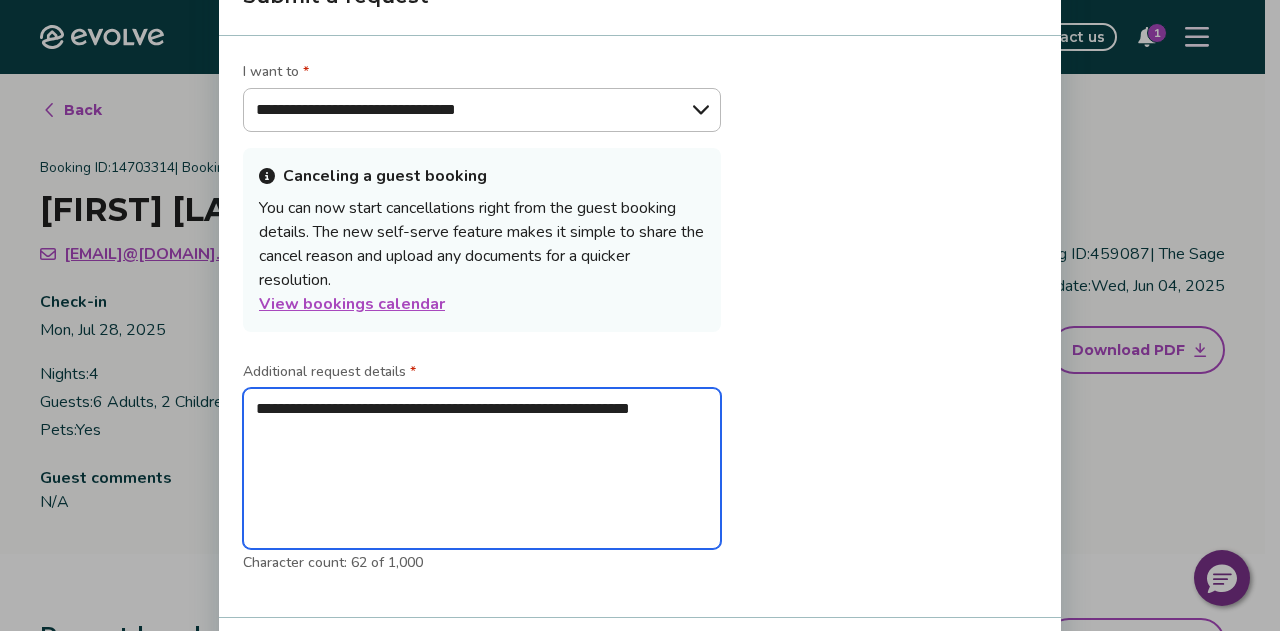 type on "*" 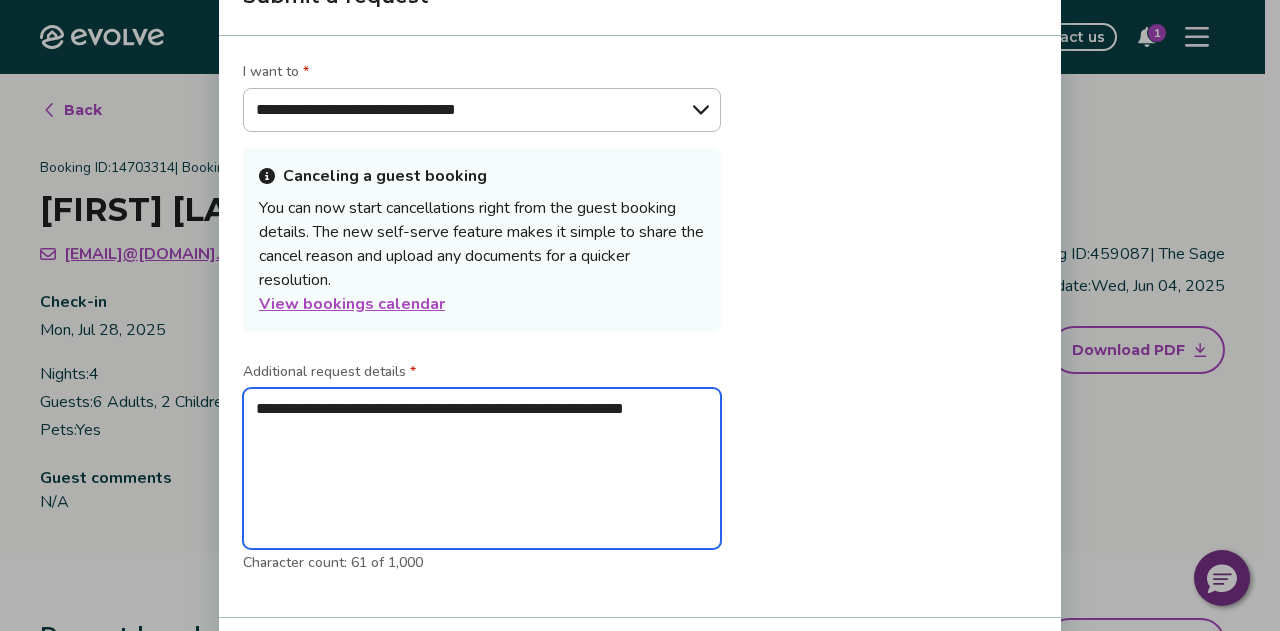 type on "*" 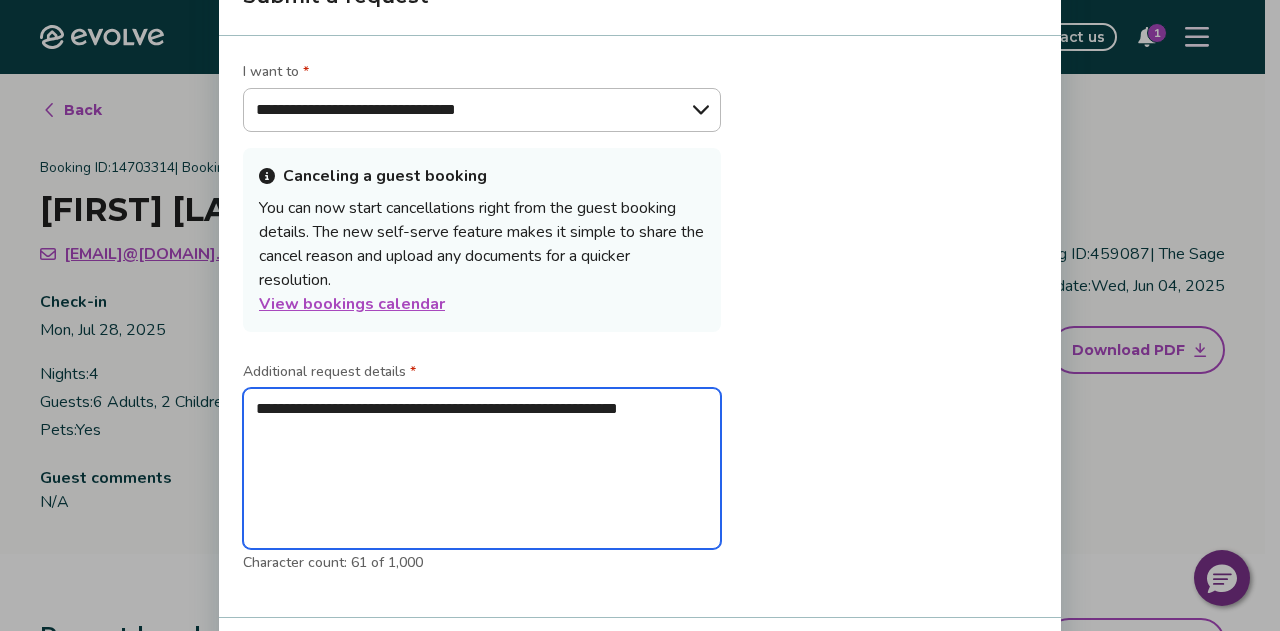 type on "*" 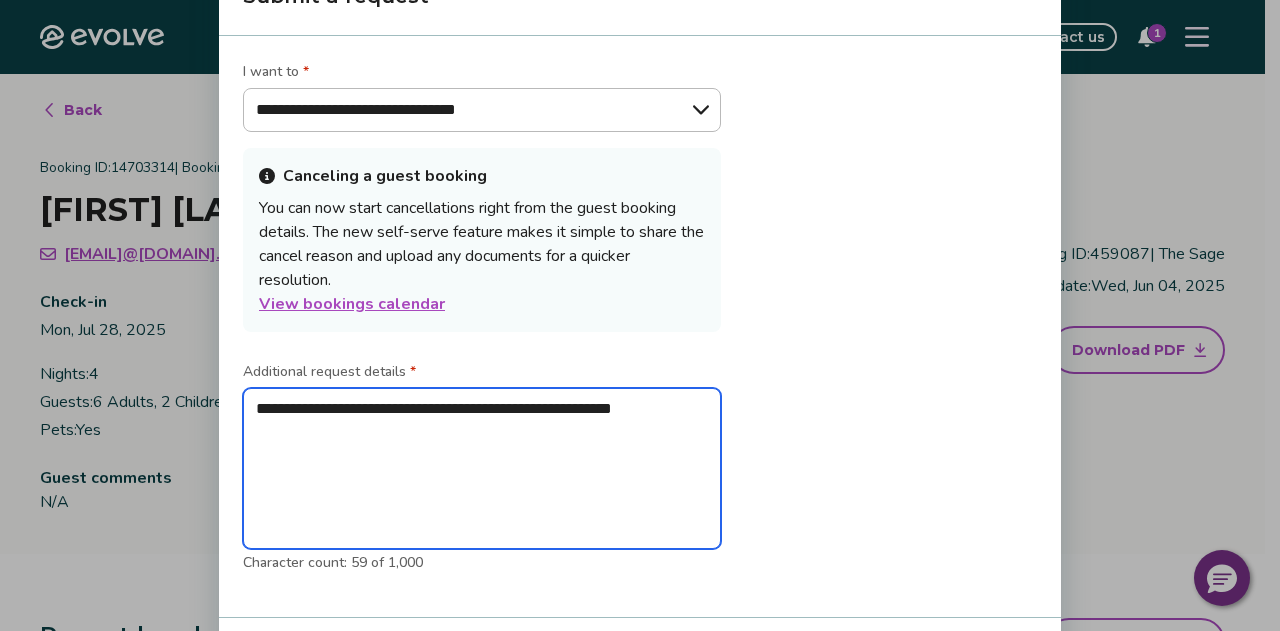 type on "*" 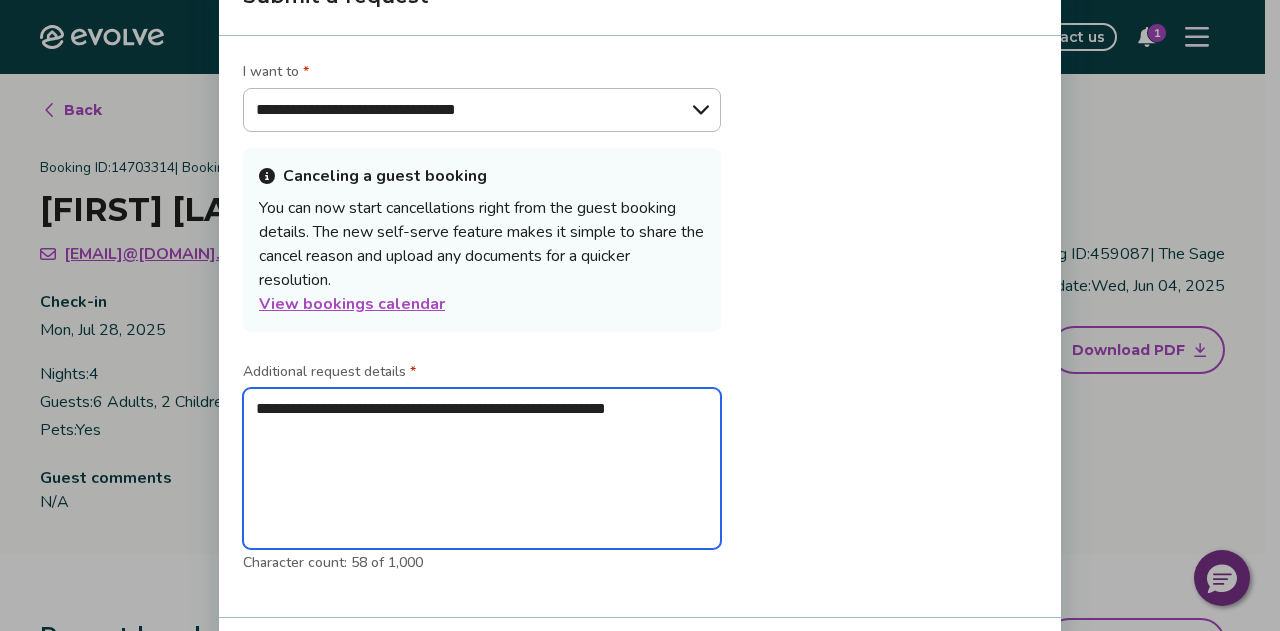type on "*" 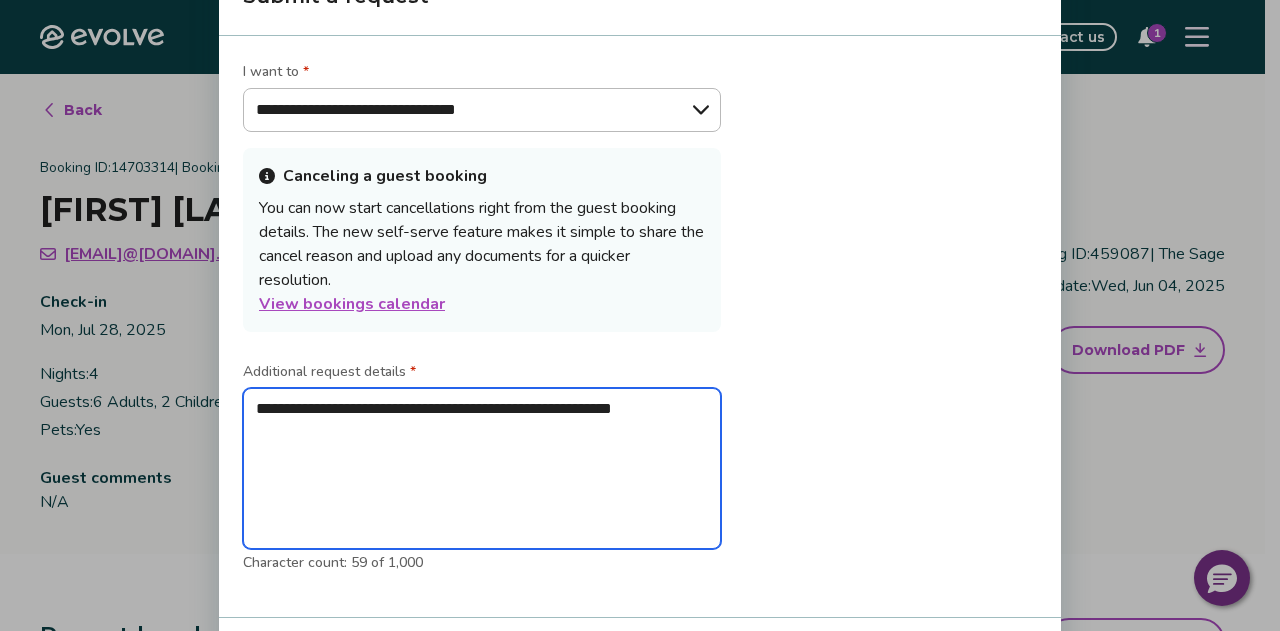 type on "*" 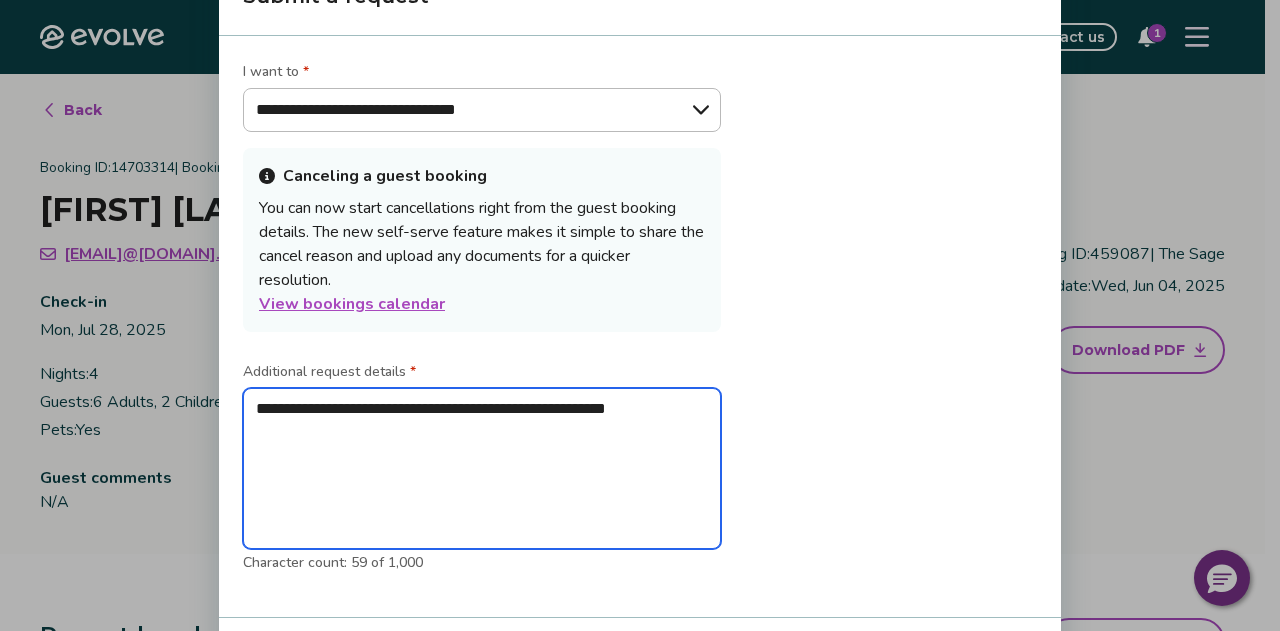 type on "*" 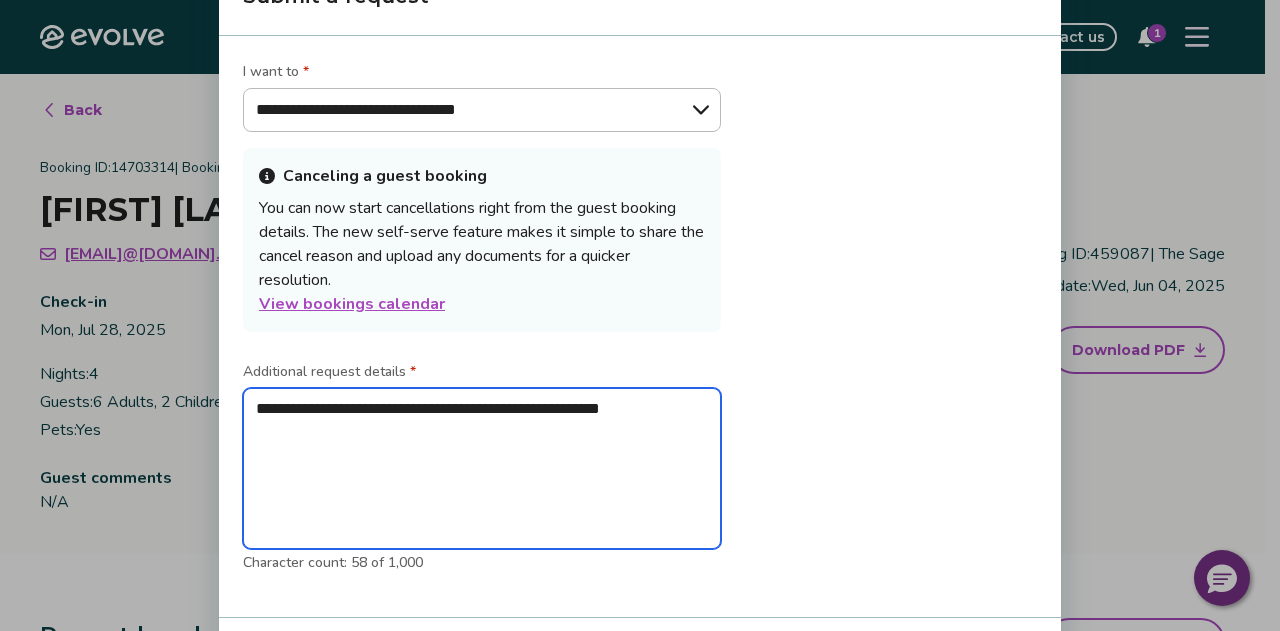 type on "*" 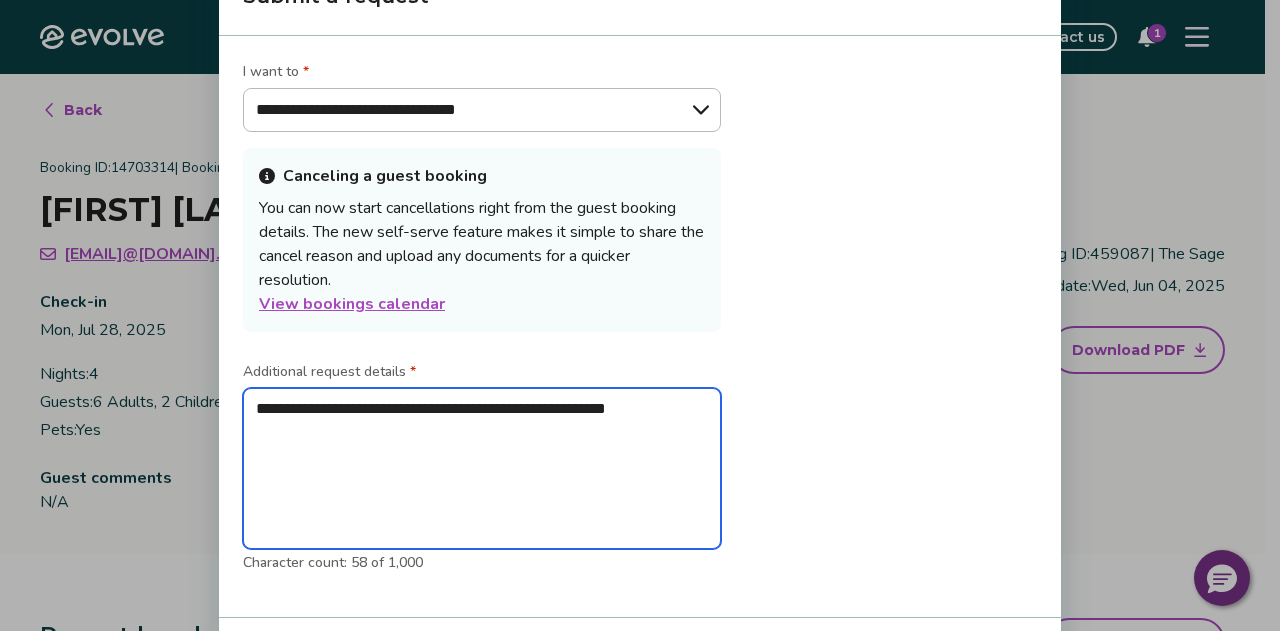 type on "*" 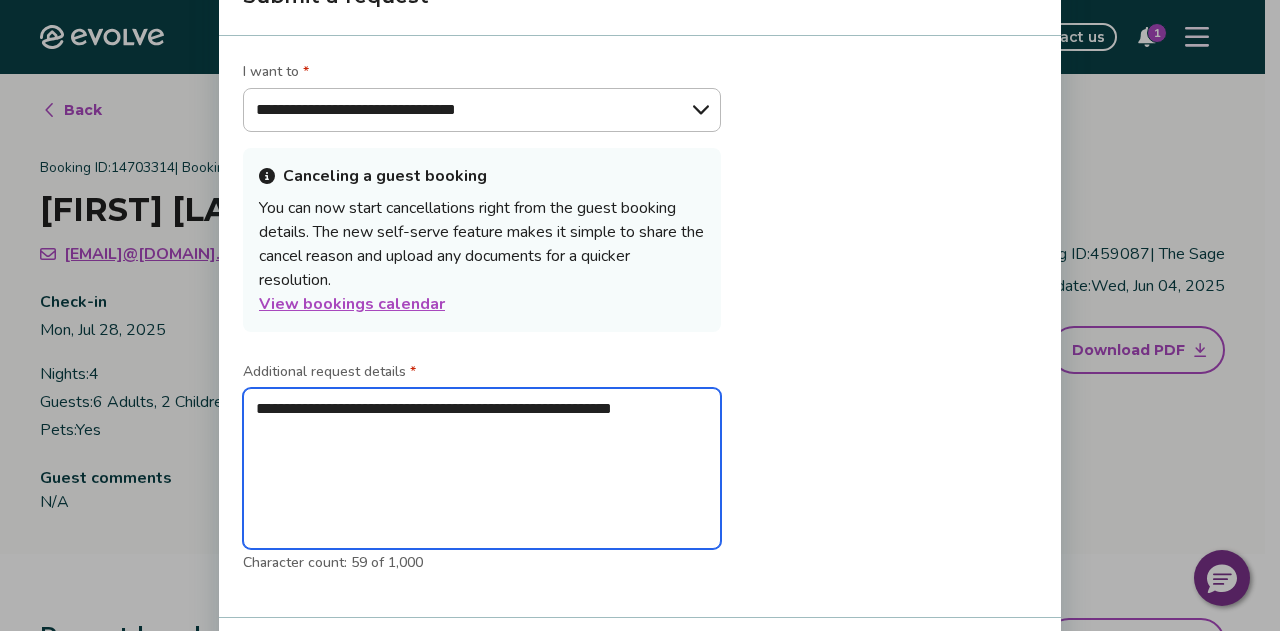 type on "*" 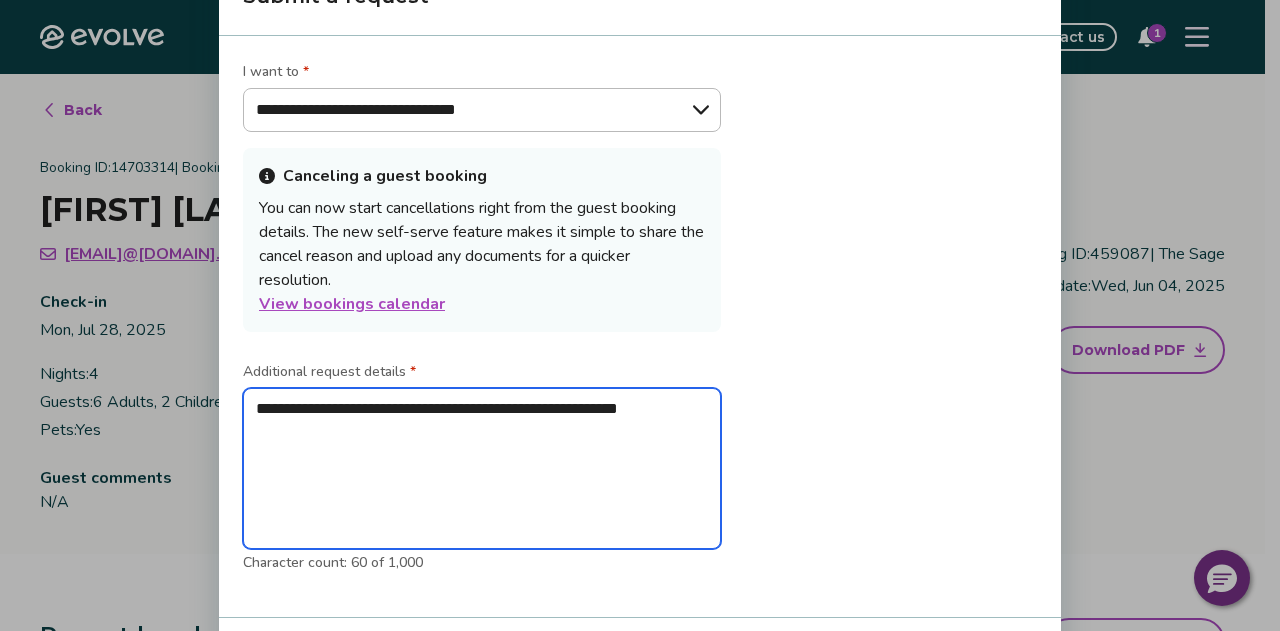 type on "*" 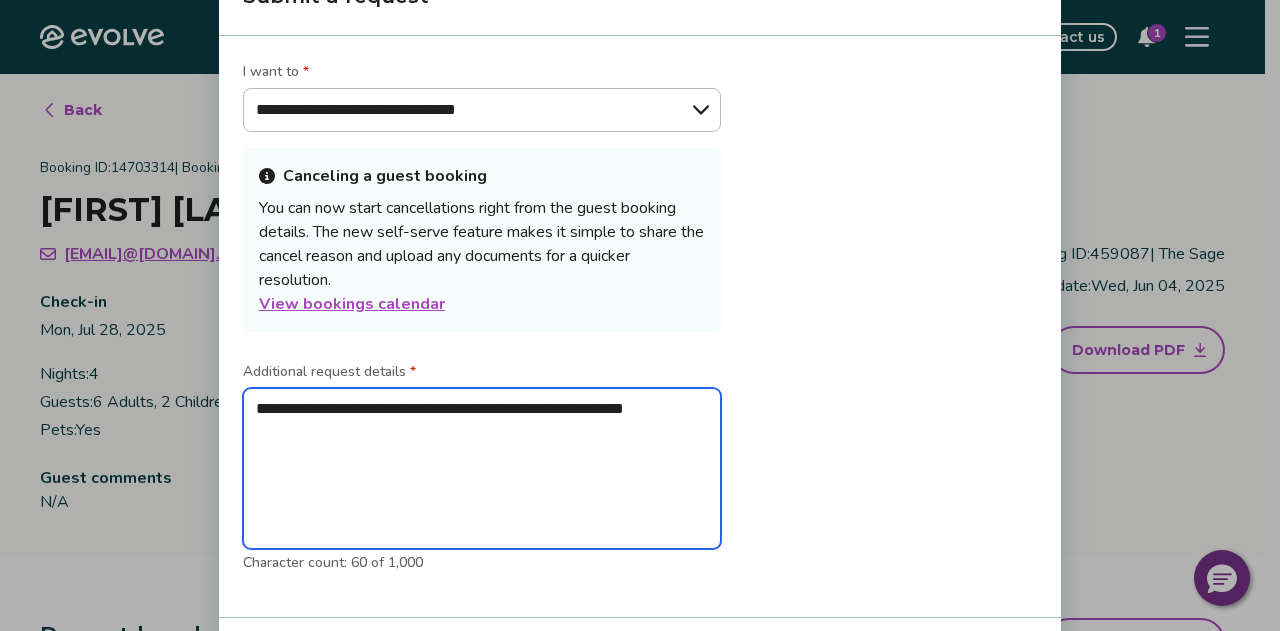 type on "*" 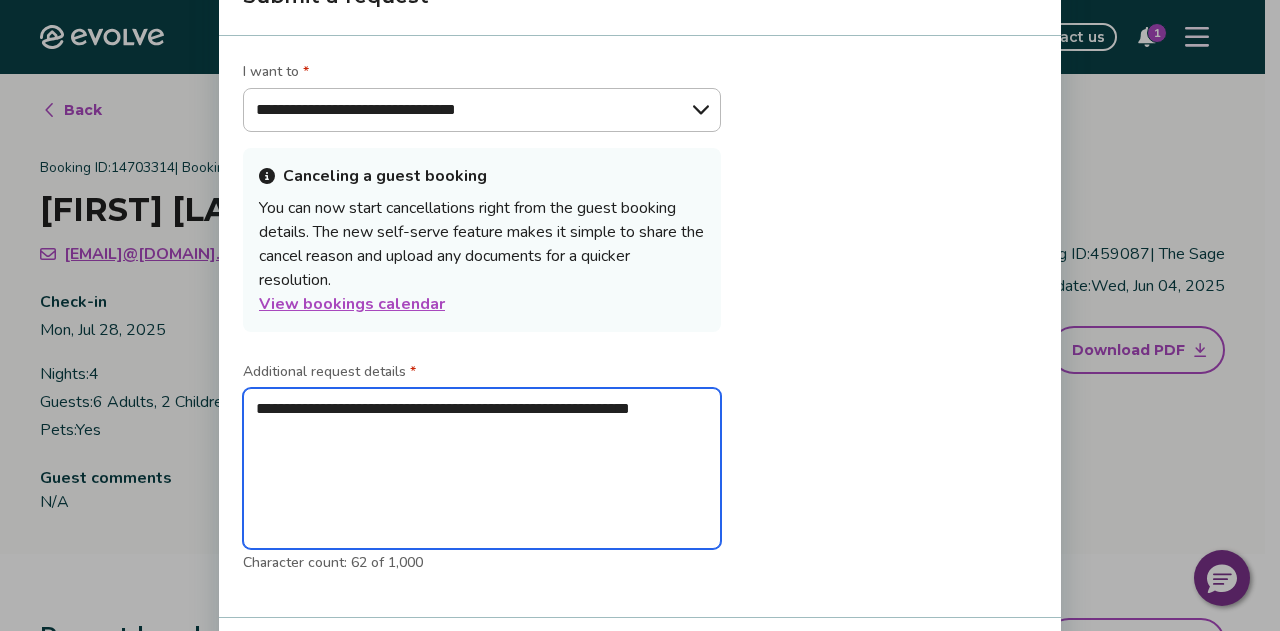 type on "*" 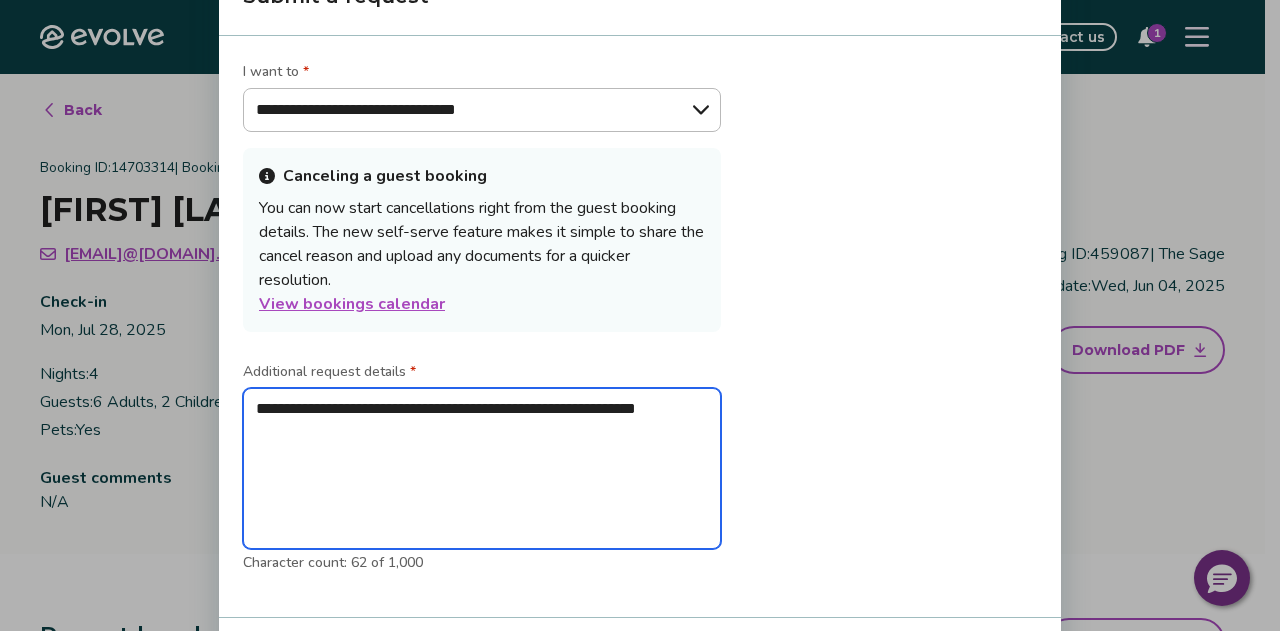 type on "*" 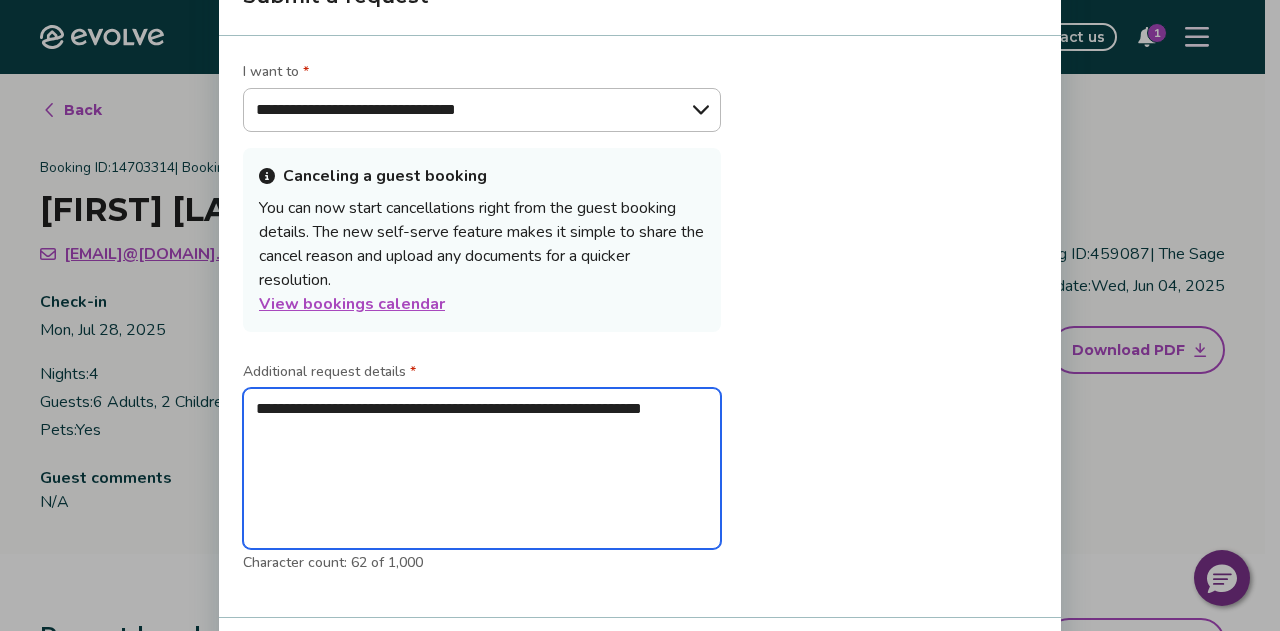 type on "*" 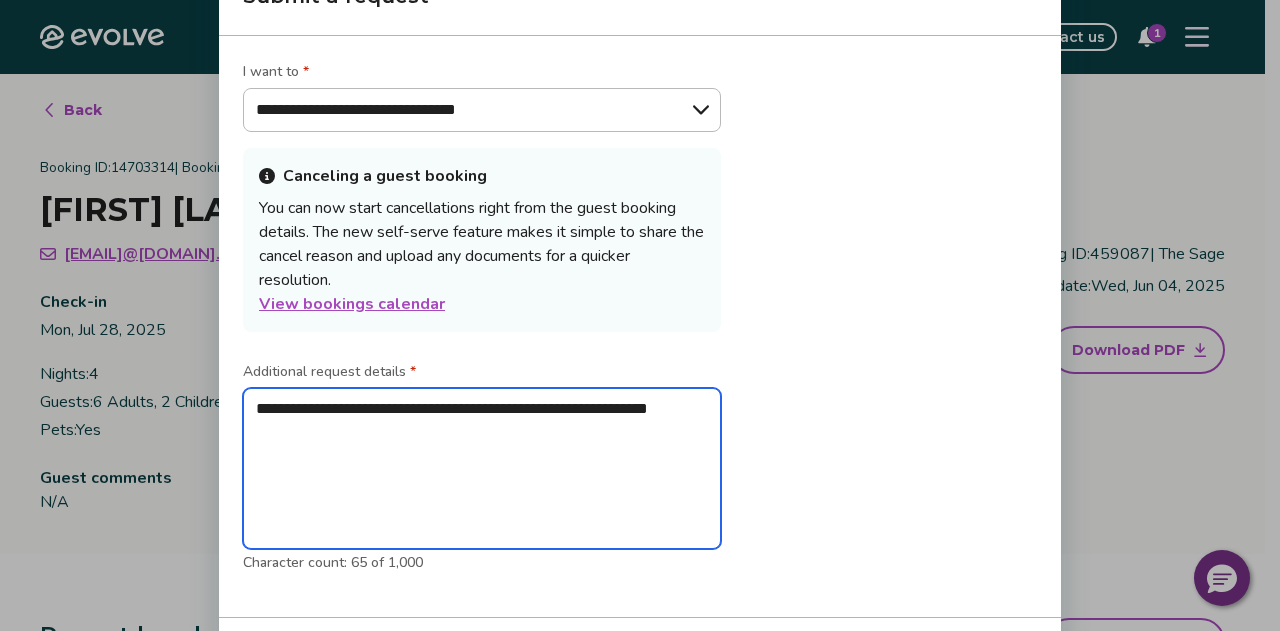 type on "*" 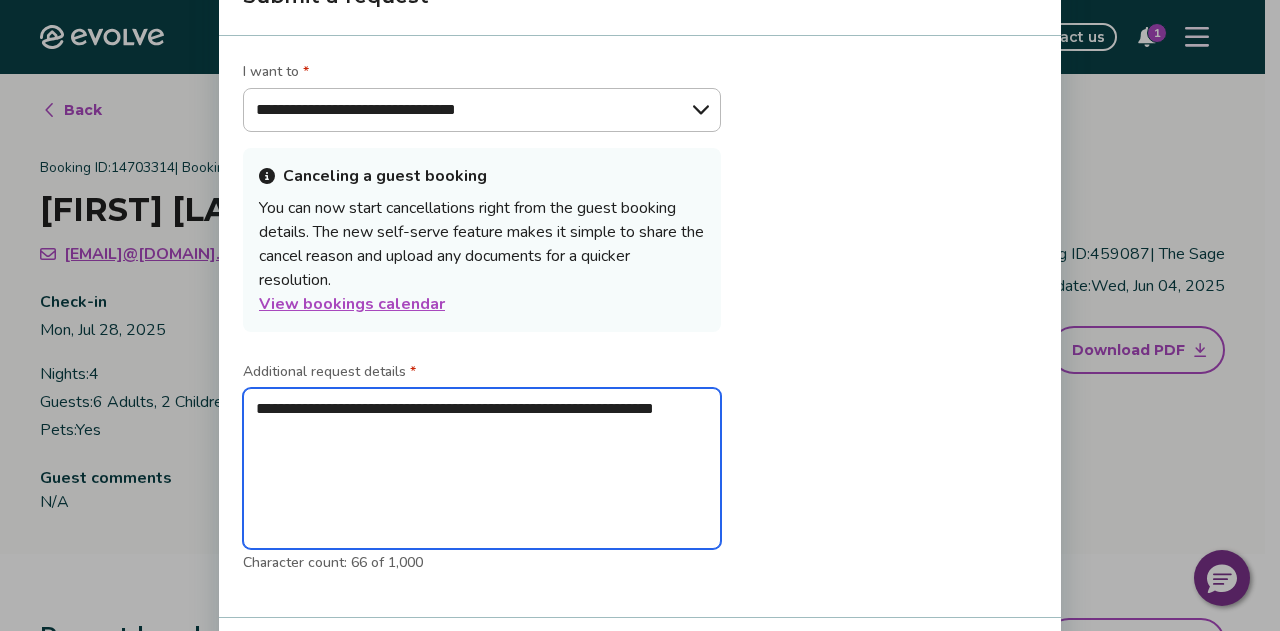 type on "*" 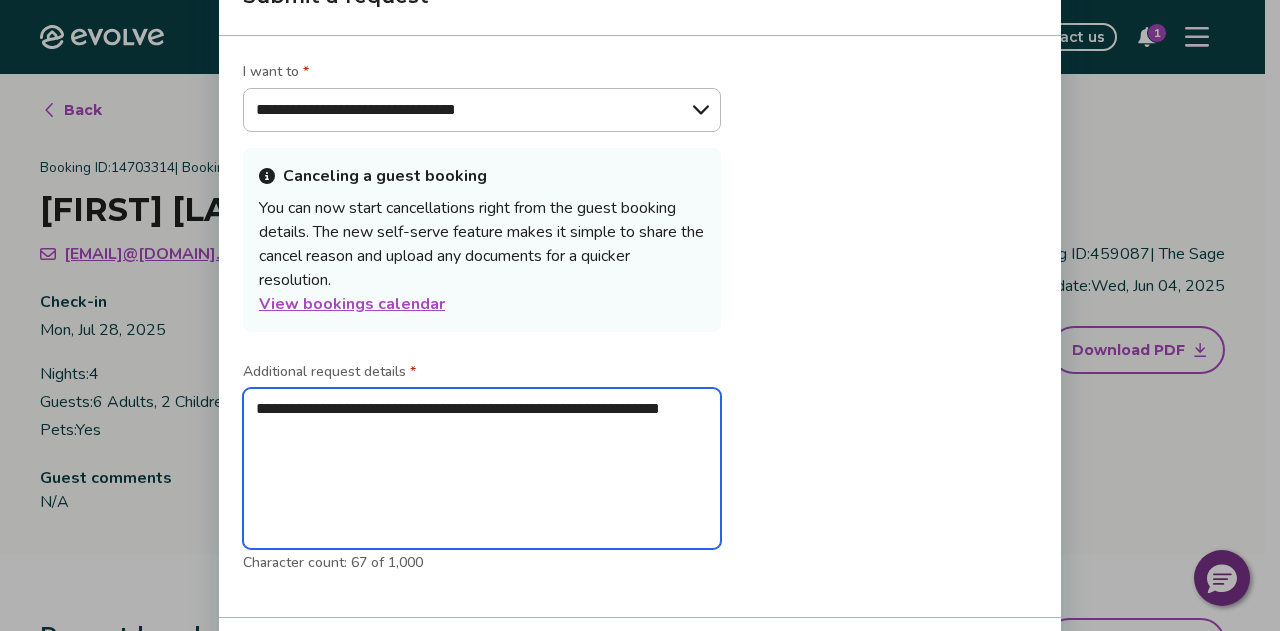 type on "*" 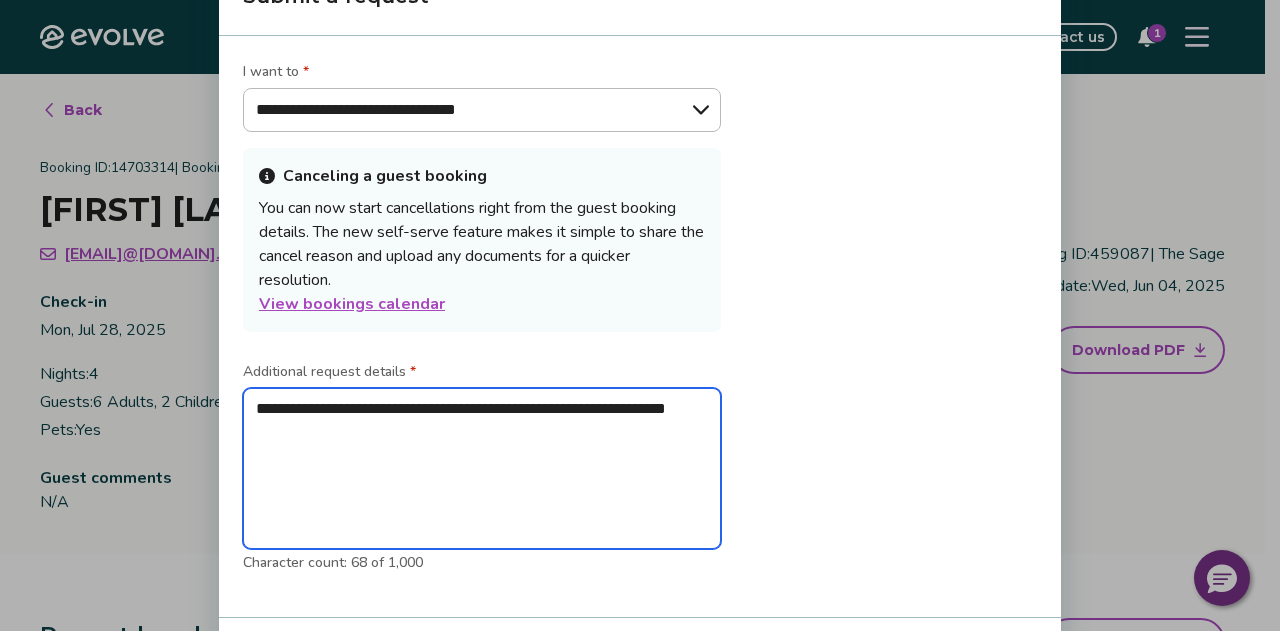 type on "*" 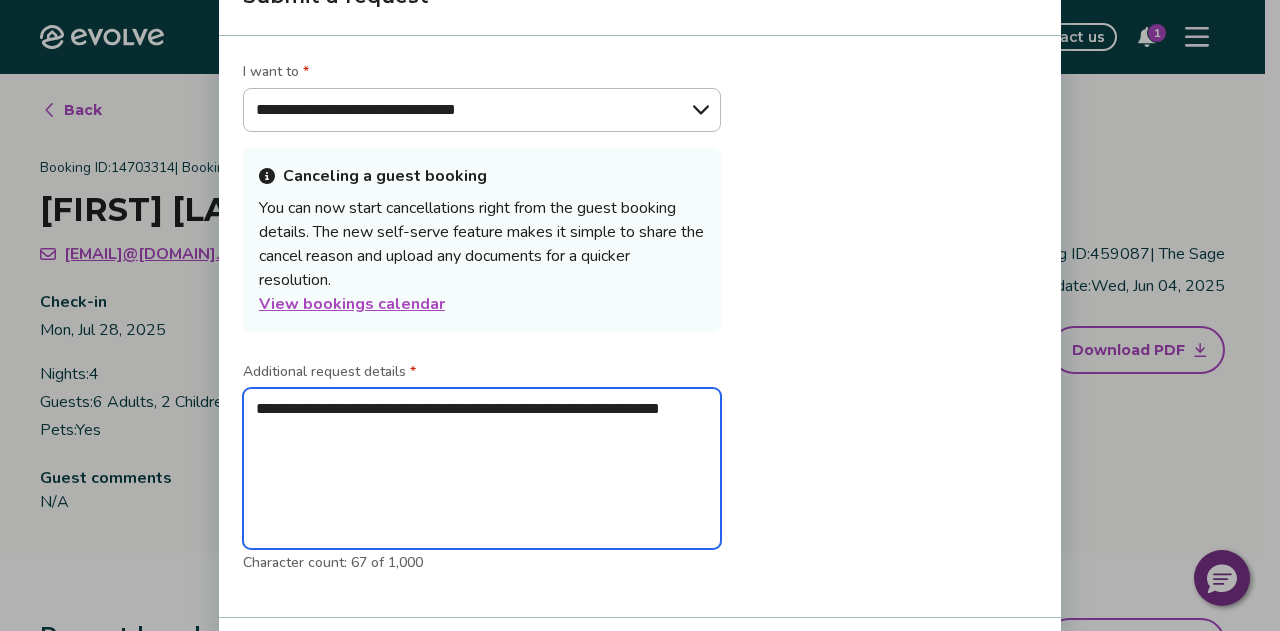type on "*" 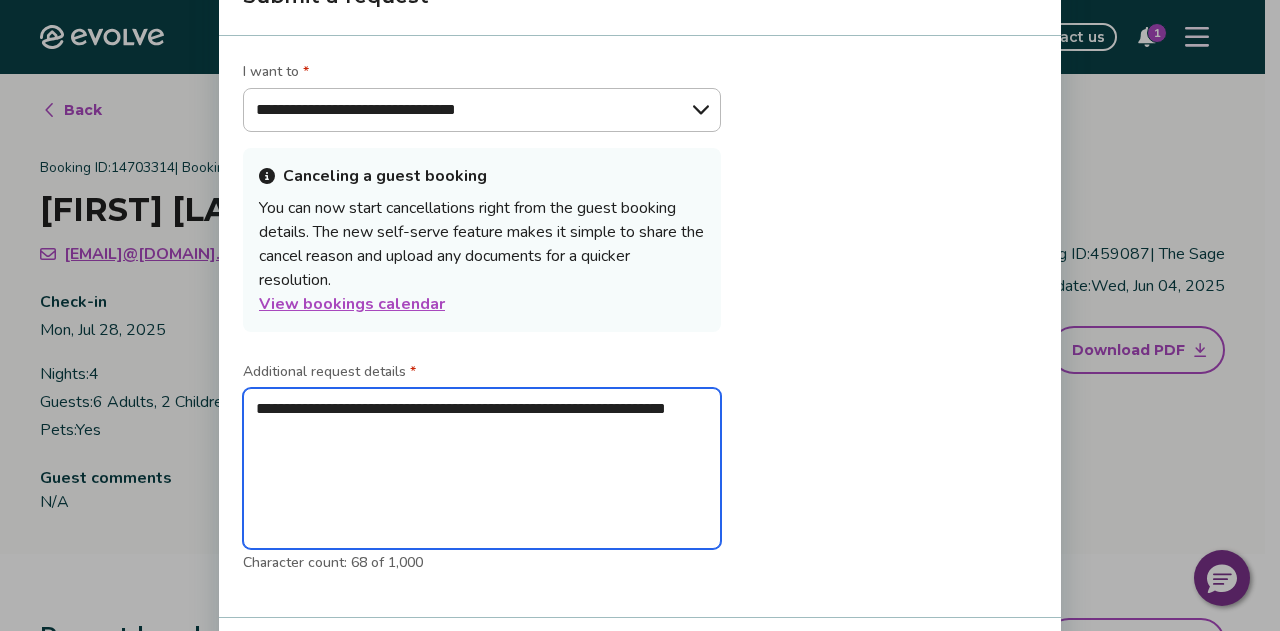 type on "*" 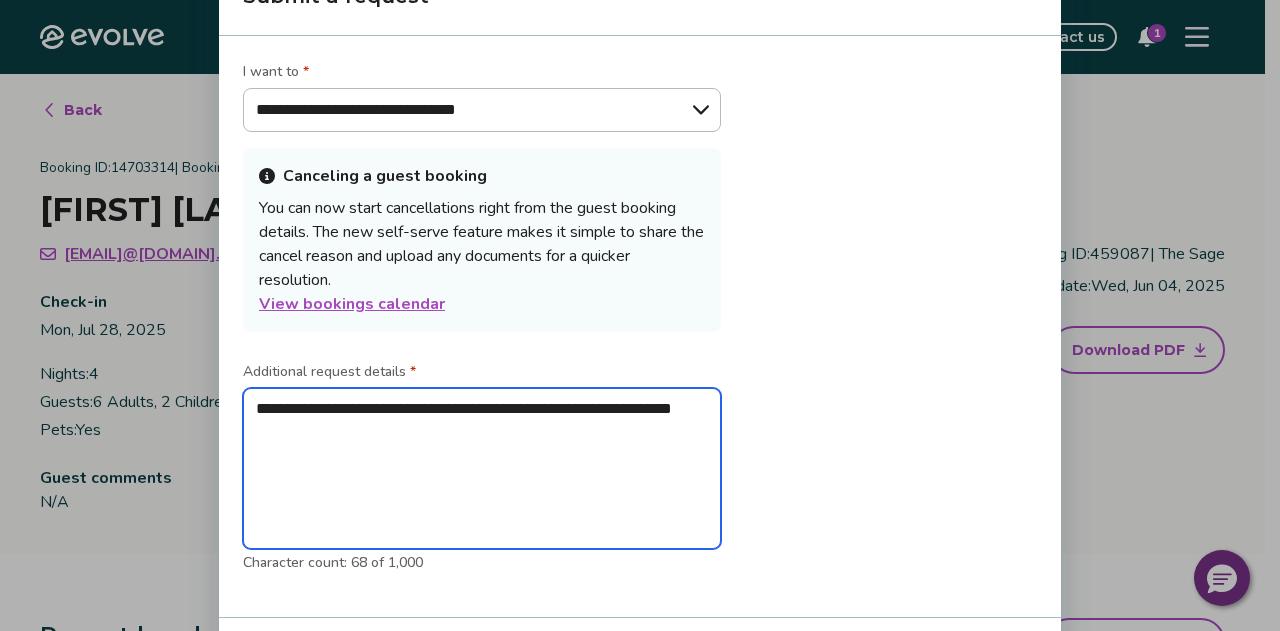 type on "*" 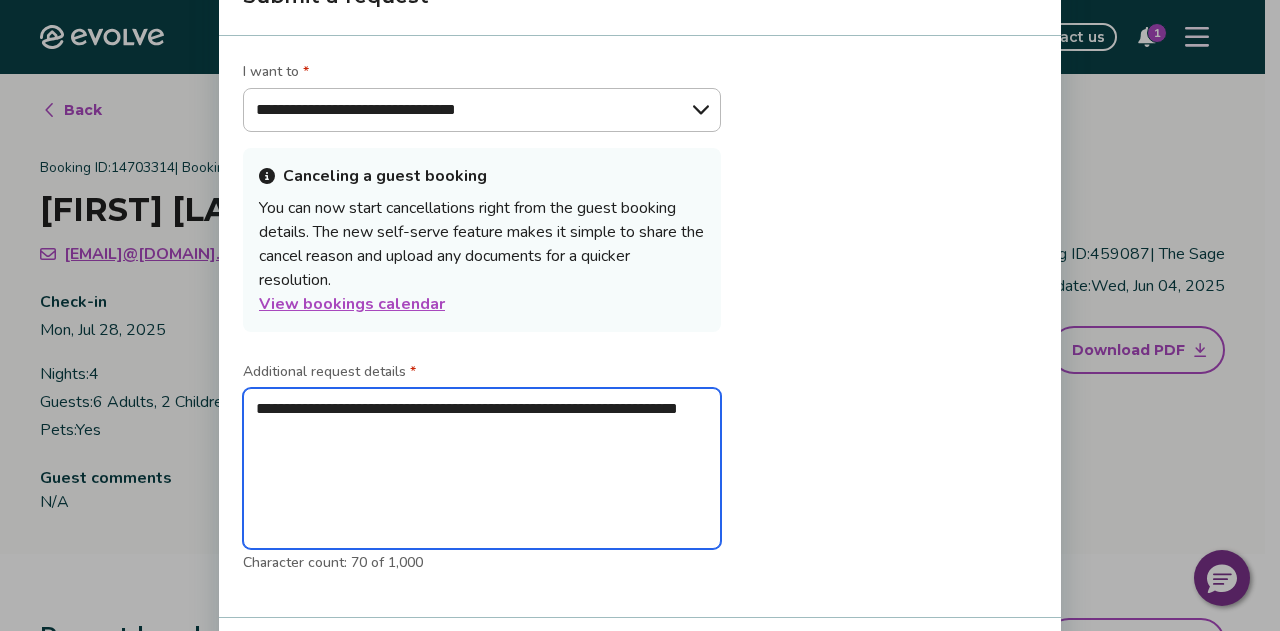 type on "*" 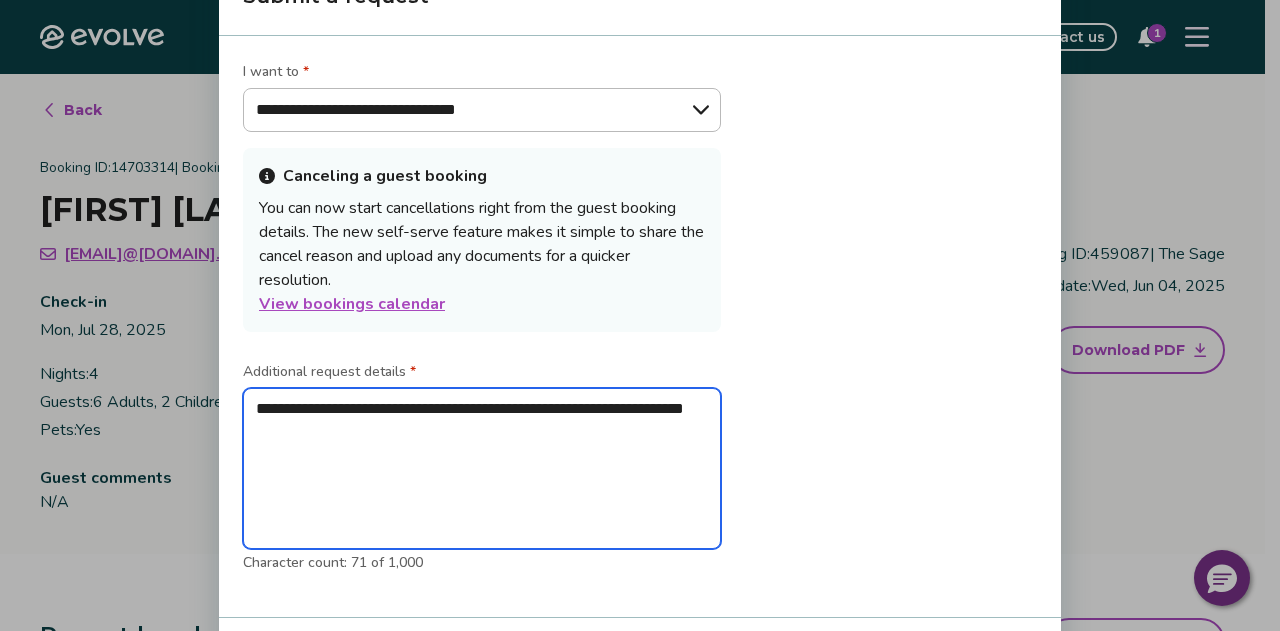 type on "*" 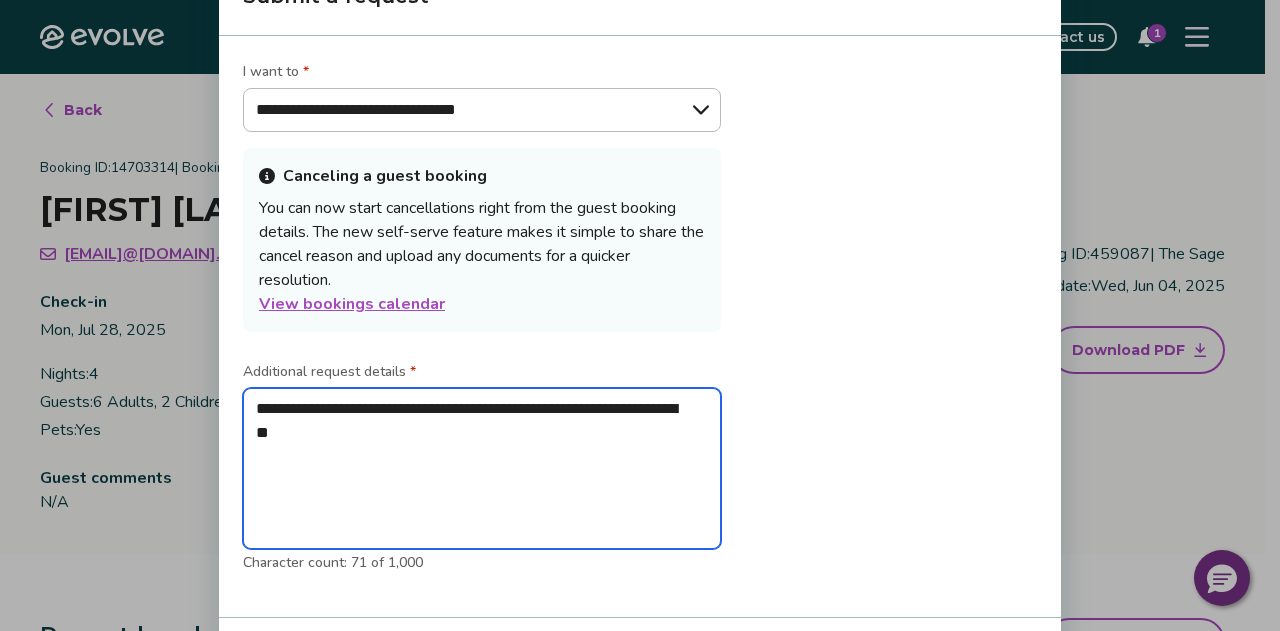 type on "*" 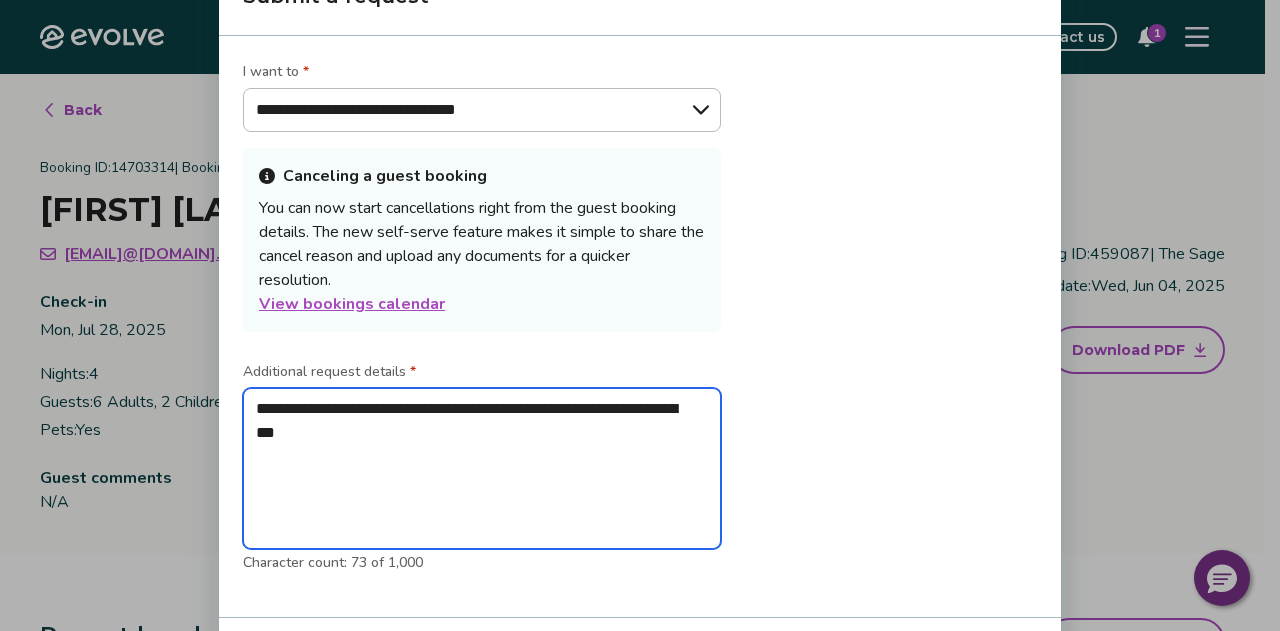 type on "*" 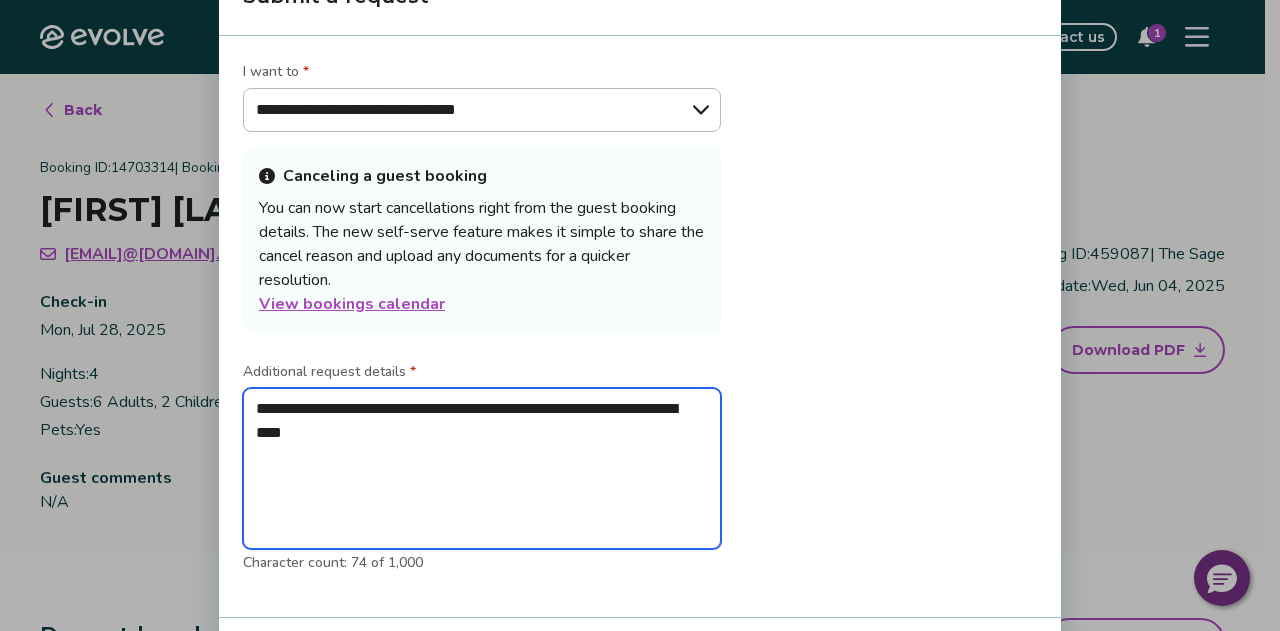type on "*" 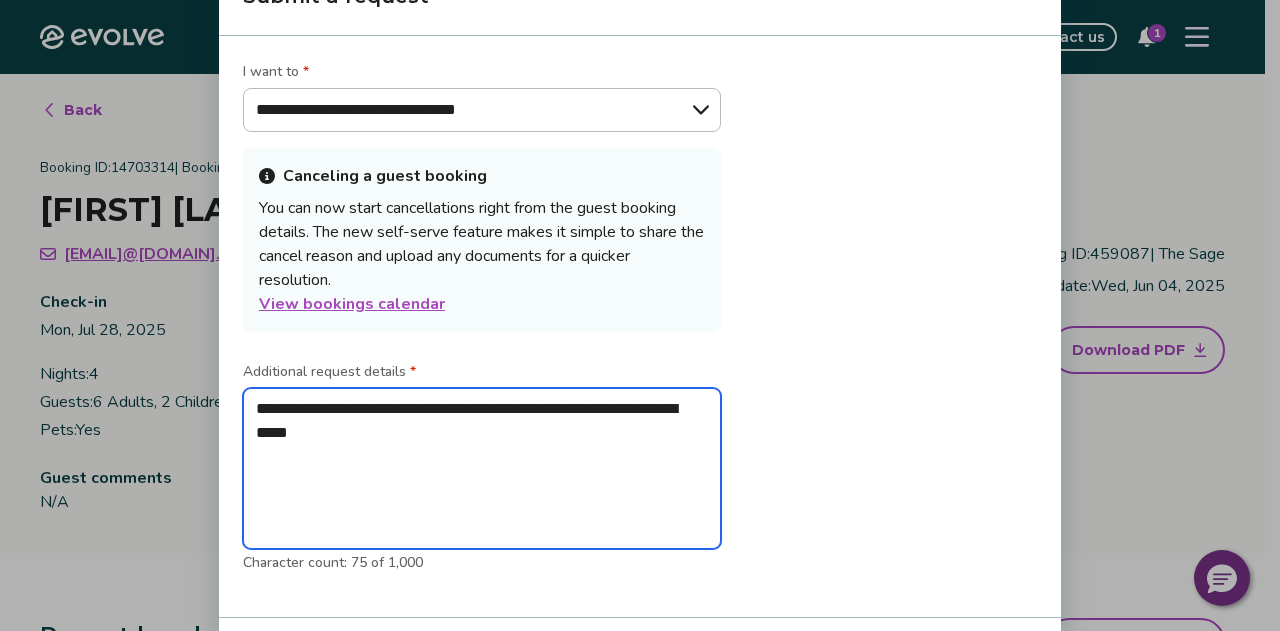 type on "*" 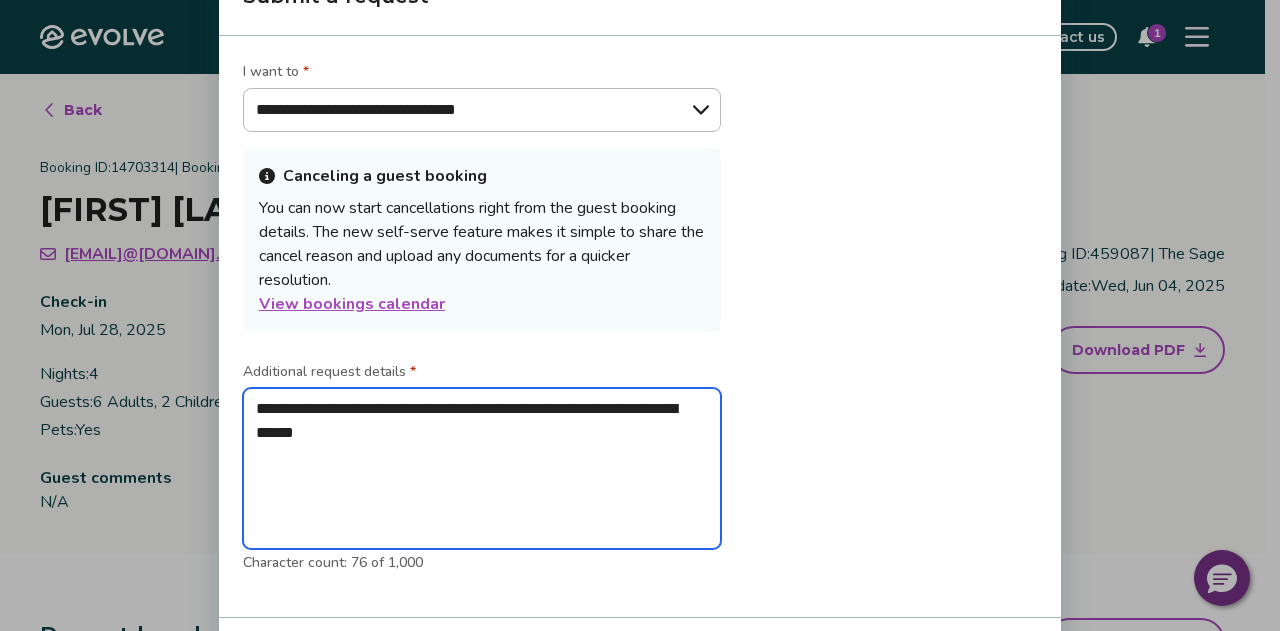 type on "*" 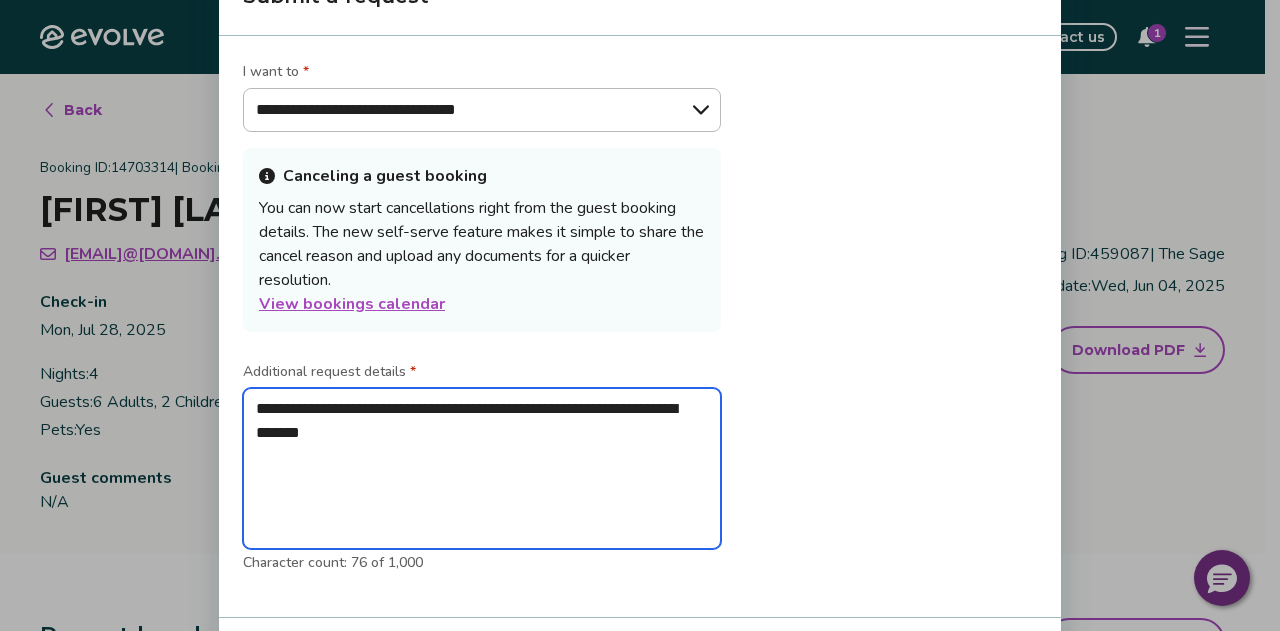 type on "*" 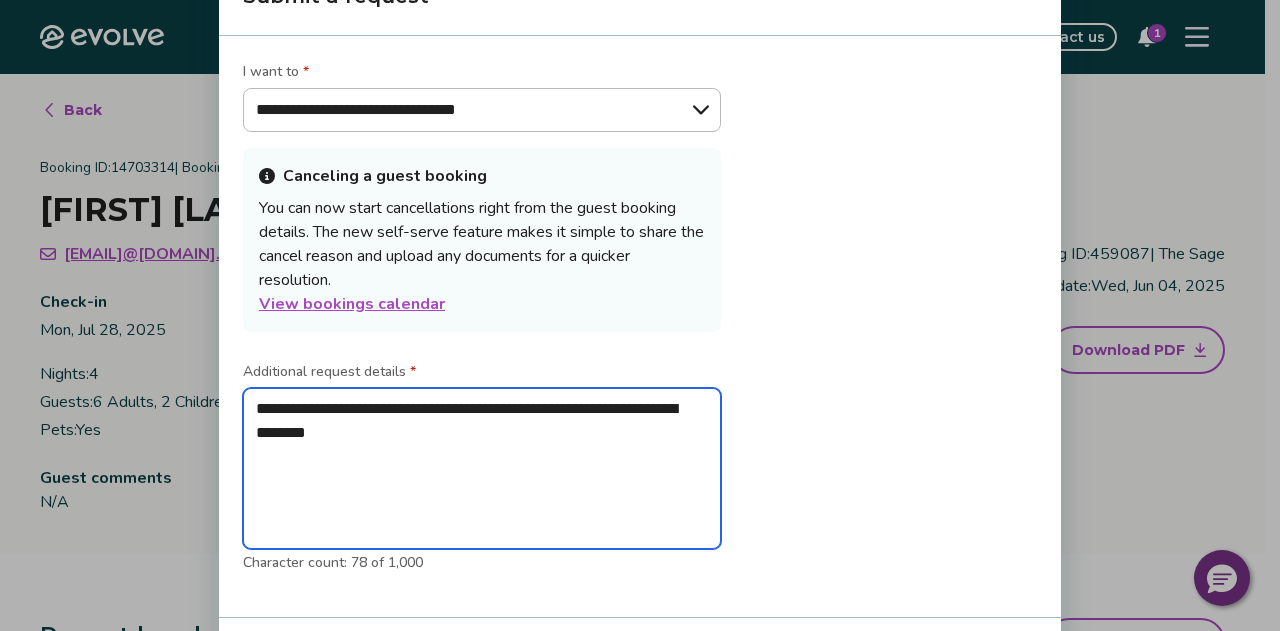 type on "*" 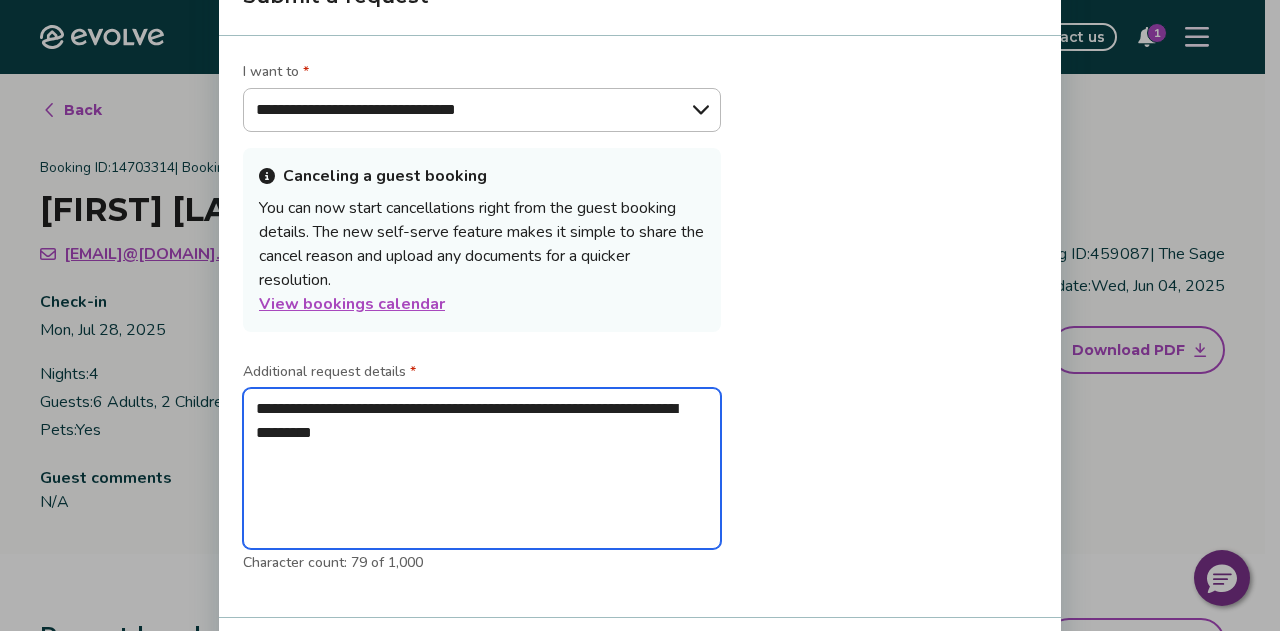 type on "*" 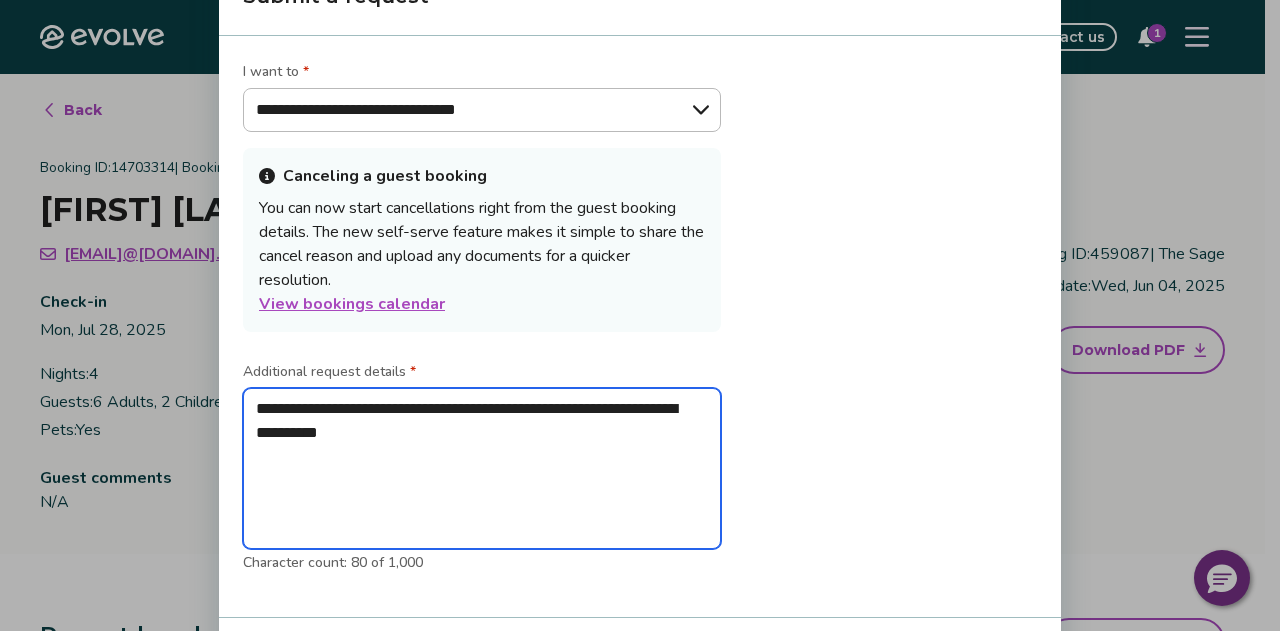 type on "*" 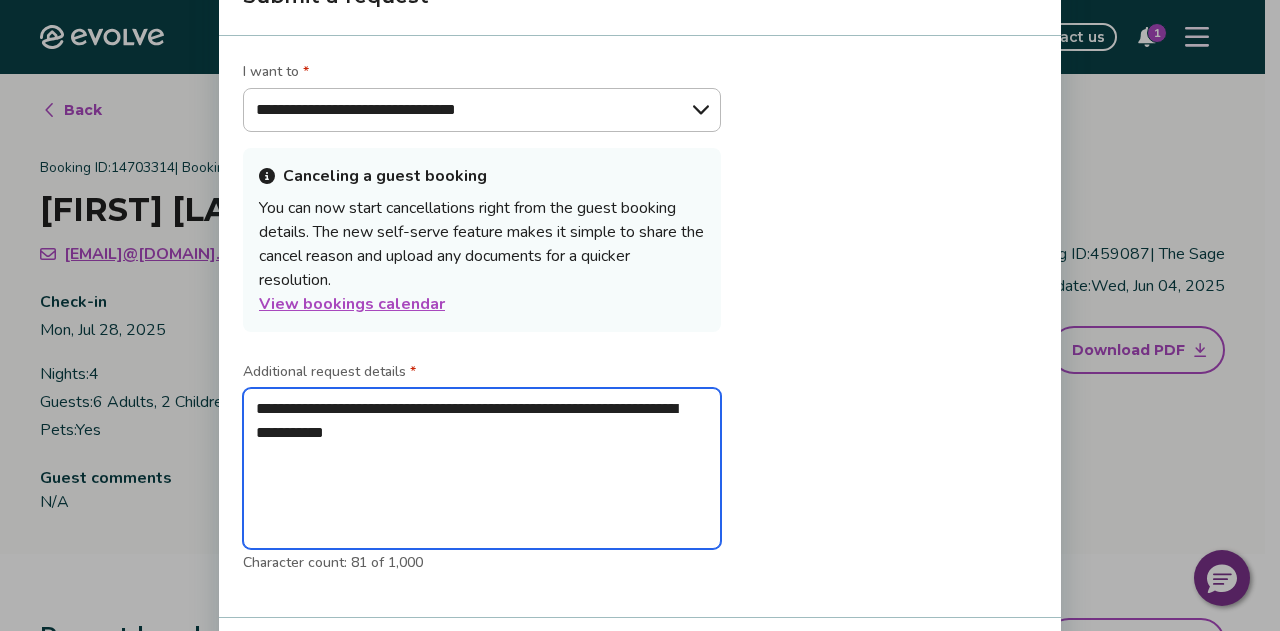 type on "*" 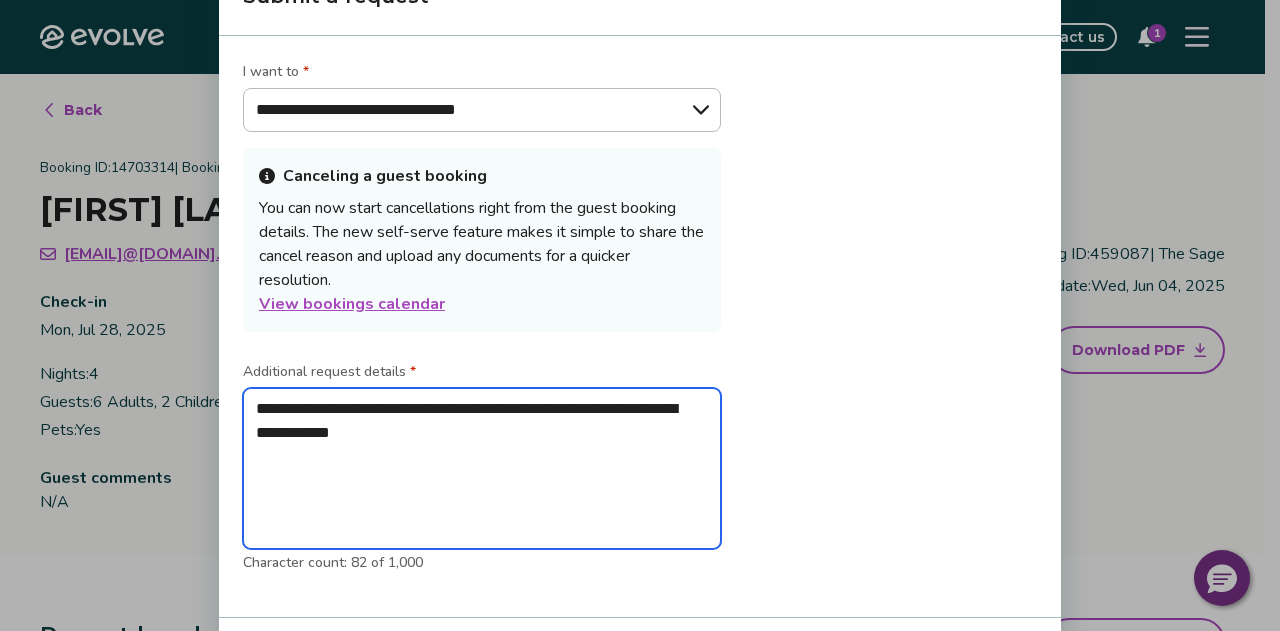 type on "*" 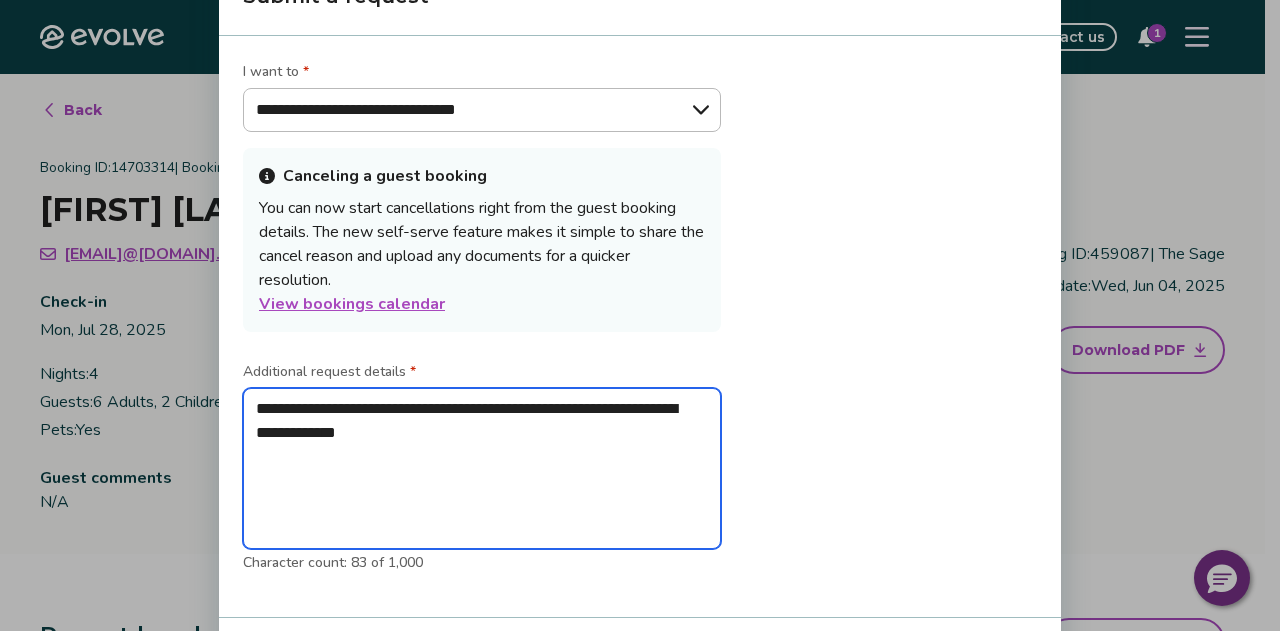 type on "*" 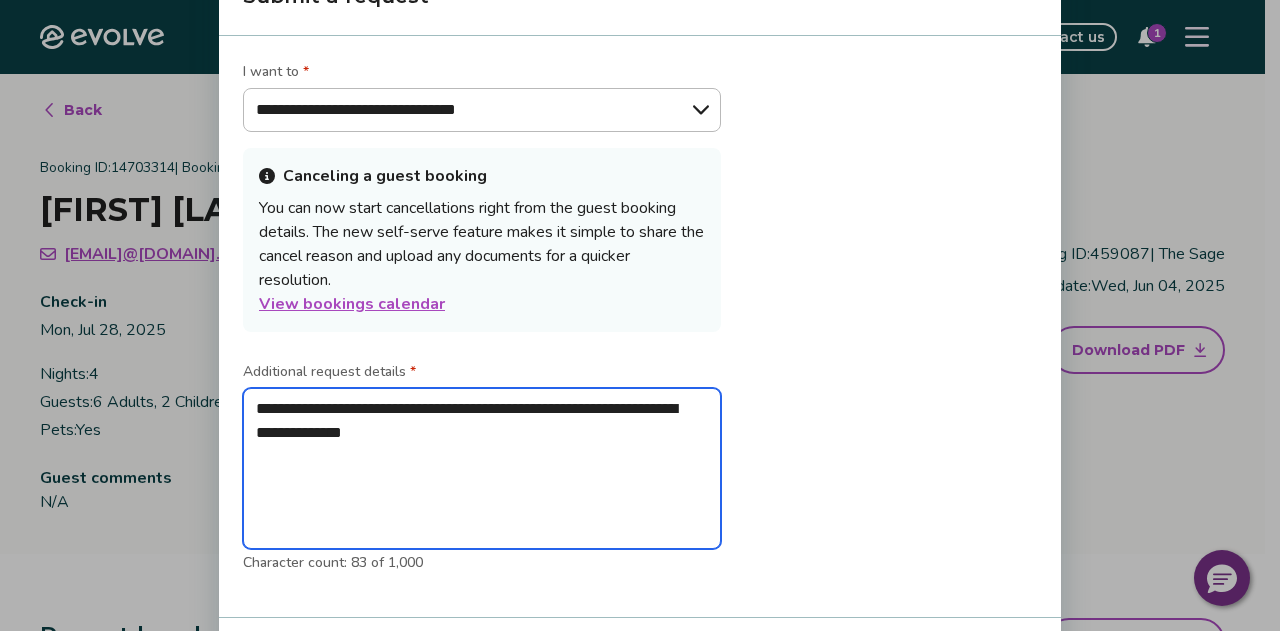type on "*" 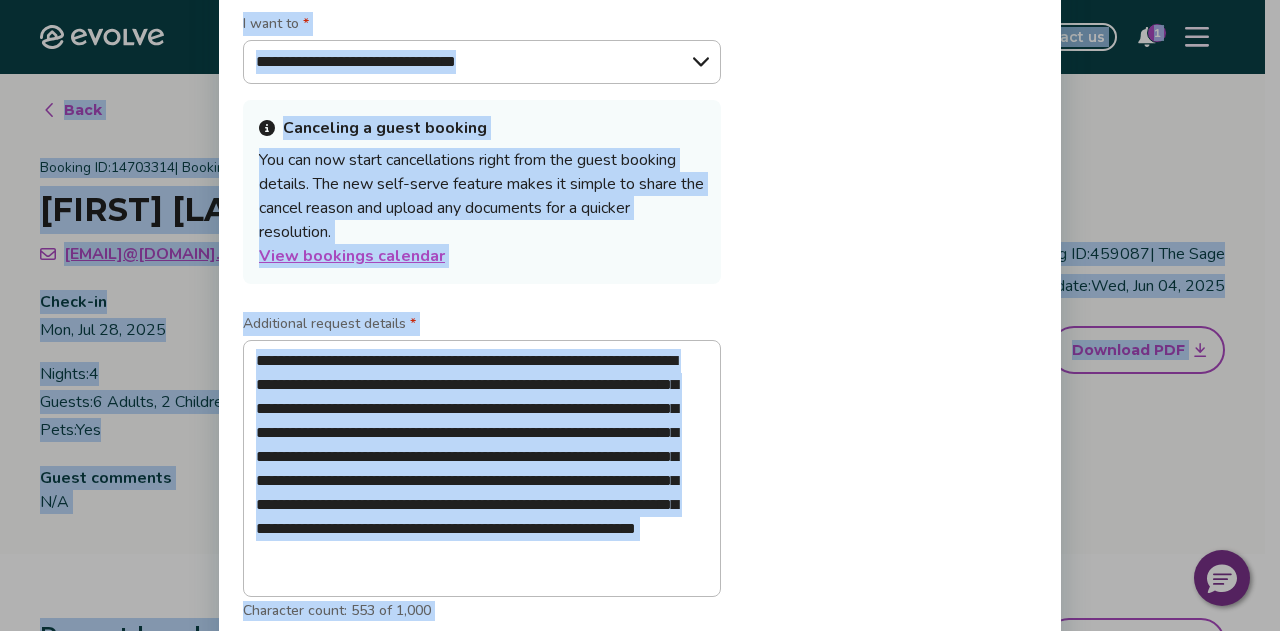 copy on "Contact us 1 Back Booking ID:  [NUMBER]  | Booking site:  Booking.com [FIRST] [LAST] Checked Out [EMAIL]@[DOMAIN].com [PHONE] Check-in [DAY], [MONTH] [DAY], [YEAR] Check-out [DAY], [MONTH] 01, [YEAR] Nights:  [NUMBER] Guests:  [NUMBER] Adults, [NUMBER] Children Pets:  Yes Listing ID:  [NUMBER]  |   The Sage Booking date:  [DAY], [MONTH] [DAY], [YEAR] Download PDF Guest comments N/A Payout breakdown Your payout is $[NUMBER] Base rates and fees $[NUMBER] Evolve management fee -$[NUMBER] Your tax responsibility $[NUMBER] Your payout $[NUMBER] It may take 5-9 business days for payouts to appear in your bank account after a guest checks in. Transactions and line items Transactions Line items Processing date Amount Transactions total $[NUMBER] [MONTH] 30, [YEAR] $[NUMBER] Submit a request Report an incident Requests and reimbursements Cancellation policy Guests can cancel for a full refund up to 30 days before check-in. Fees and applicable taxes are refundable until the time of check-in. Once a guest checks in, all amounts paid are non-refundable. Cancel guest booking Your ..." 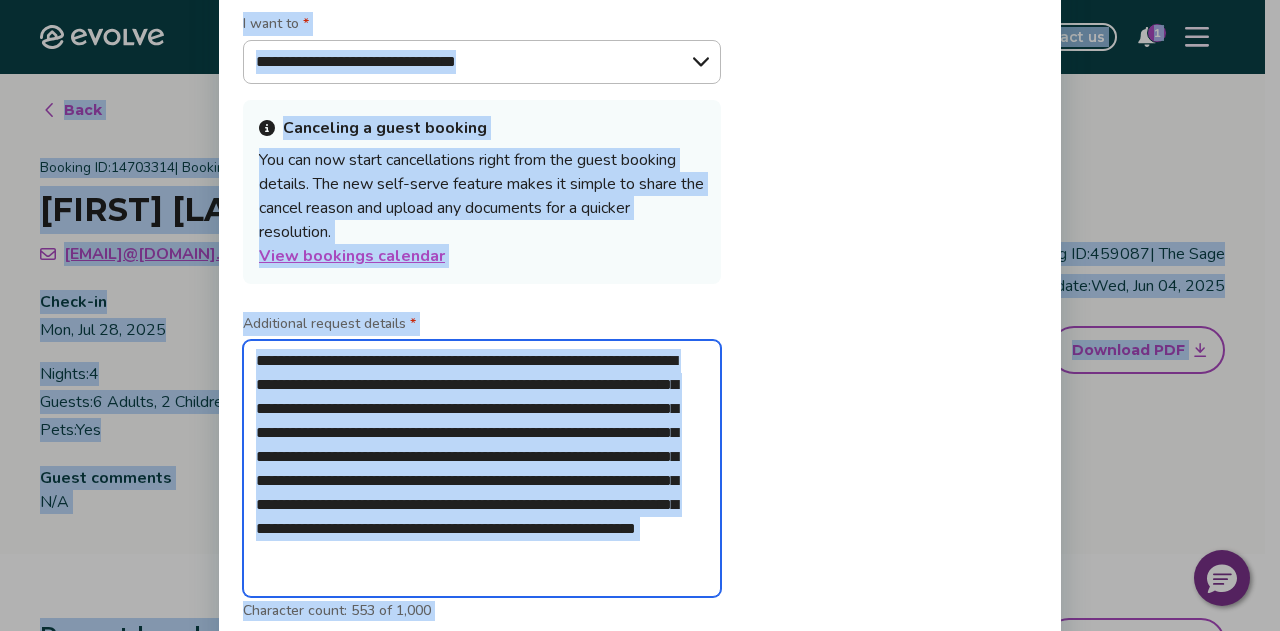 click on "**********" at bounding box center [482, 468] 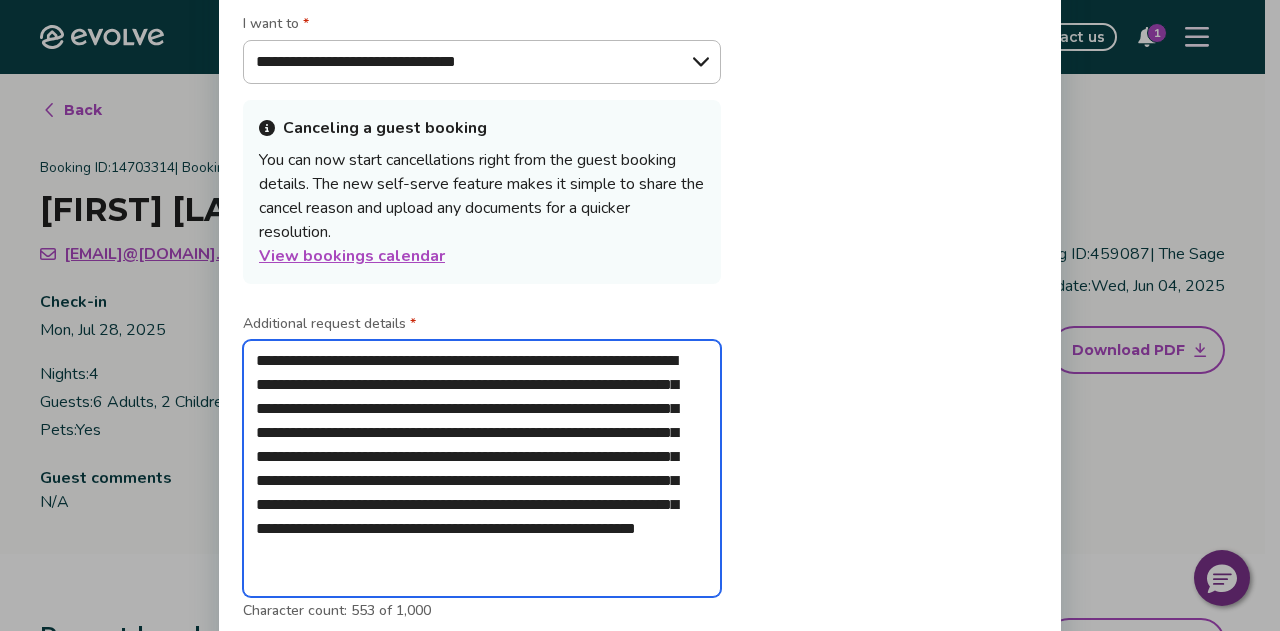 click on "**********" at bounding box center [482, 468] 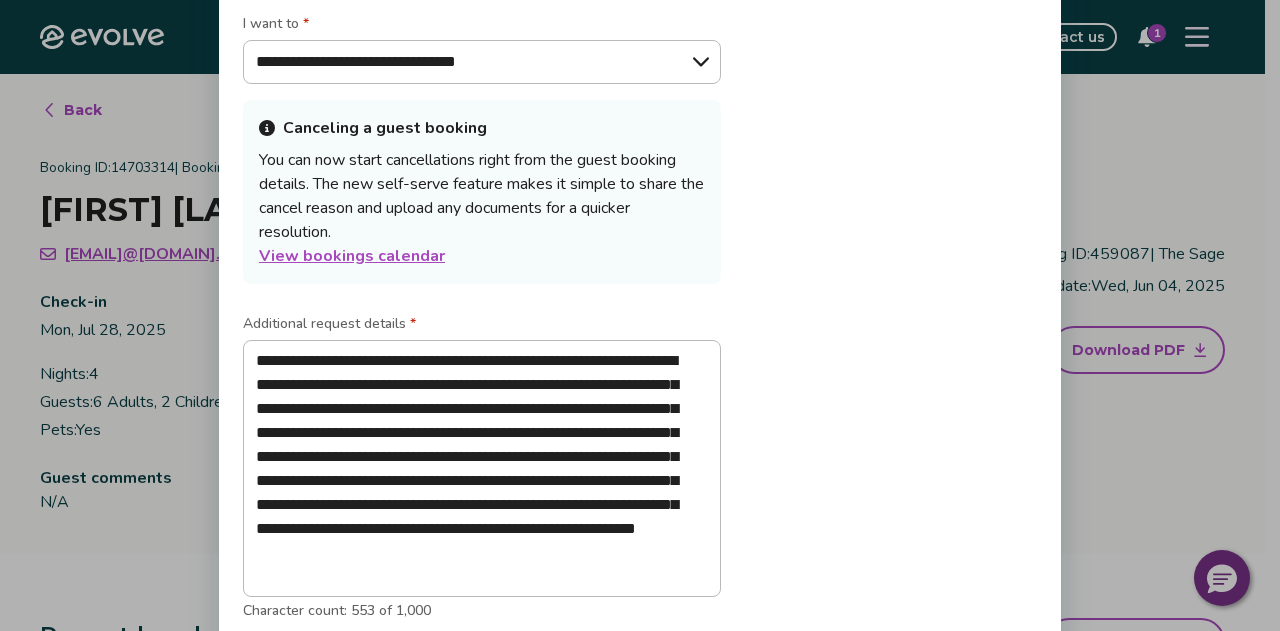 click on "**********" at bounding box center (640, 315) 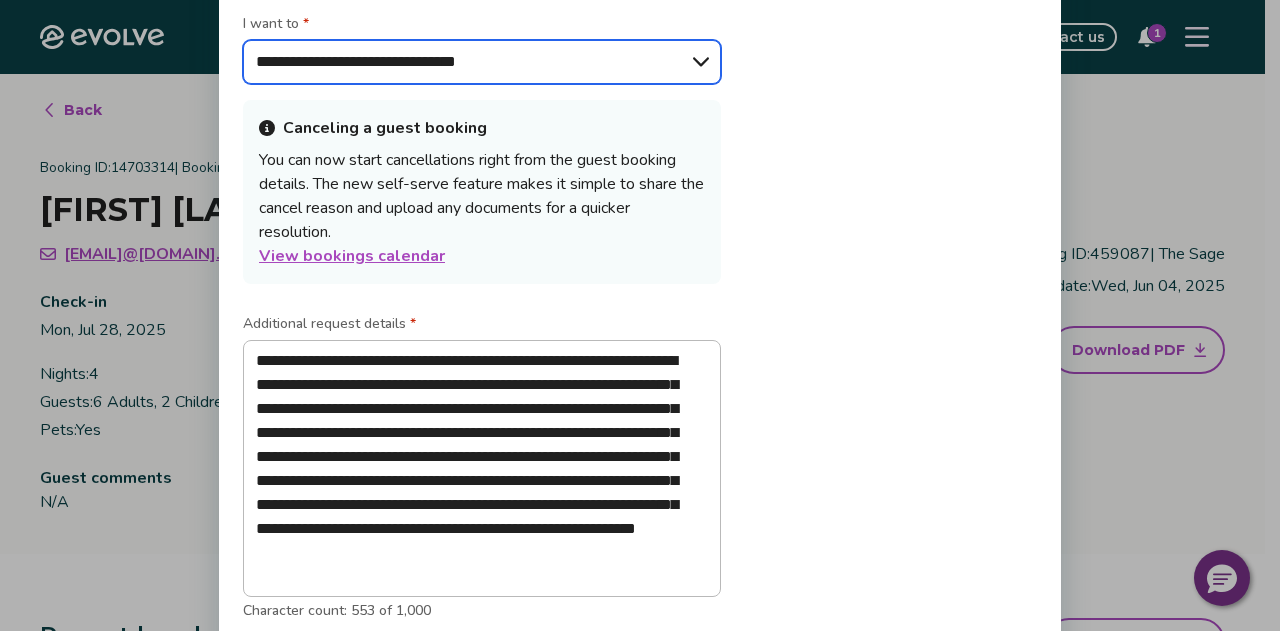 click on "**********" at bounding box center [482, 62] 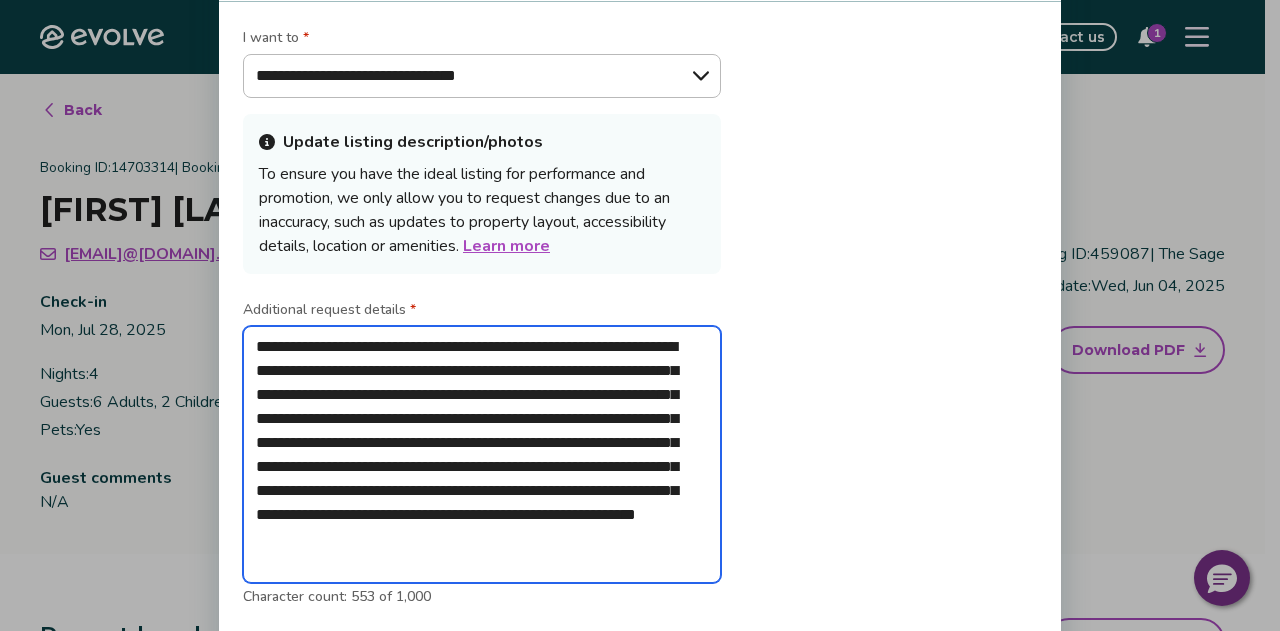 click on "**********" at bounding box center (482, 454) 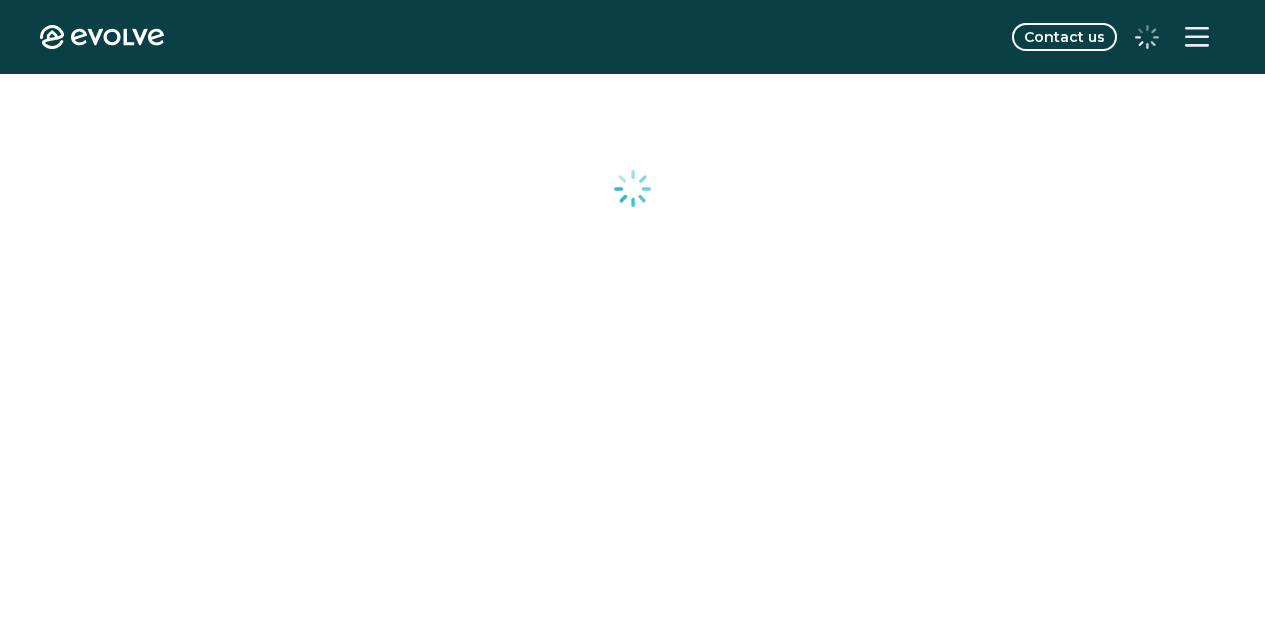 scroll, scrollTop: 0, scrollLeft: 0, axis: both 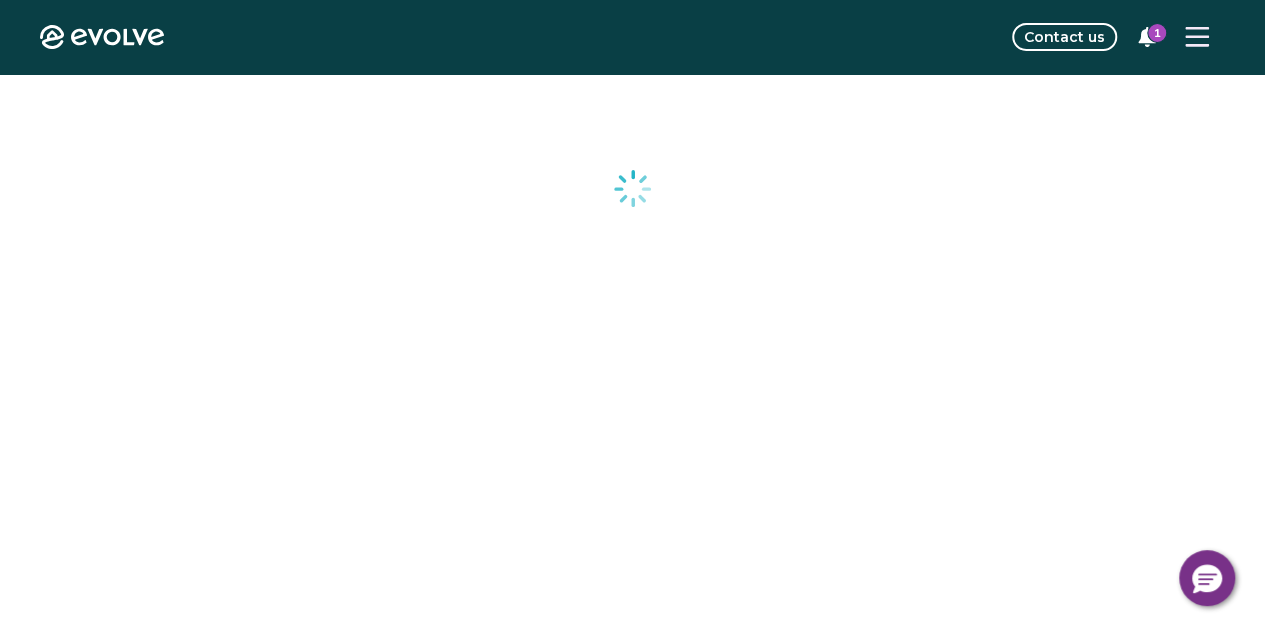 click on "Contact us" at bounding box center (1064, 37) 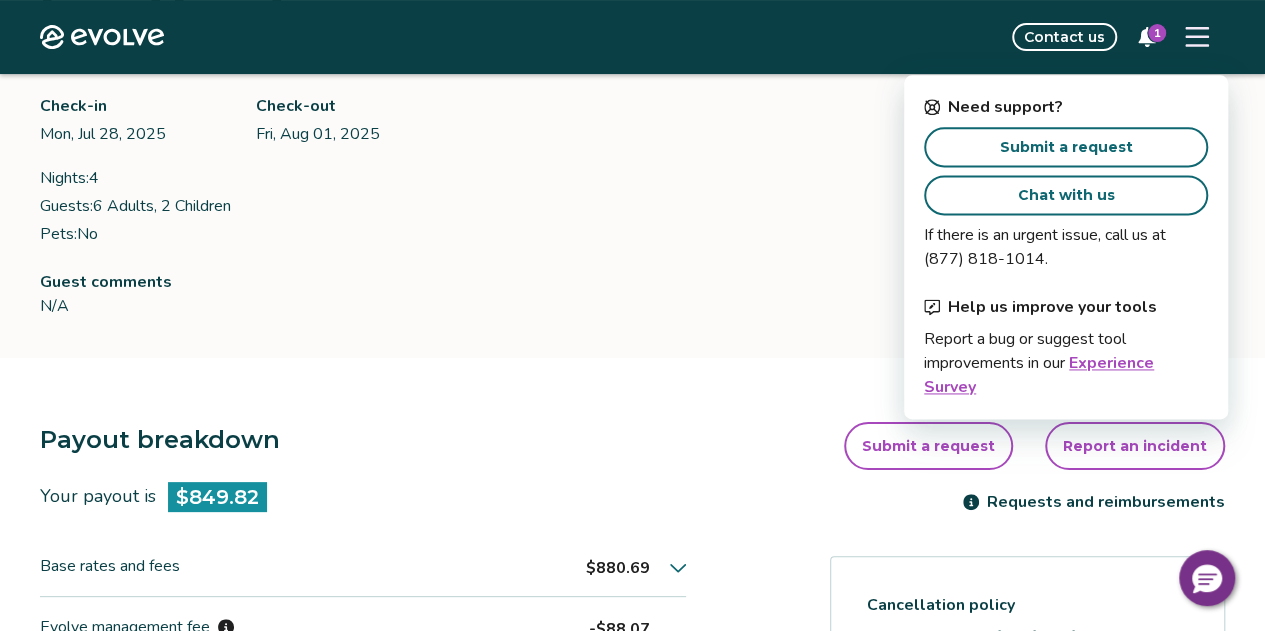 scroll, scrollTop: 200, scrollLeft: 0, axis: vertical 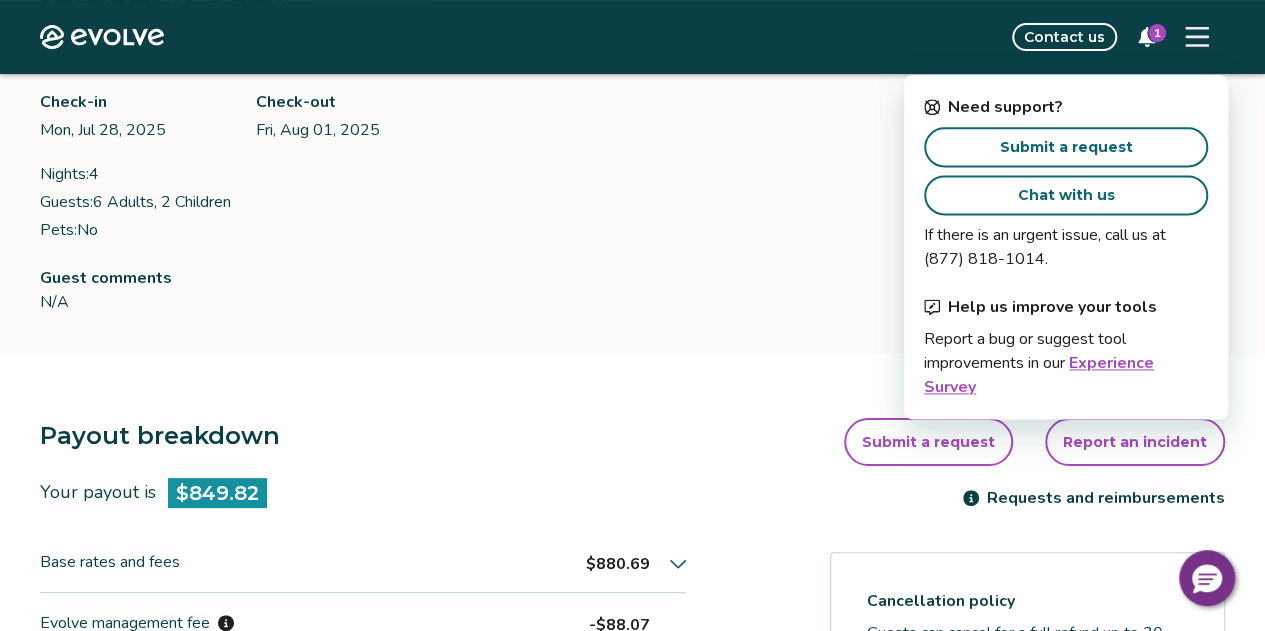 click on "Submit a request" at bounding box center (928, 442) 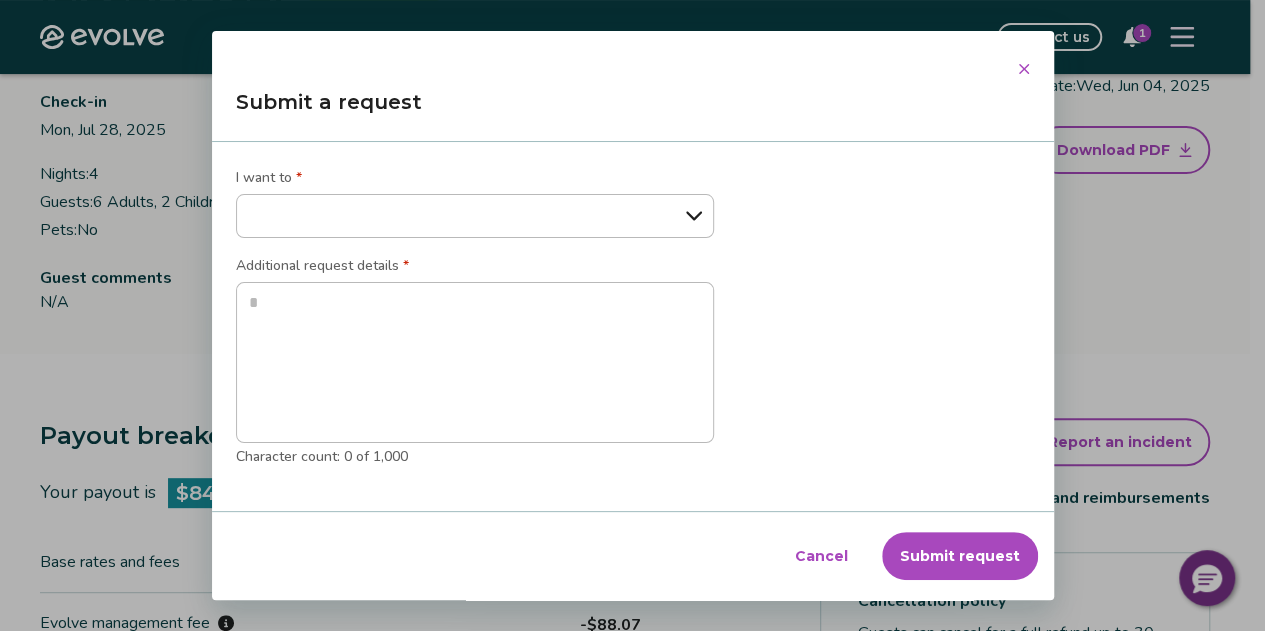 type on "*" 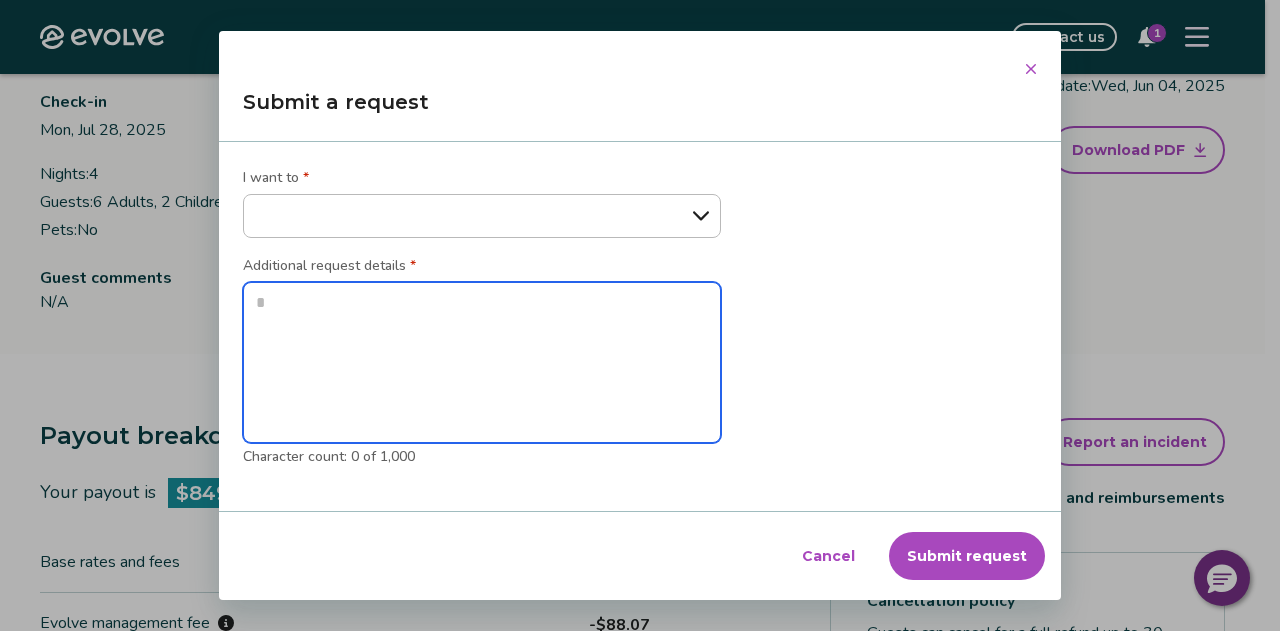 click at bounding box center (482, 362) 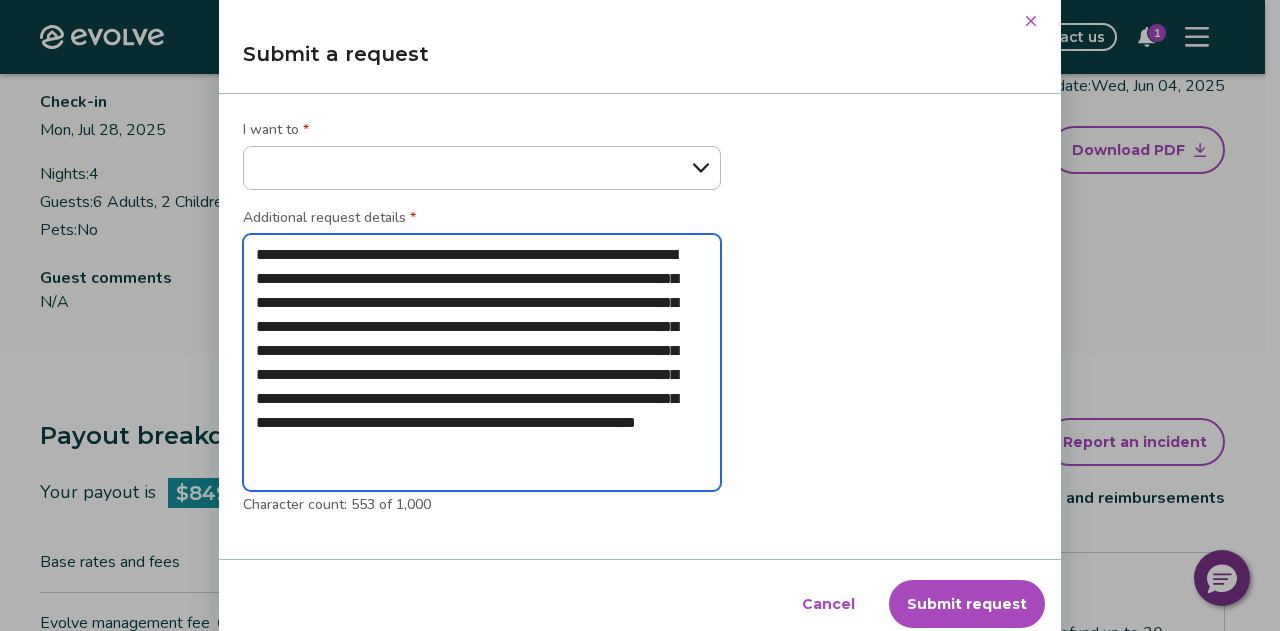 click on "**********" at bounding box center (482, 362) 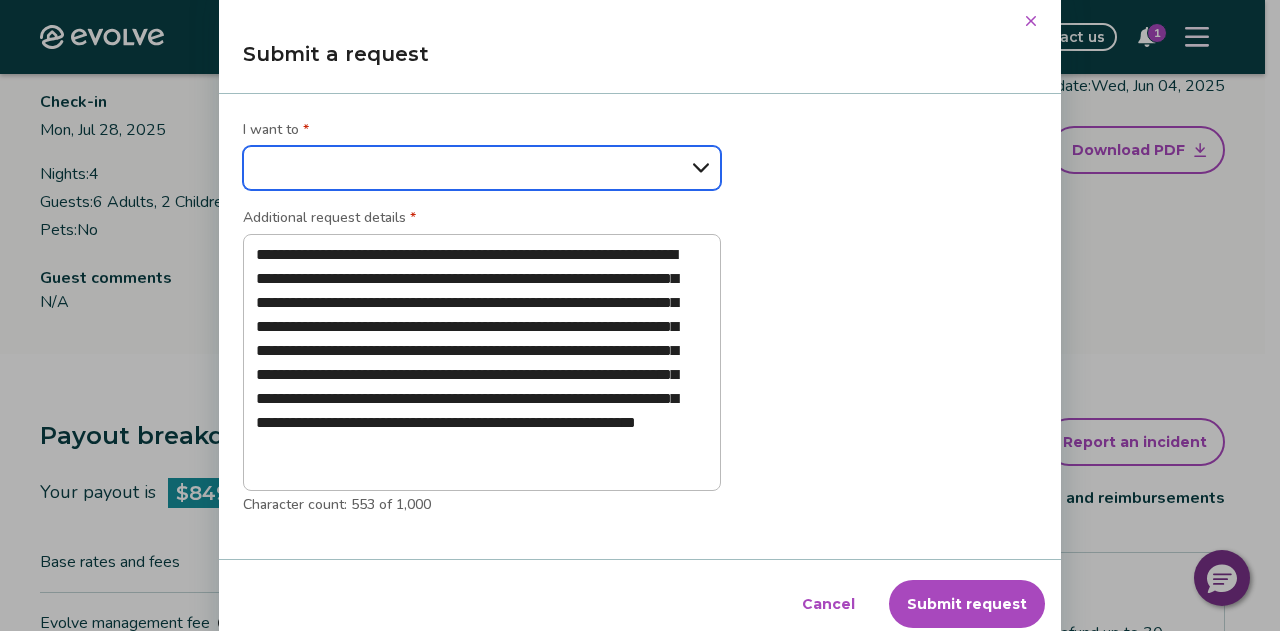 click on "**********" at bounding box center [482, 168] 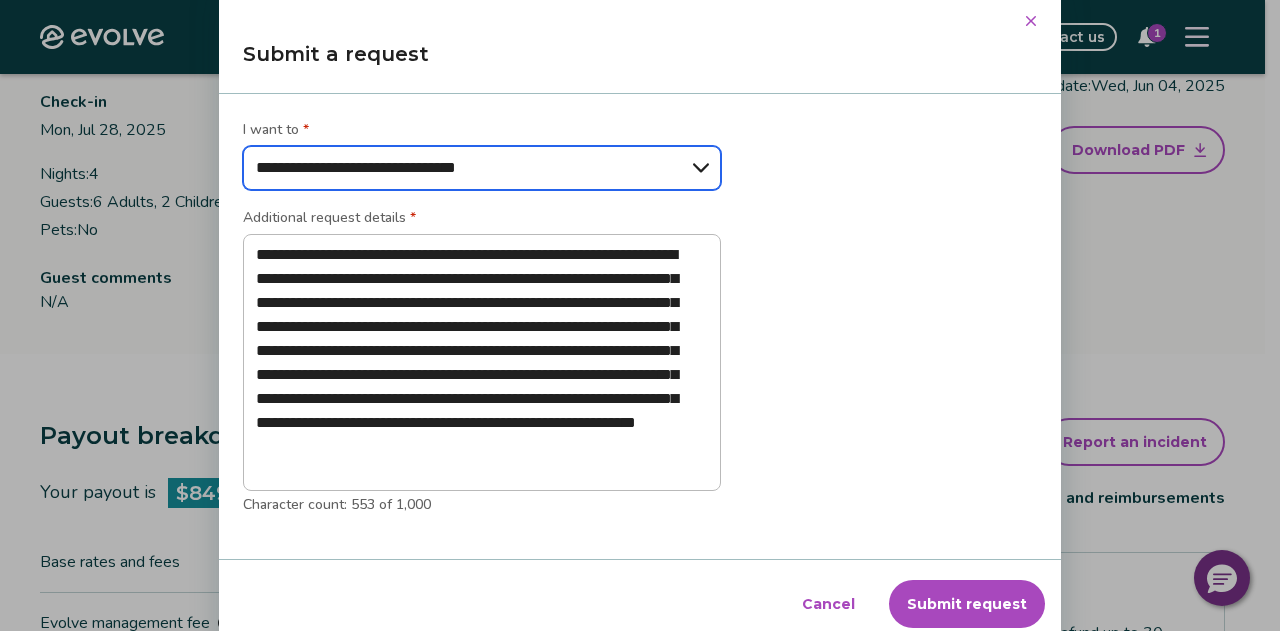 click on "**********" at bounding box center [482, 168] 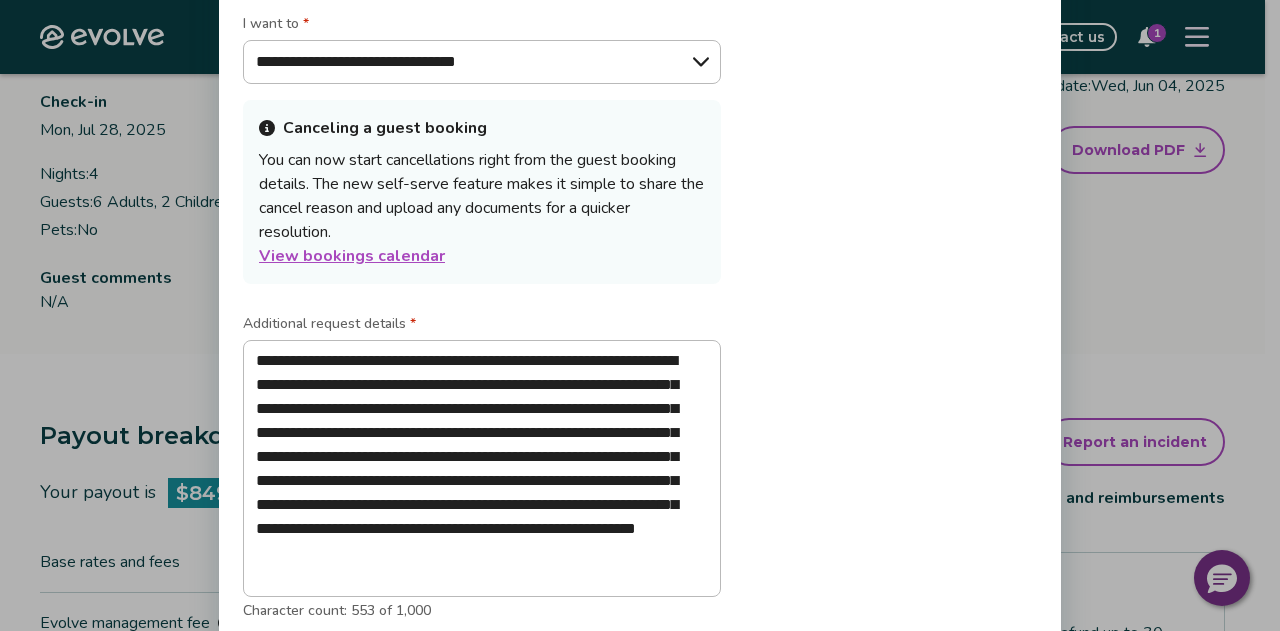 type 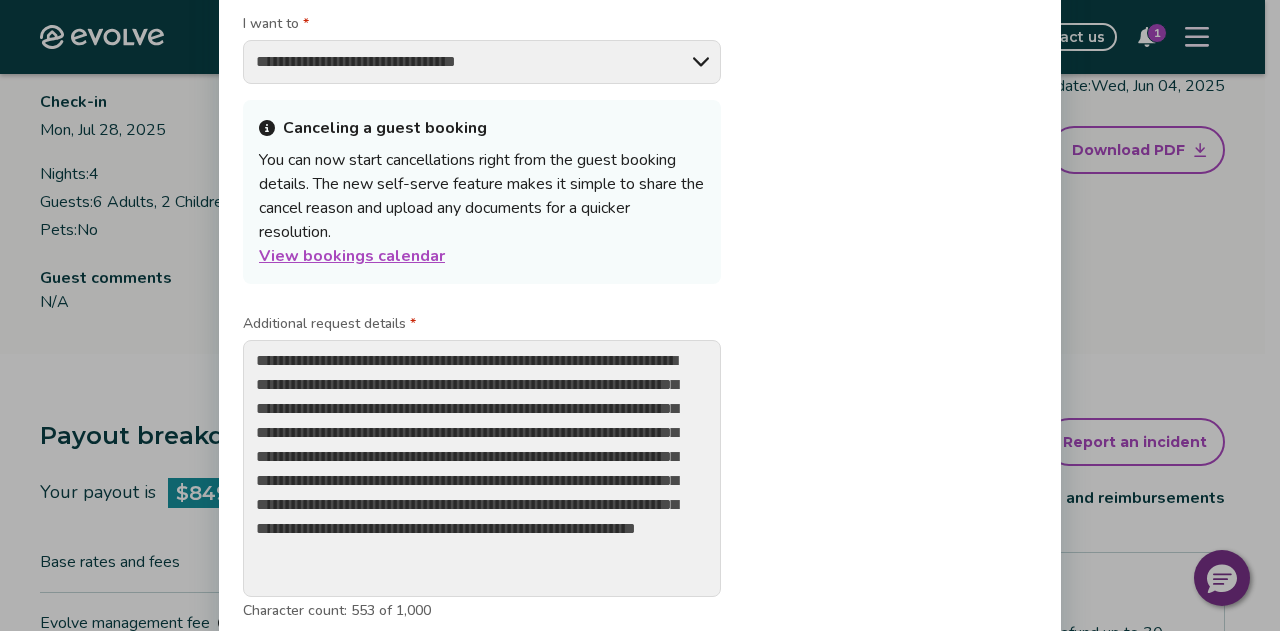 type on "*" 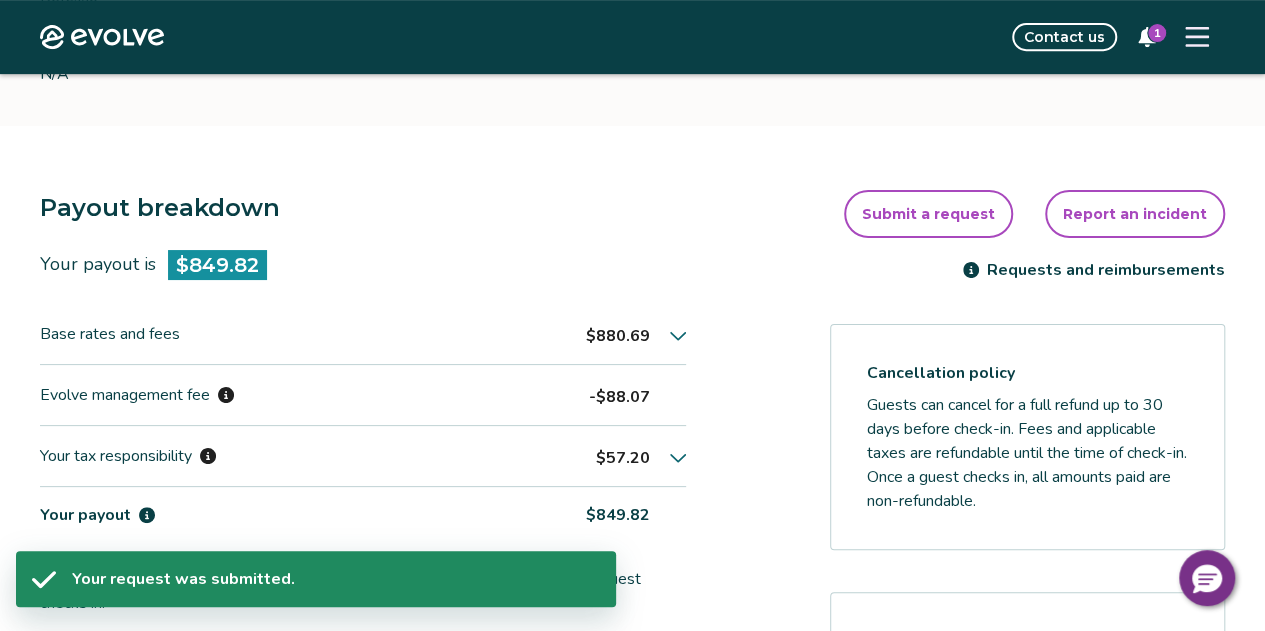 scroll, scrollTop: 0, scrollLeft: 0, axis: both 